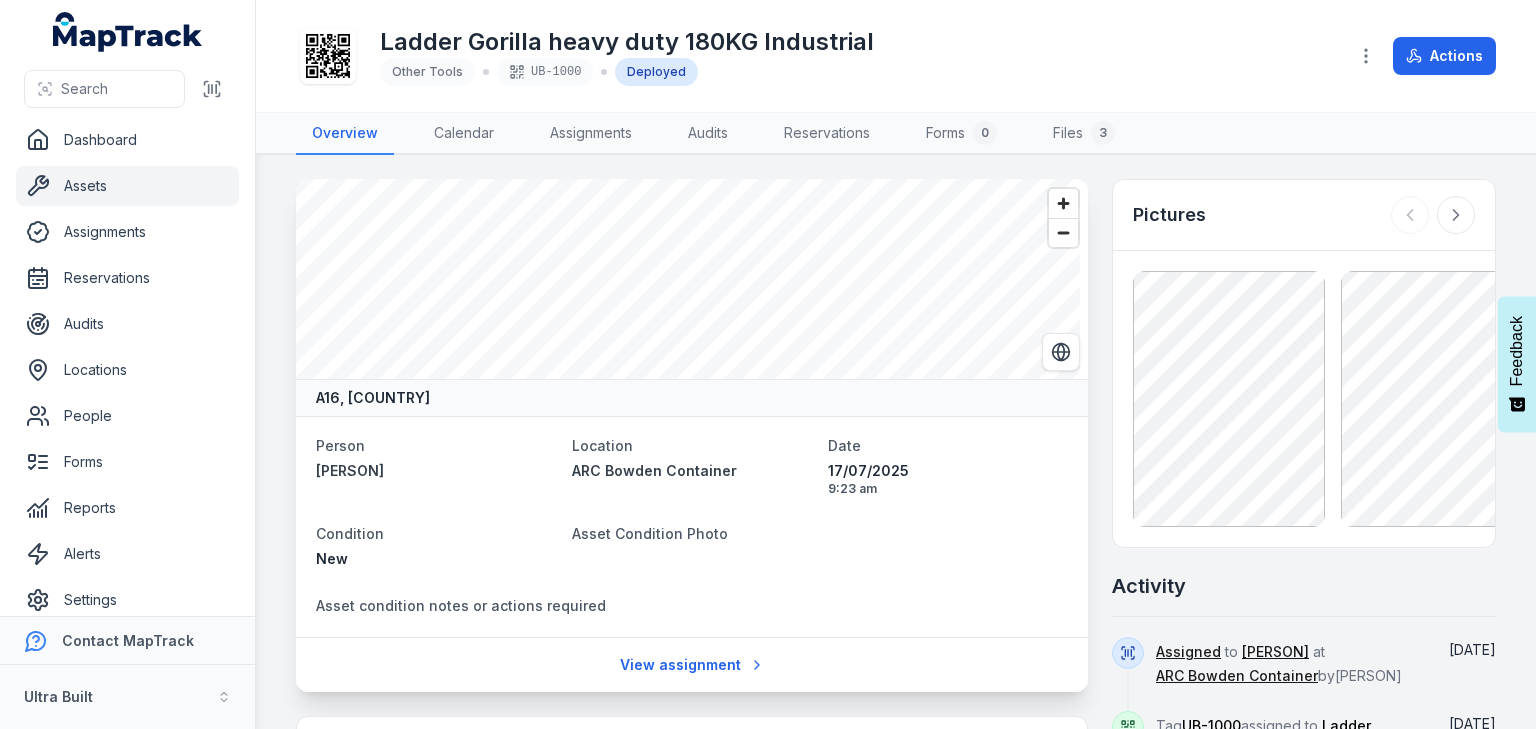 scroll, scrollTop: 0, scrollLeft: 0, axis: both 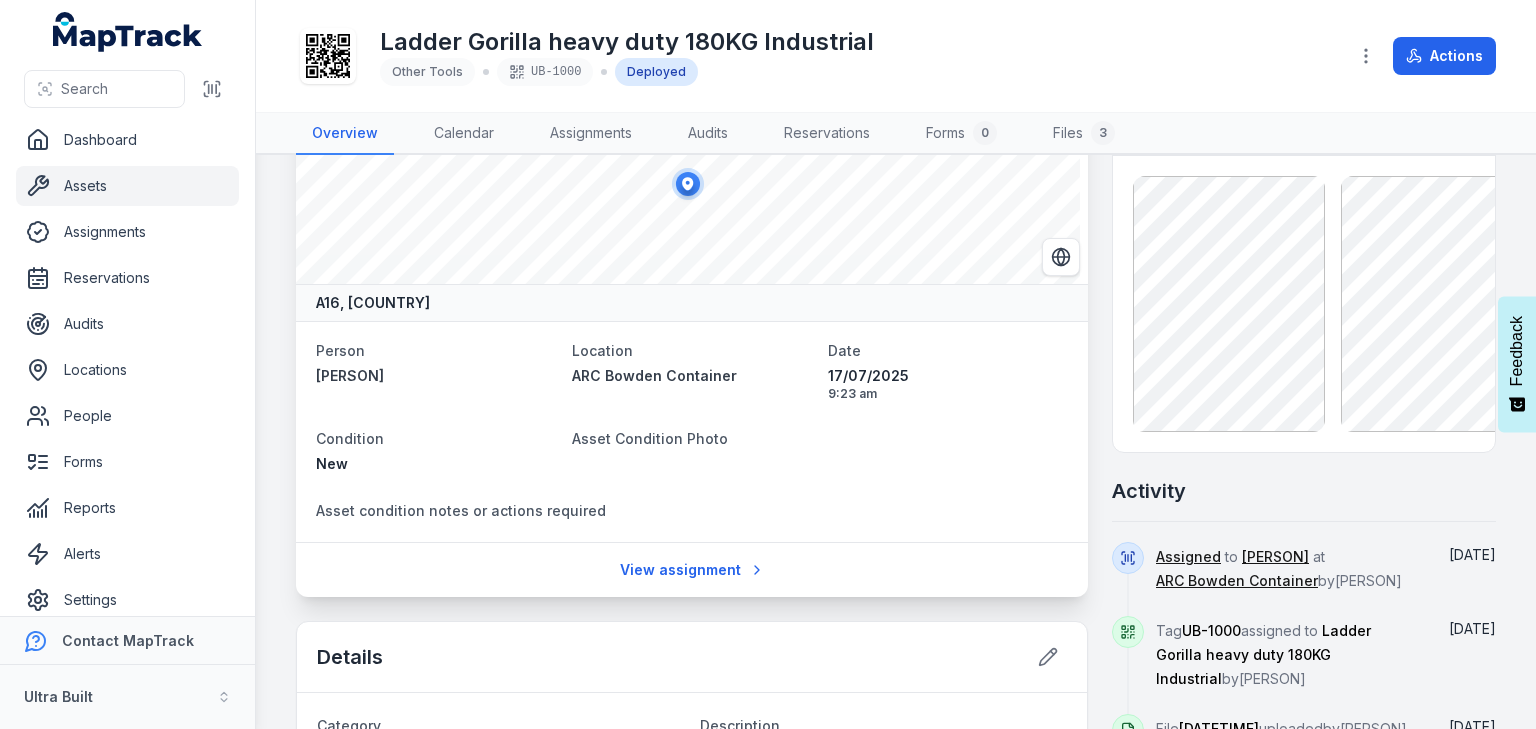 type 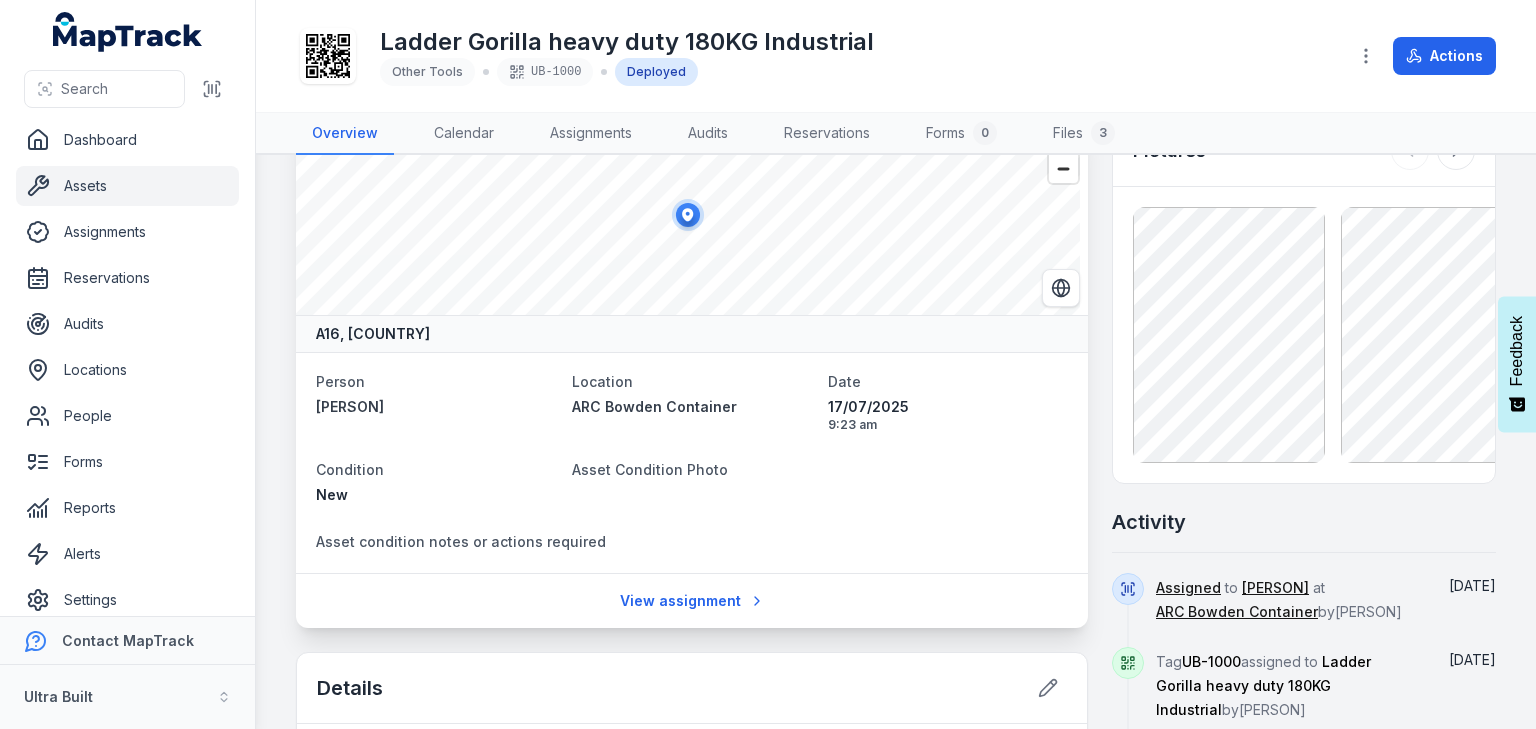 scroll, scrollTop: 0, scrollLeft: 0, axis: both 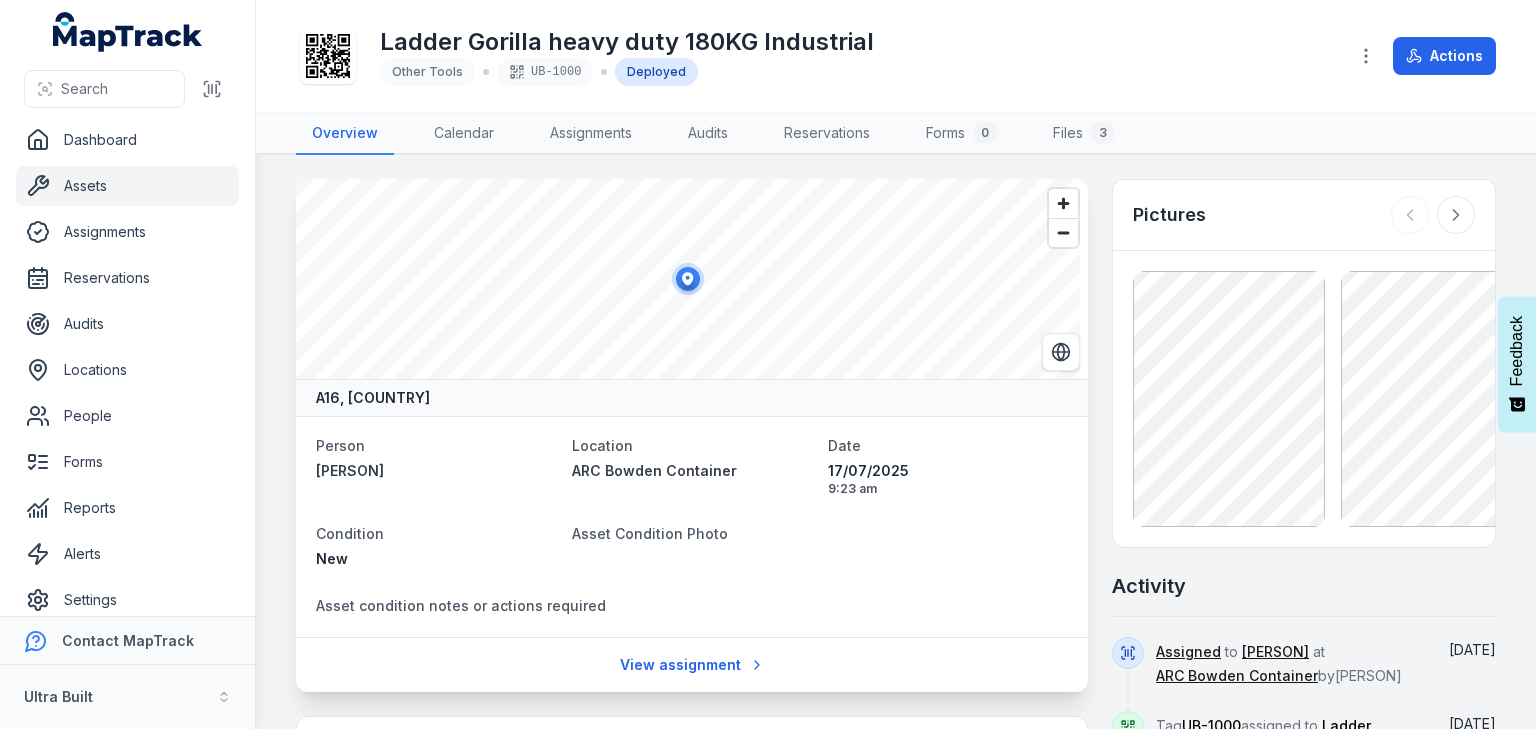 click on "A16, [COUNTRY] [PERSON] [PERSON] Location ARC Bowden Container Date [DATE] [TIME] Condition New Asset Condition Photo Asset condition notes or actions required View assignment Details Category Other Tools Description Ladder Gorilla heavy duty 180KG Industrial USED BY Model PL0508-HD Serial Number can not see Corded (Y/N) LAST TEST TAG DATE TEST TAG DUE DATE OF PURCHASE REPAIR INFO COMMENTS Brand / Make / Manufacturer Gorilla Rego next calibration due date last calibration date User Guide Manuals Service and Calibration Documents CONDITION Good Warranty End Date Invoice / PO Notes Add a note... Add note Pictures Activity Assigned   to   [PERSON]   at   ARC Bowden Container  by  [PERSON] [DATE] Tag  UB-1000  assigned to   Ladder Gorilla heavy duty 180KG Industrial  by  [PERSON] [DATE] File  [DATETIME]  uploaded  by  [PERSON] [DATE] File  [DATETIME]  uploaded  by  [PERSON] [DATE] File  [DATETIME]  uploaded  by  [PERSON] [DATE] Asset   Ladder Gorilla heavy duty 180KG Industrial" at bounding box center [896, 442] 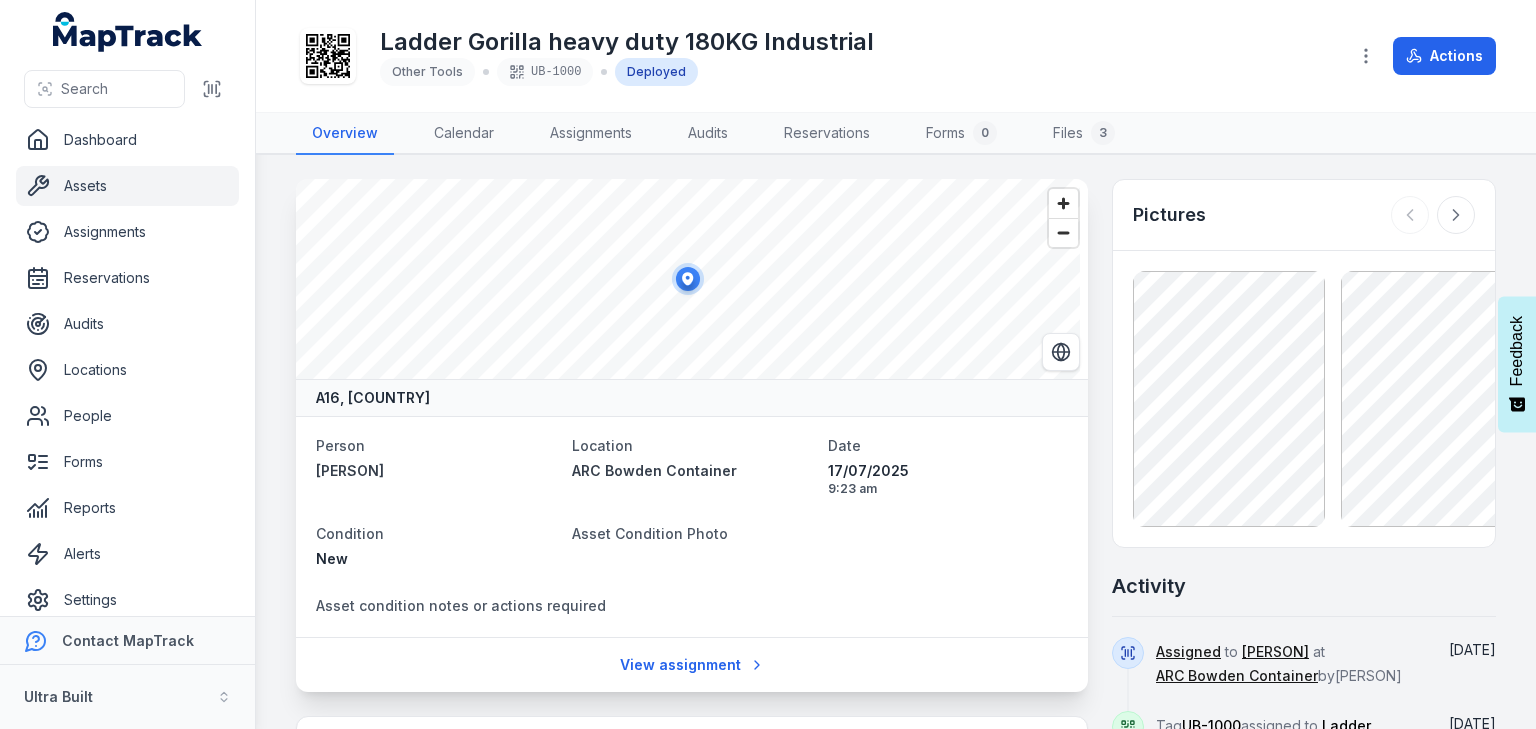 click on "Assets" at bounding box center (127, 186) 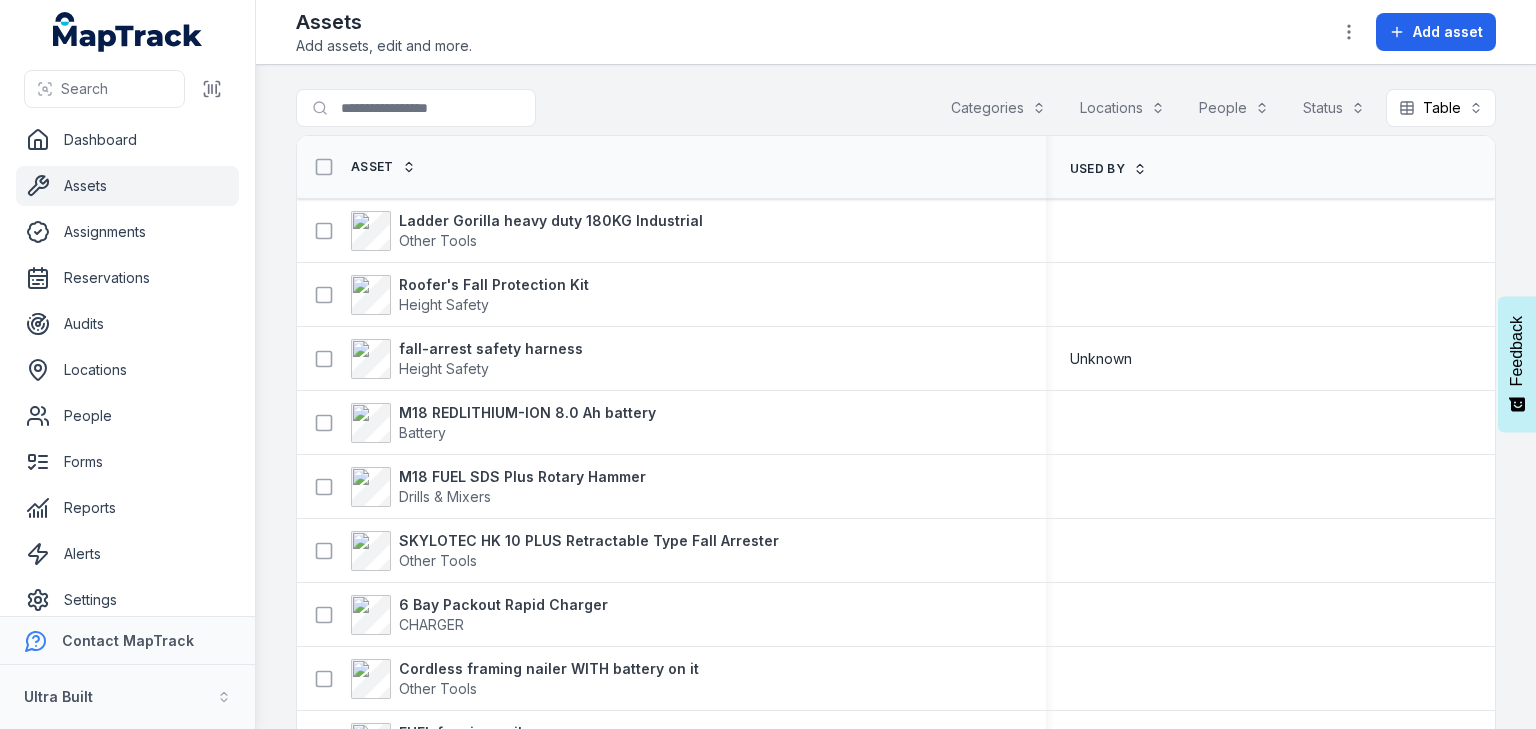 scroll, scrollTop: 0, scrollLeft: 0, axis: both 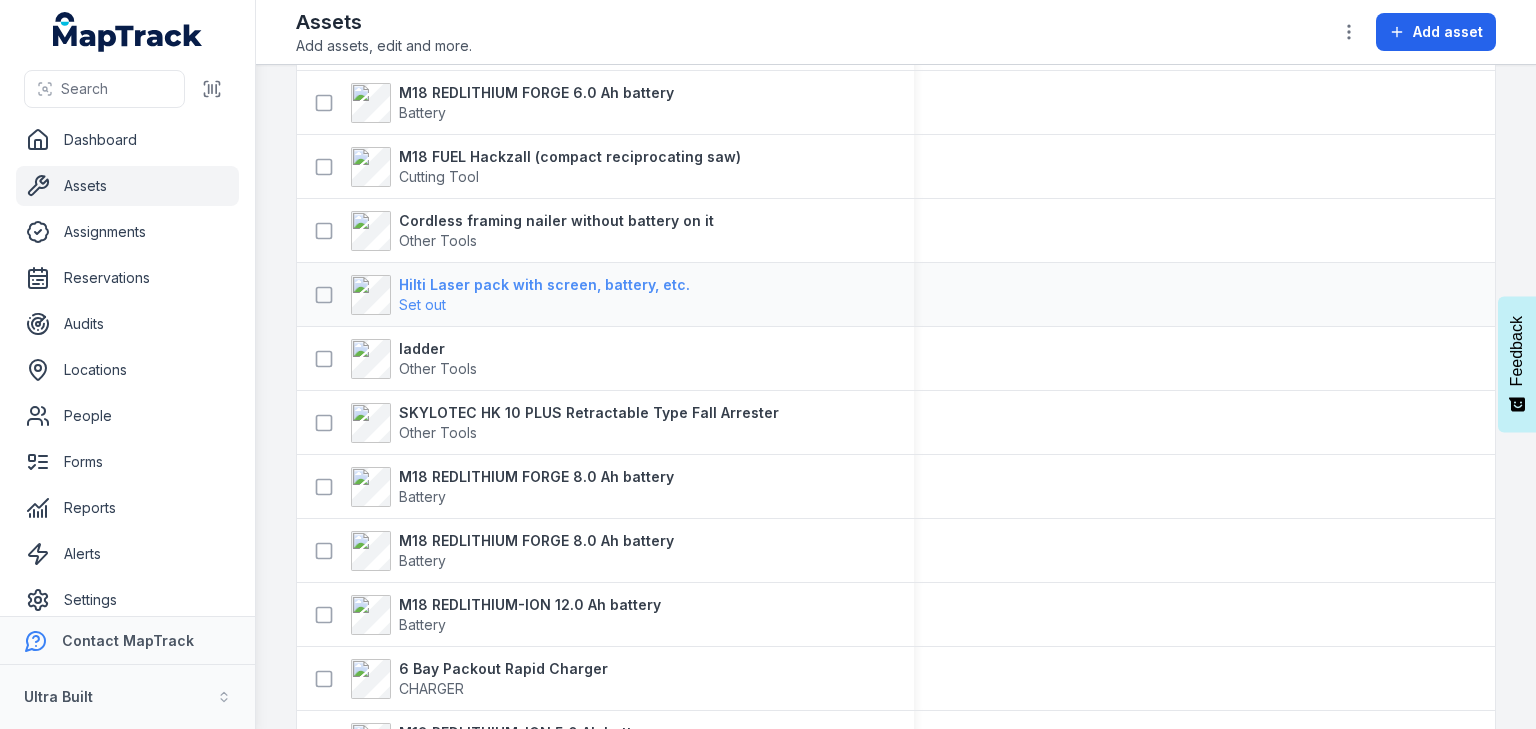 click on "Hilti Laser pack with screen, battery, etc." at bounding box center (544, 285) 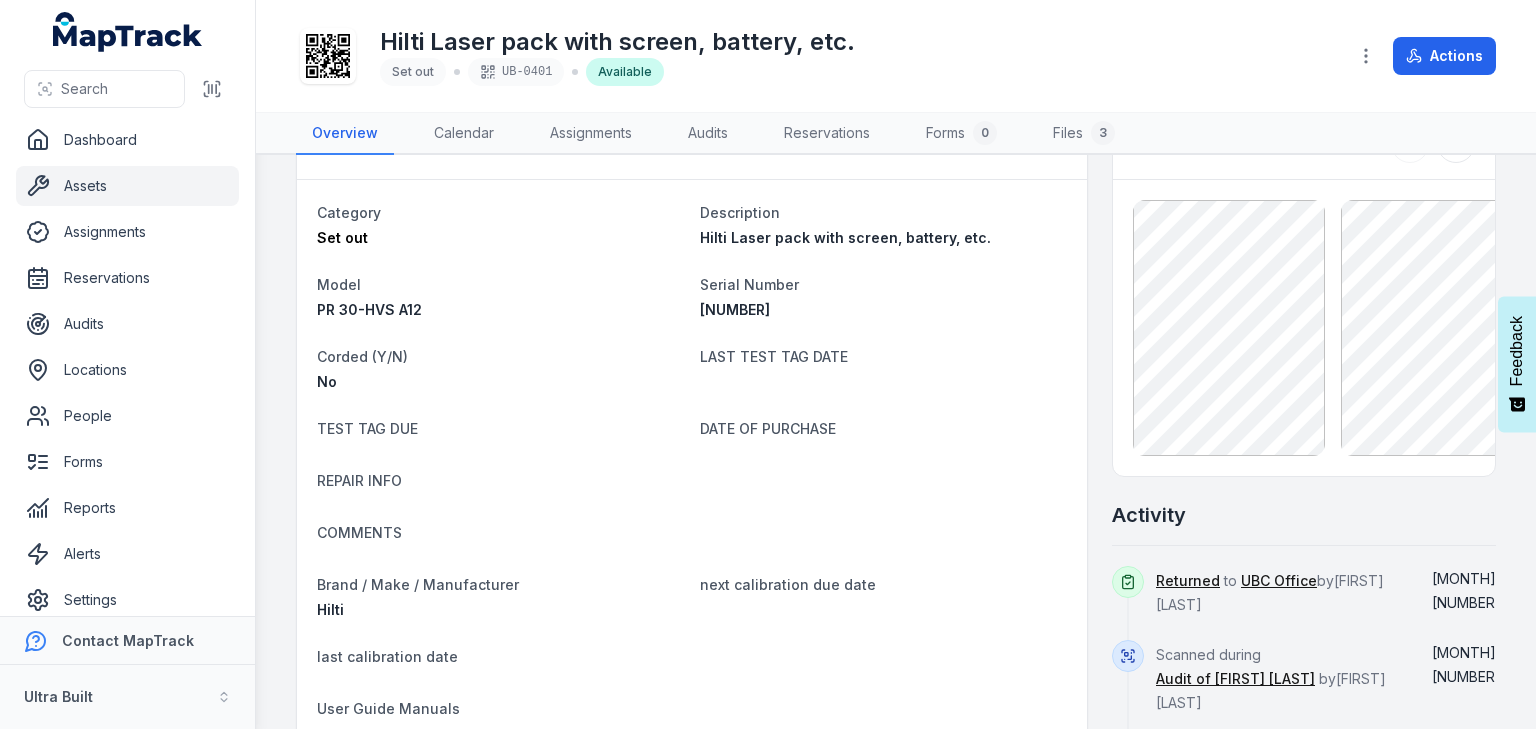 scroll, scrollTop: 160, scrollLeft: 0, axis: vertical 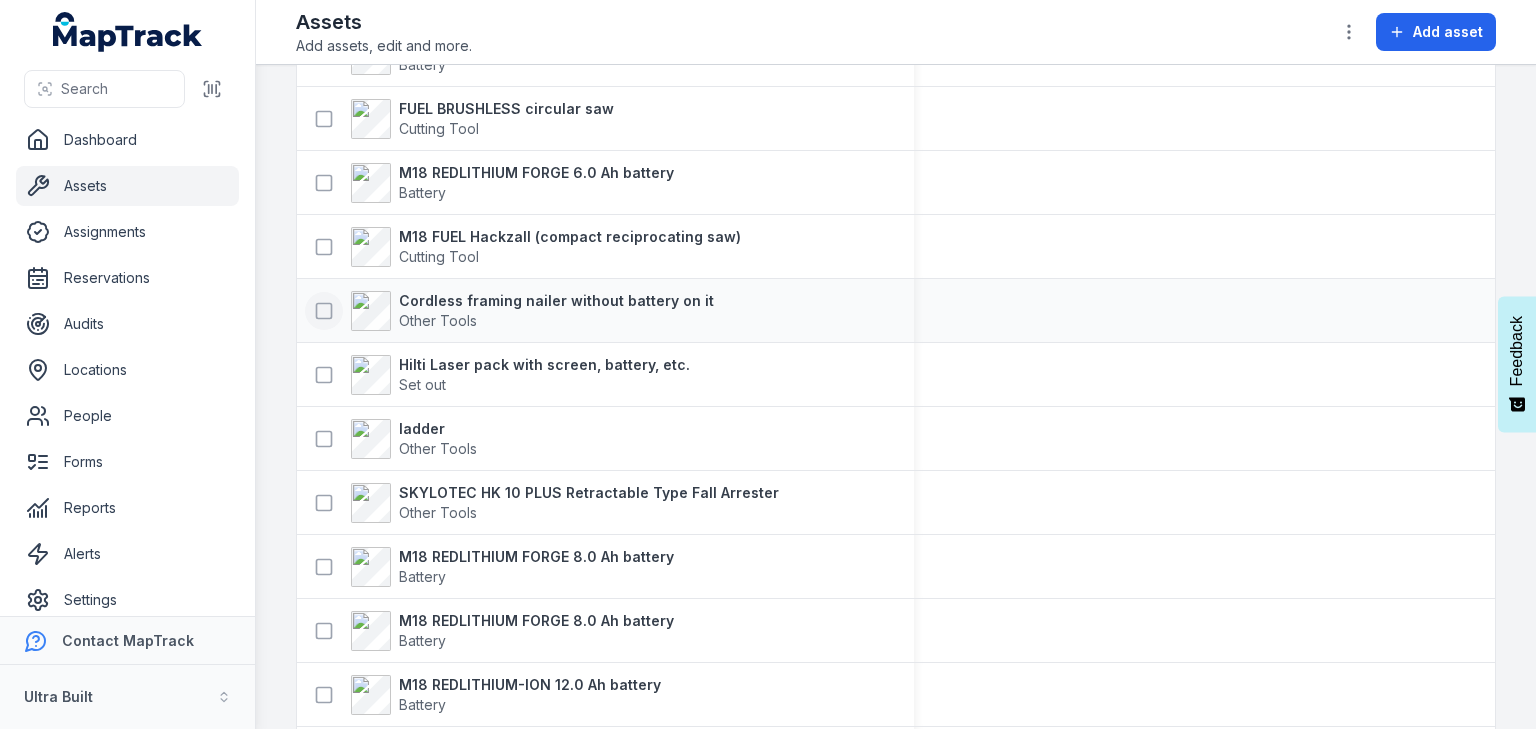 click 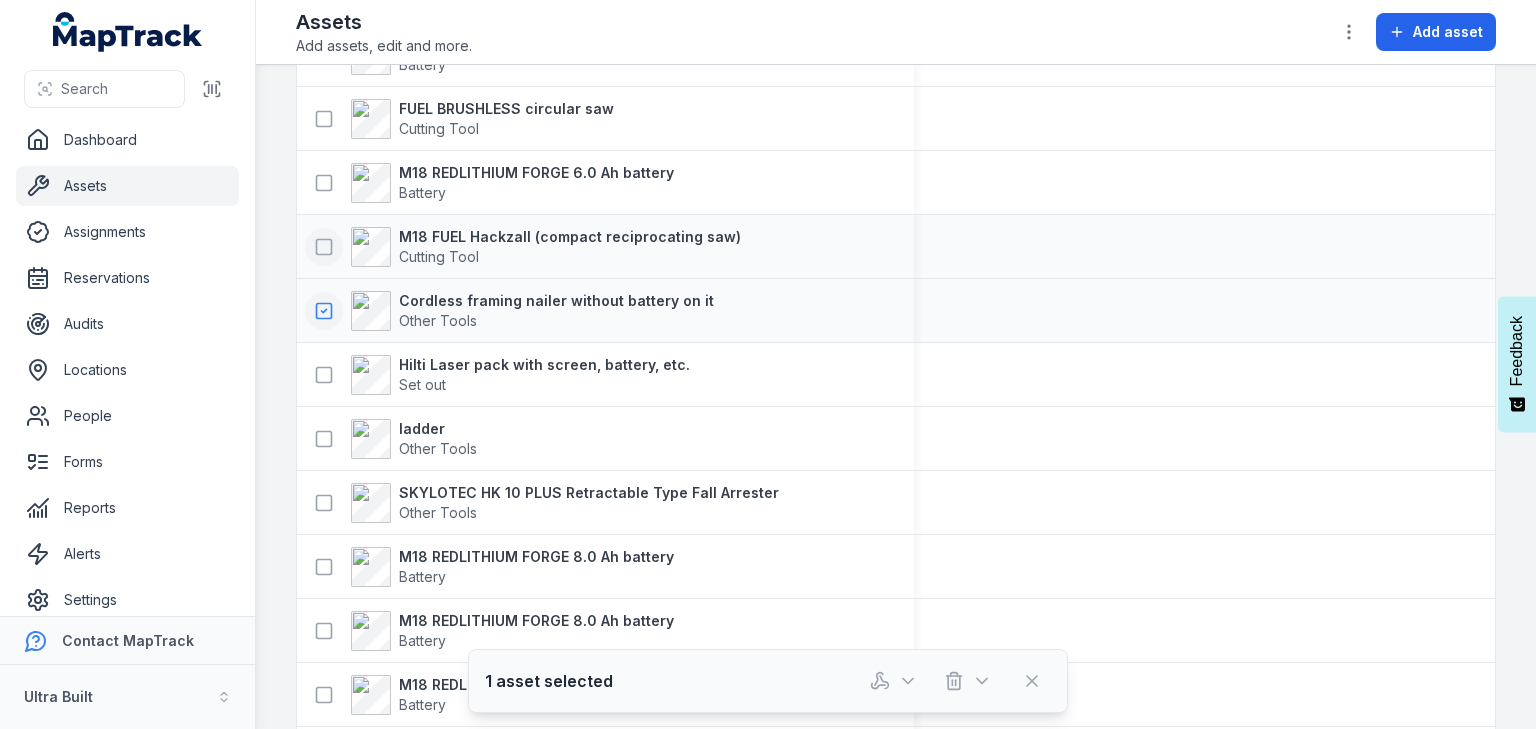 click 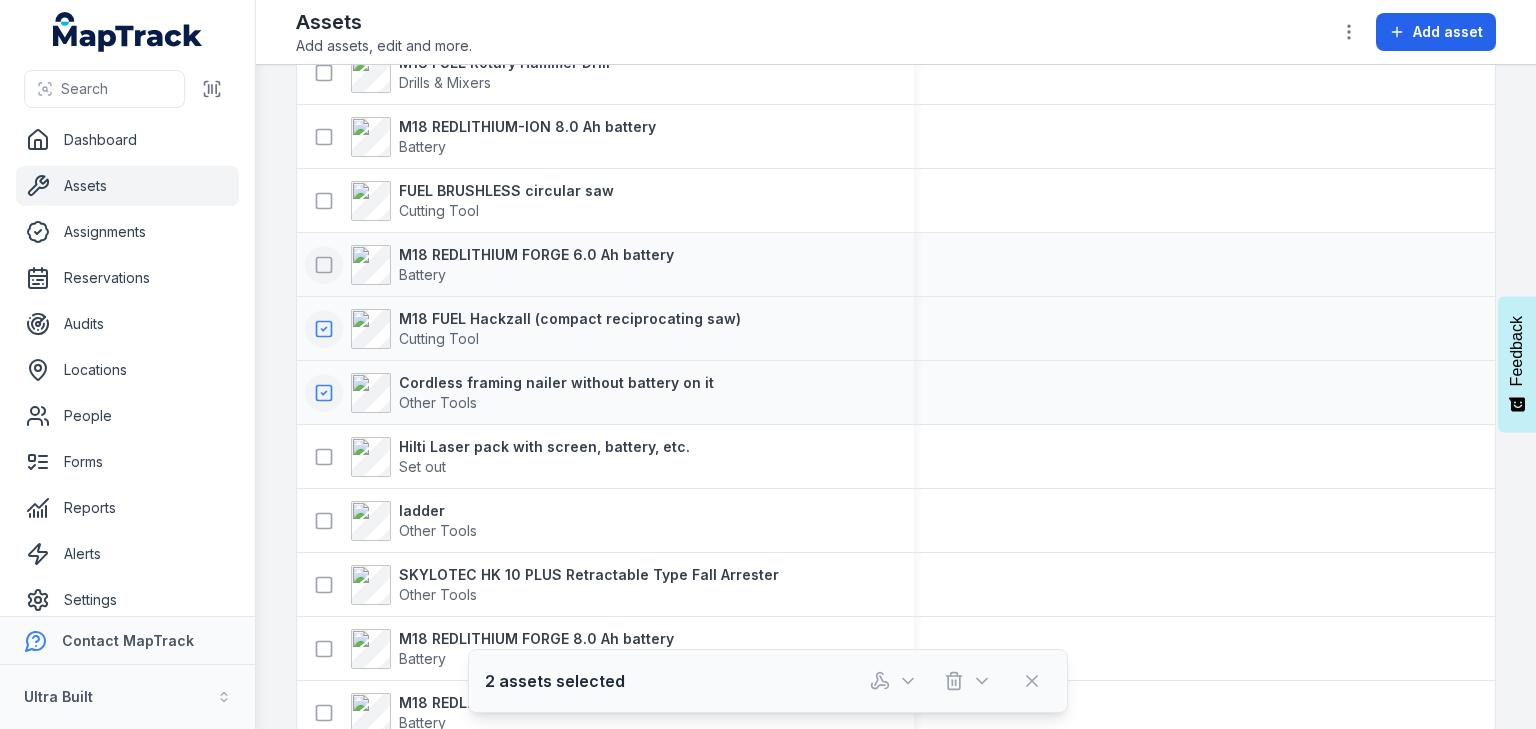 scroll, scrollTop: 2960, scrollLeft: 0, axis: vertical 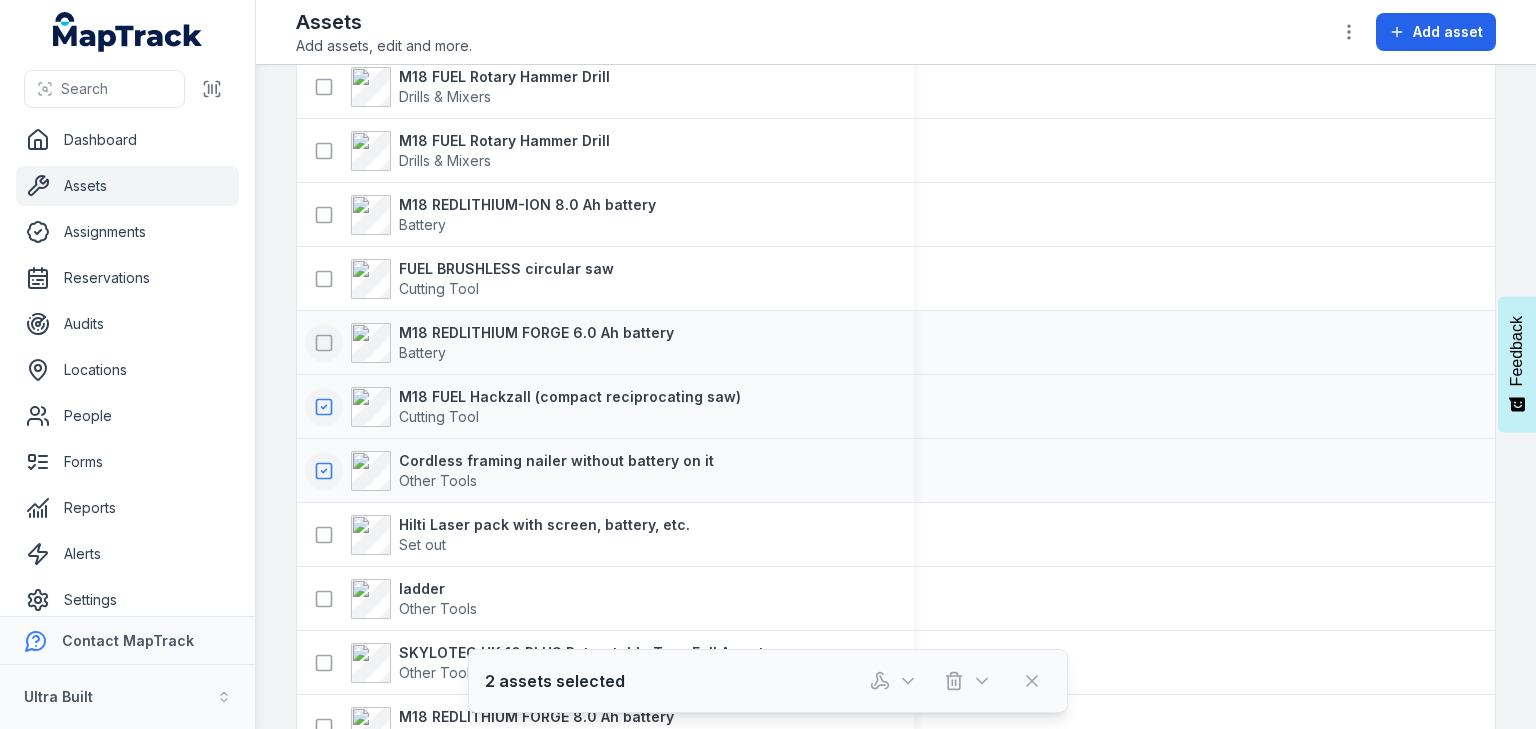 click 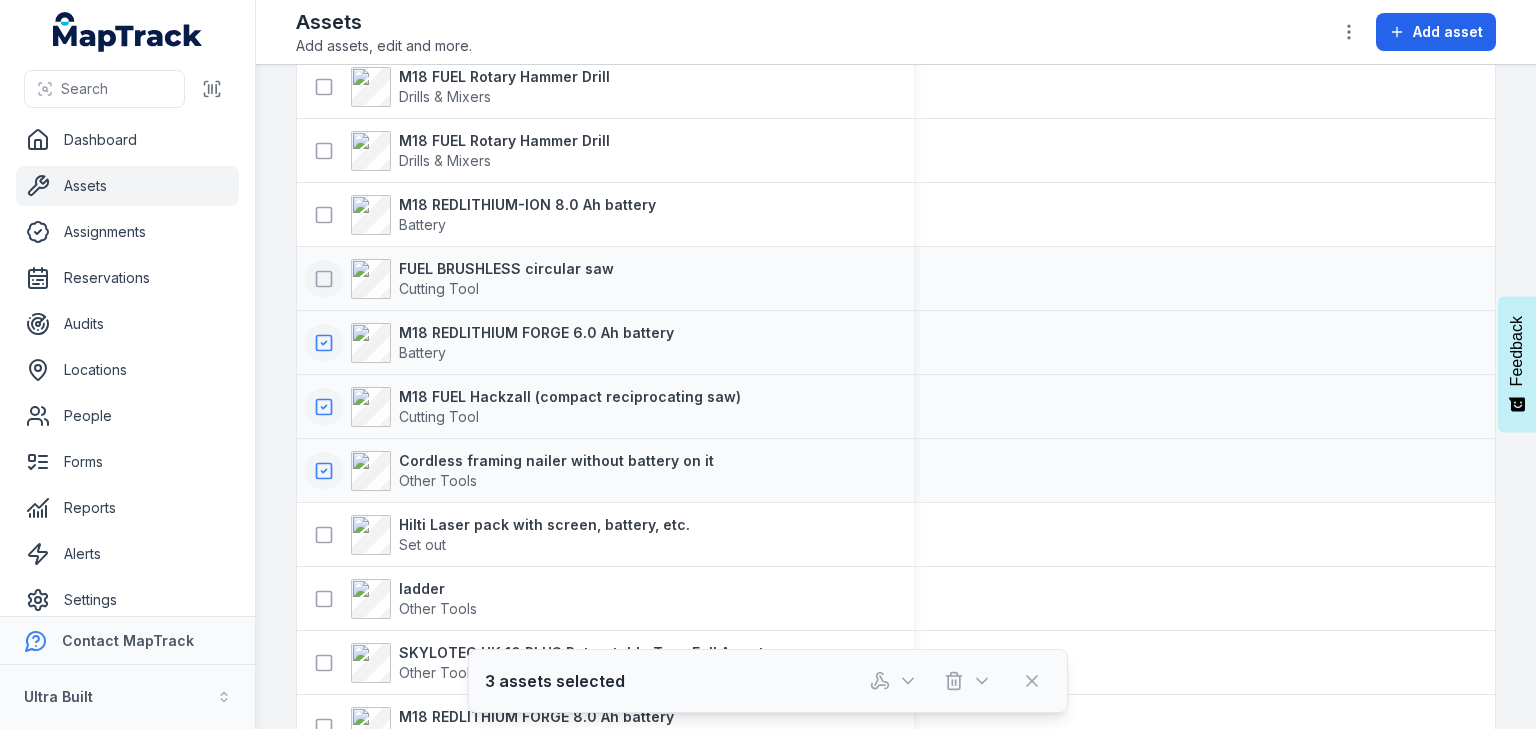 click 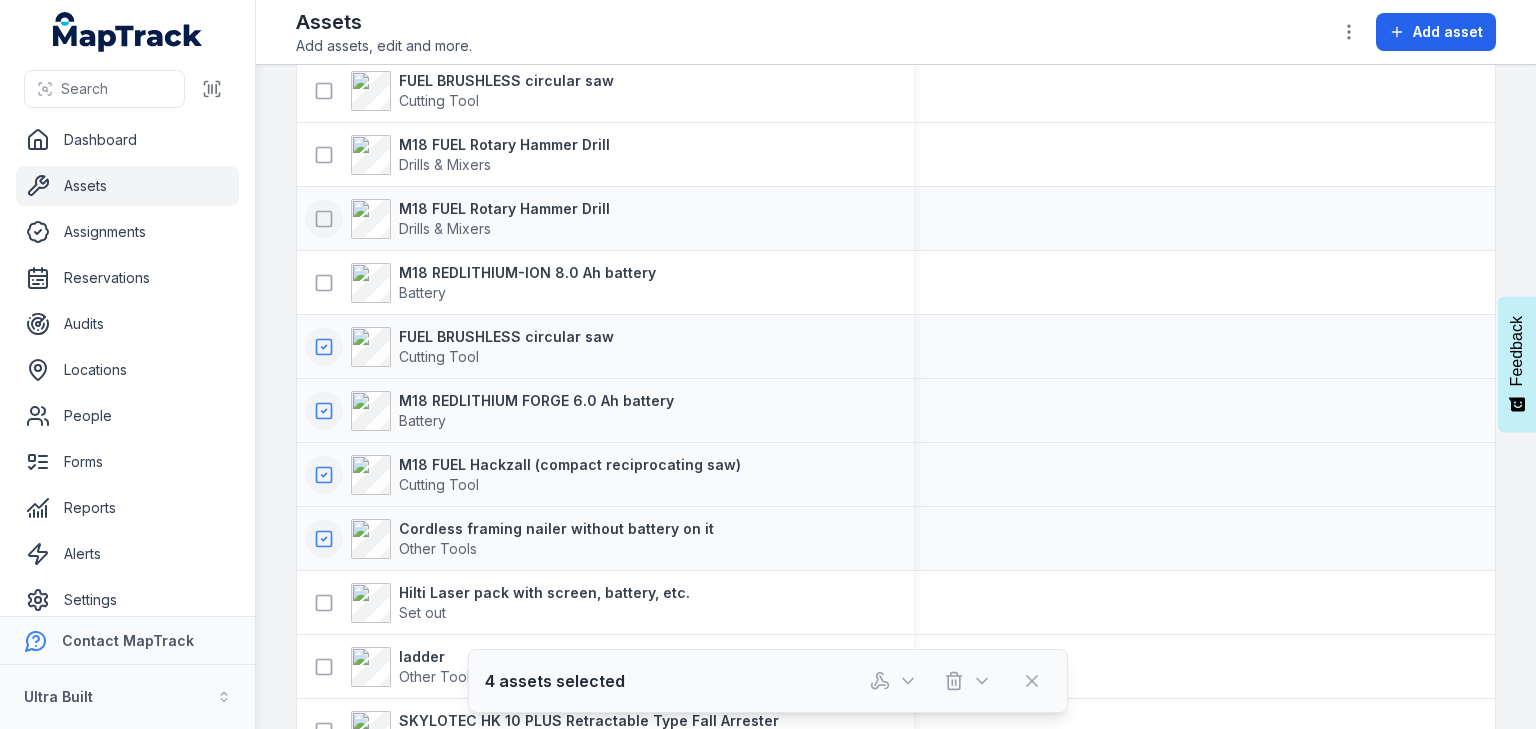 scroll, scrollTop: 2800, scrollLeft: 0, axis: vertical 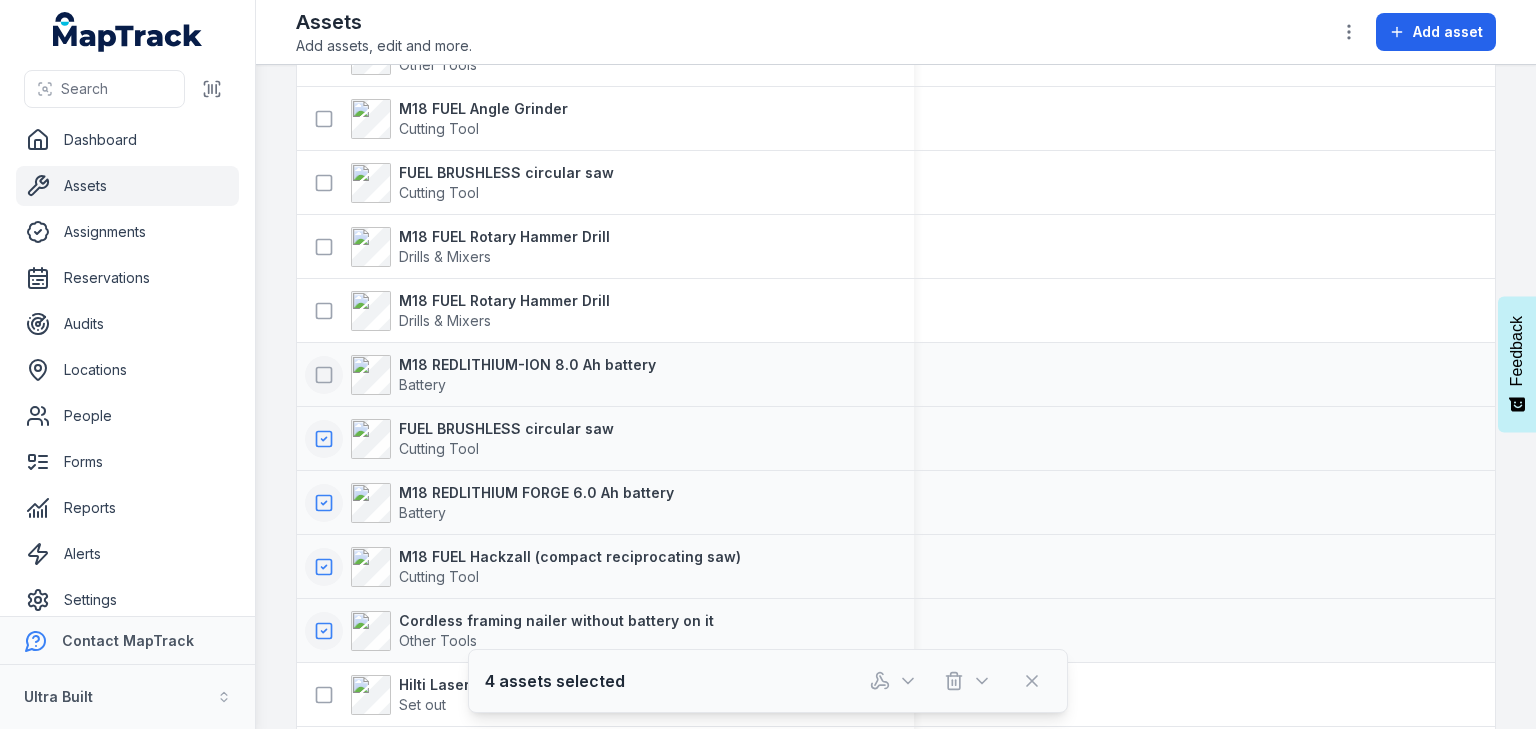 click 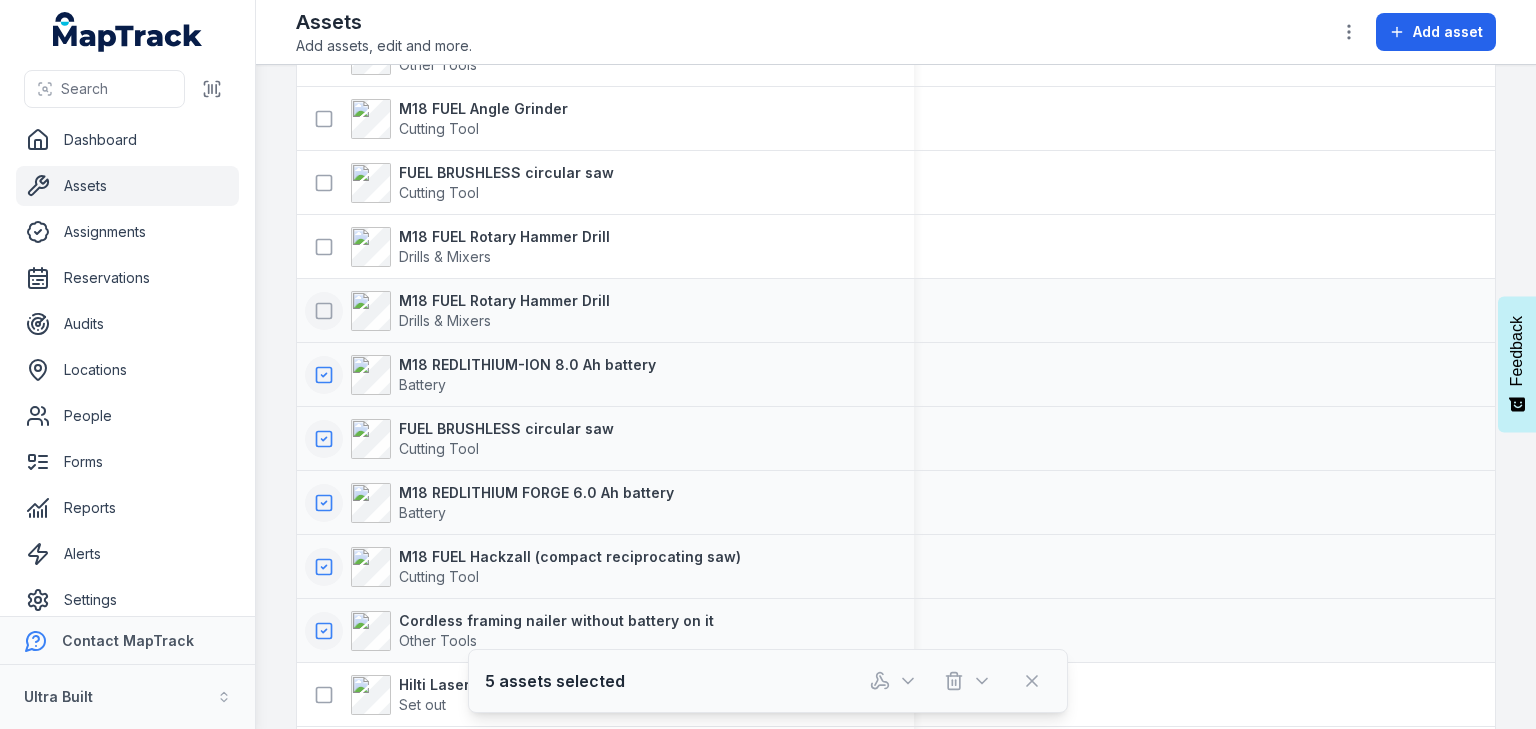 click 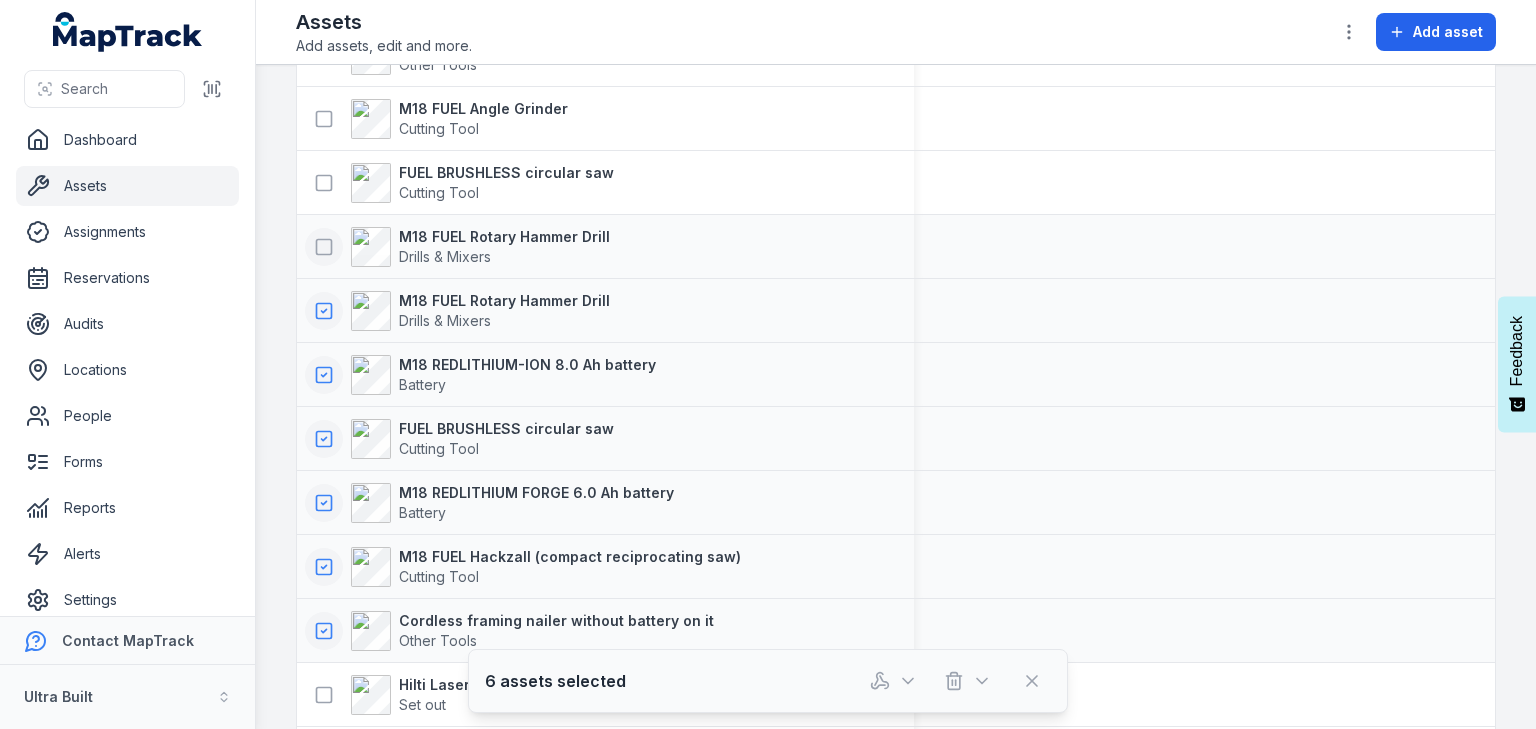 click 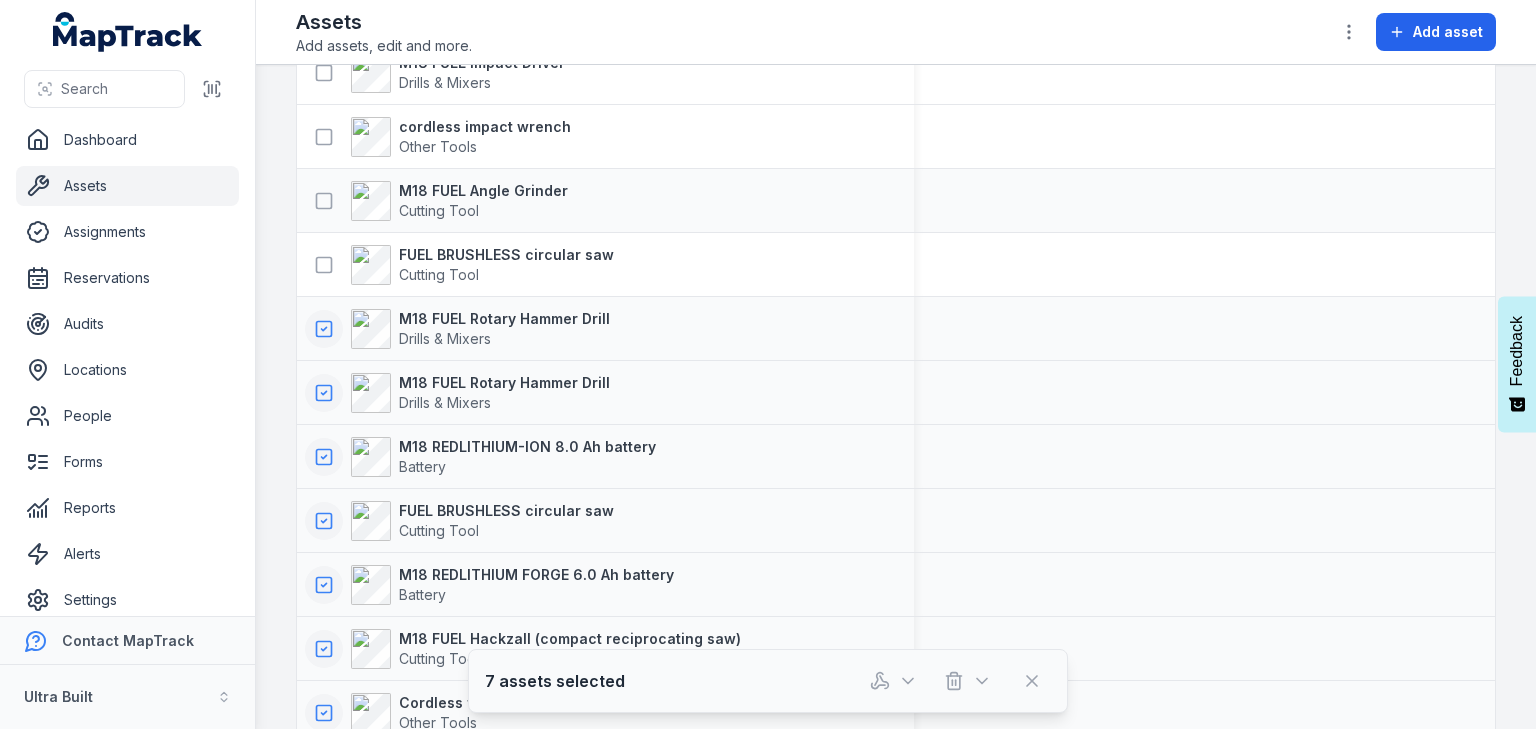 scroll, scrollTop: 2560, scrollLeft: 0, axis: vertical 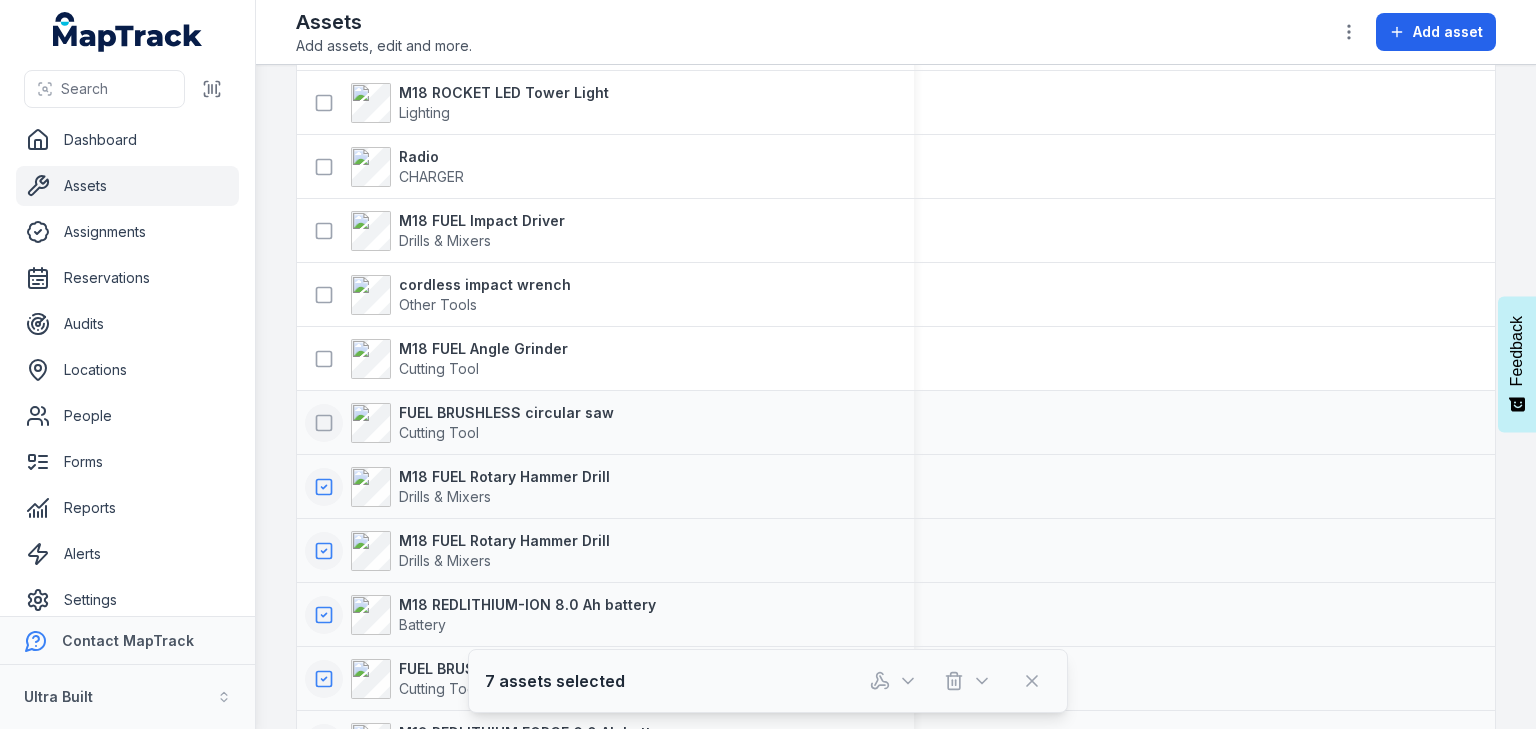 click 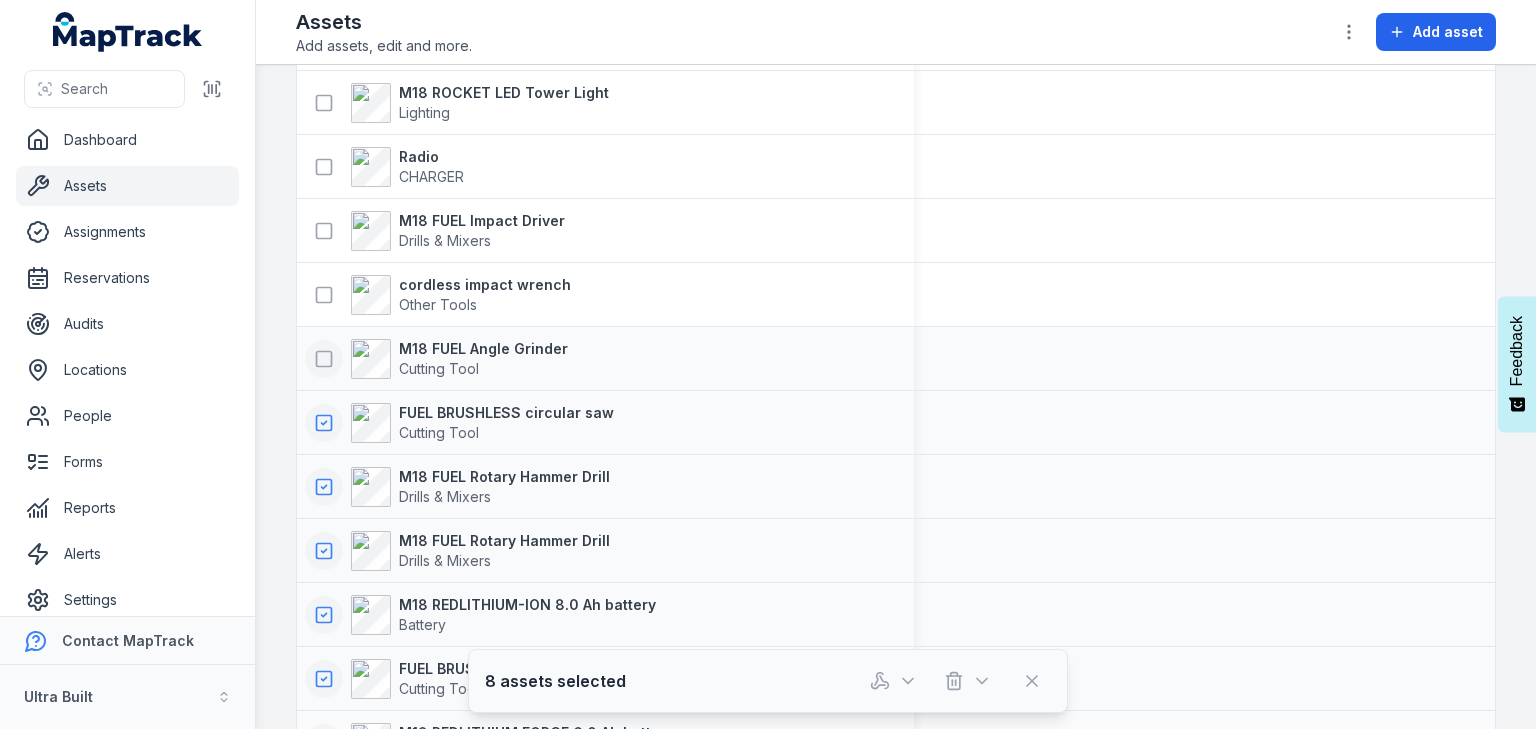 click 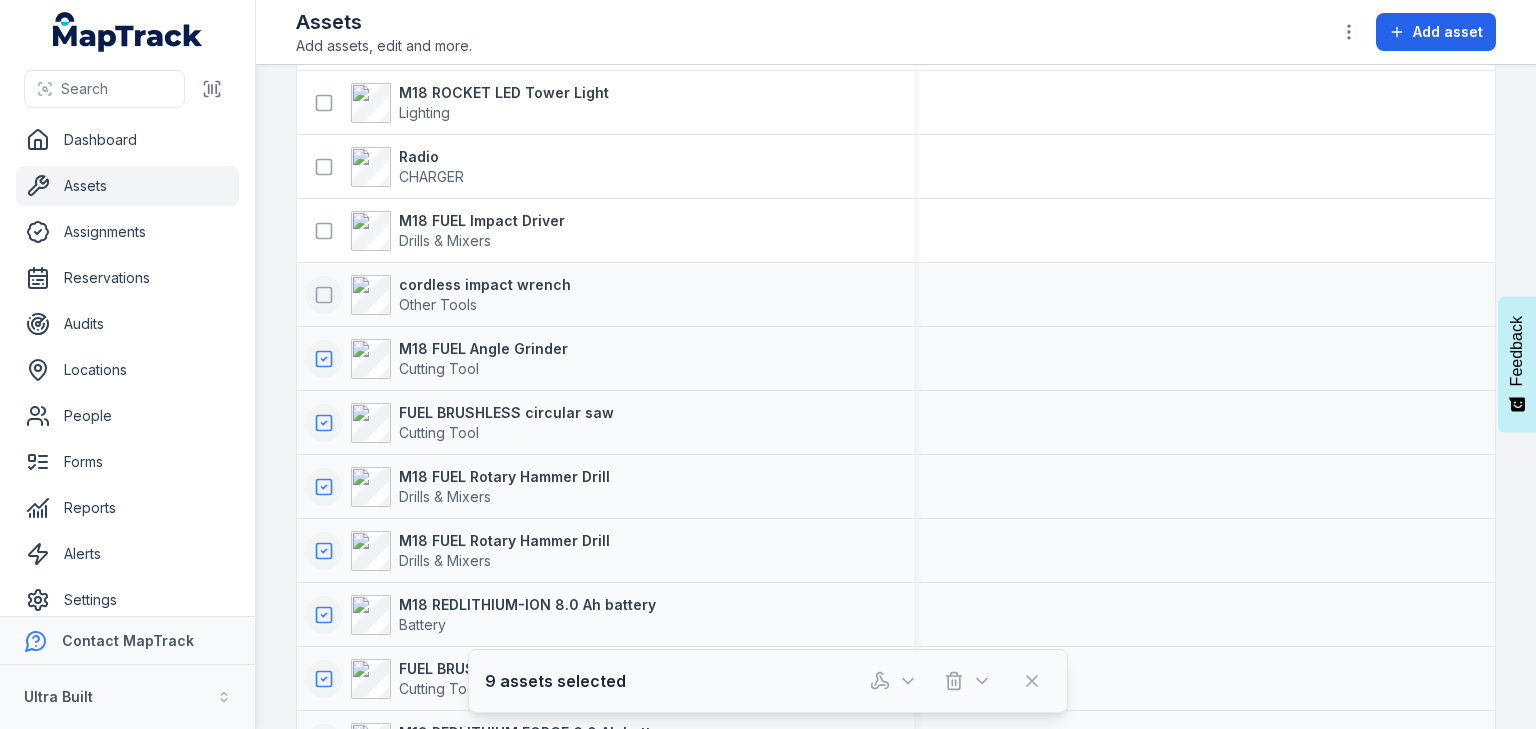 click 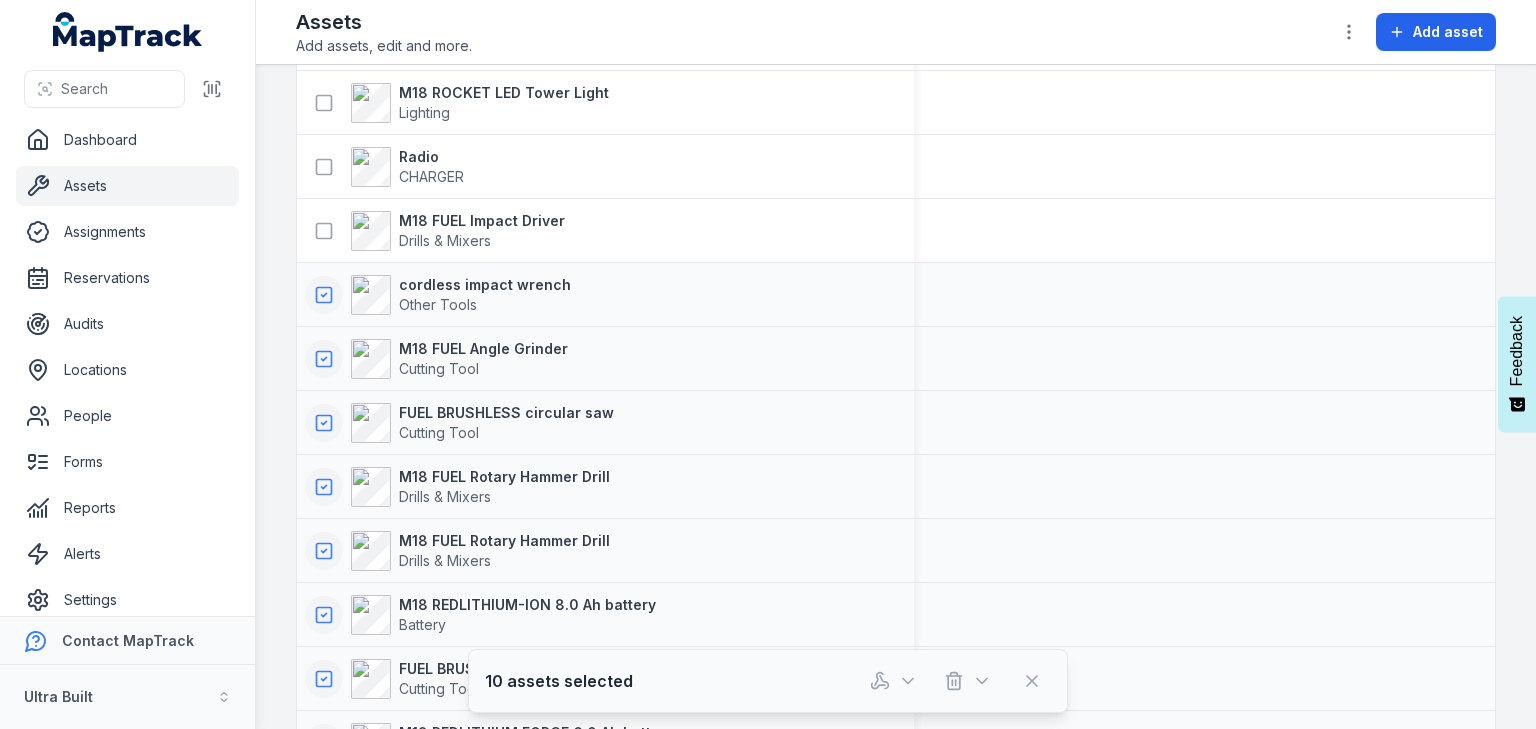 scroll, scrollTop: 2400, scrollLeft: 0, axis: vertical 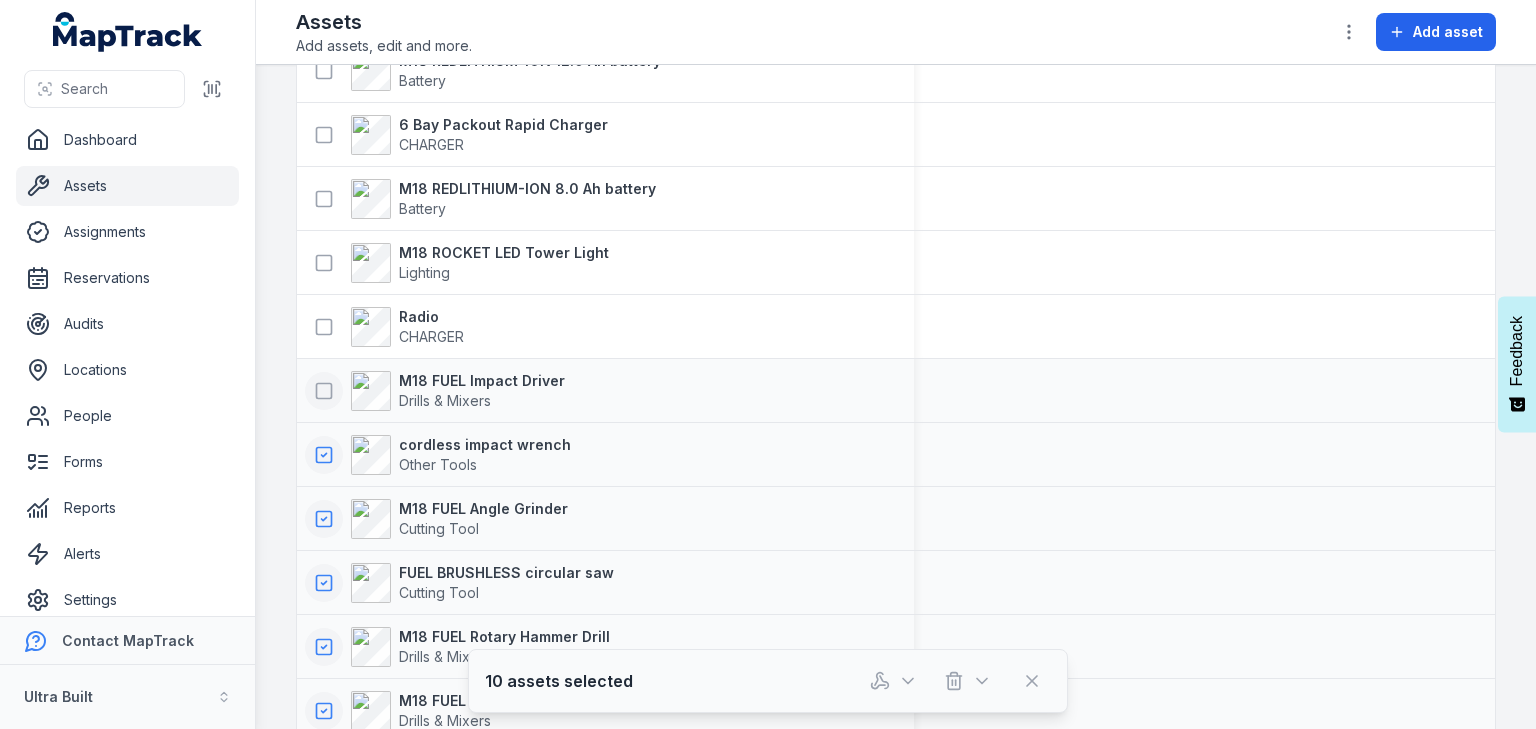 click 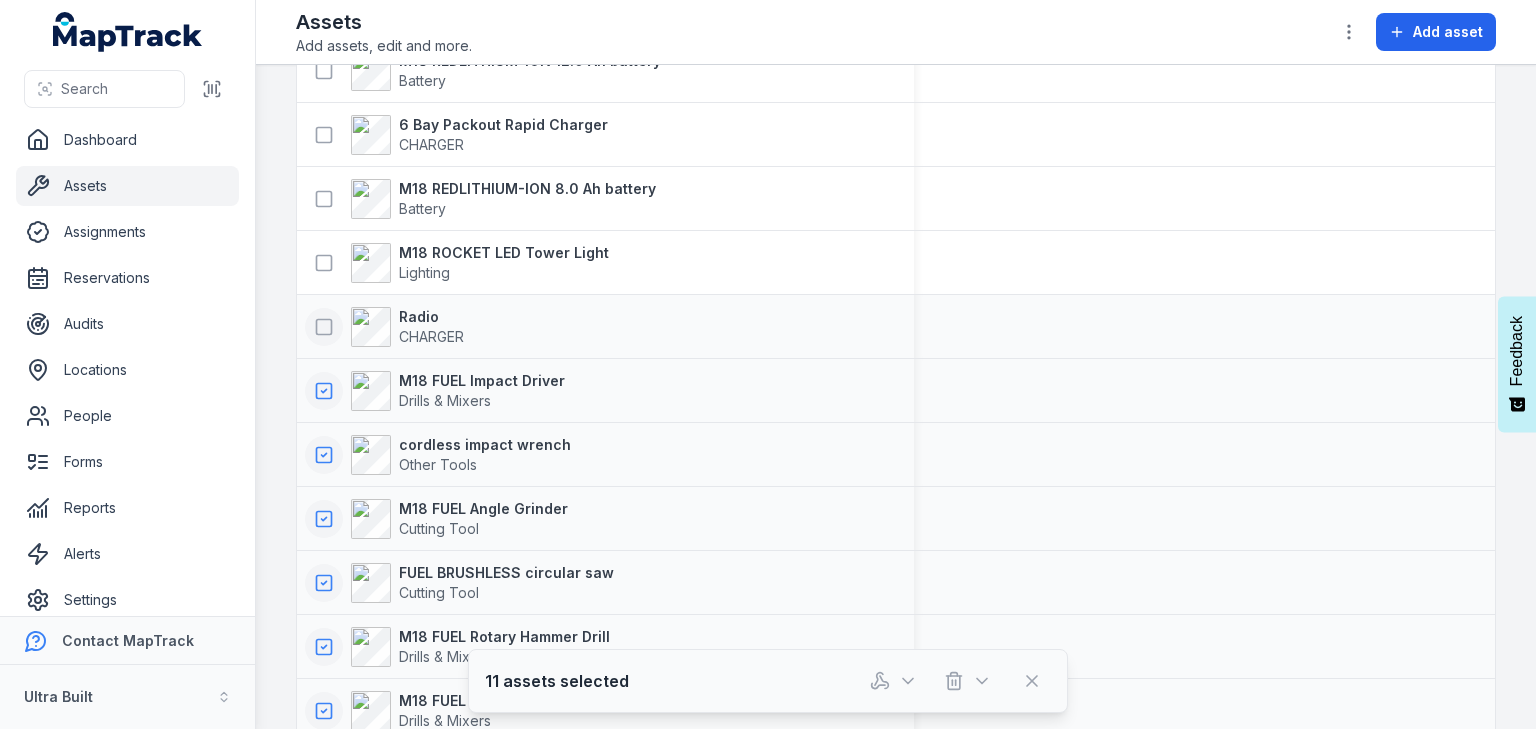 click 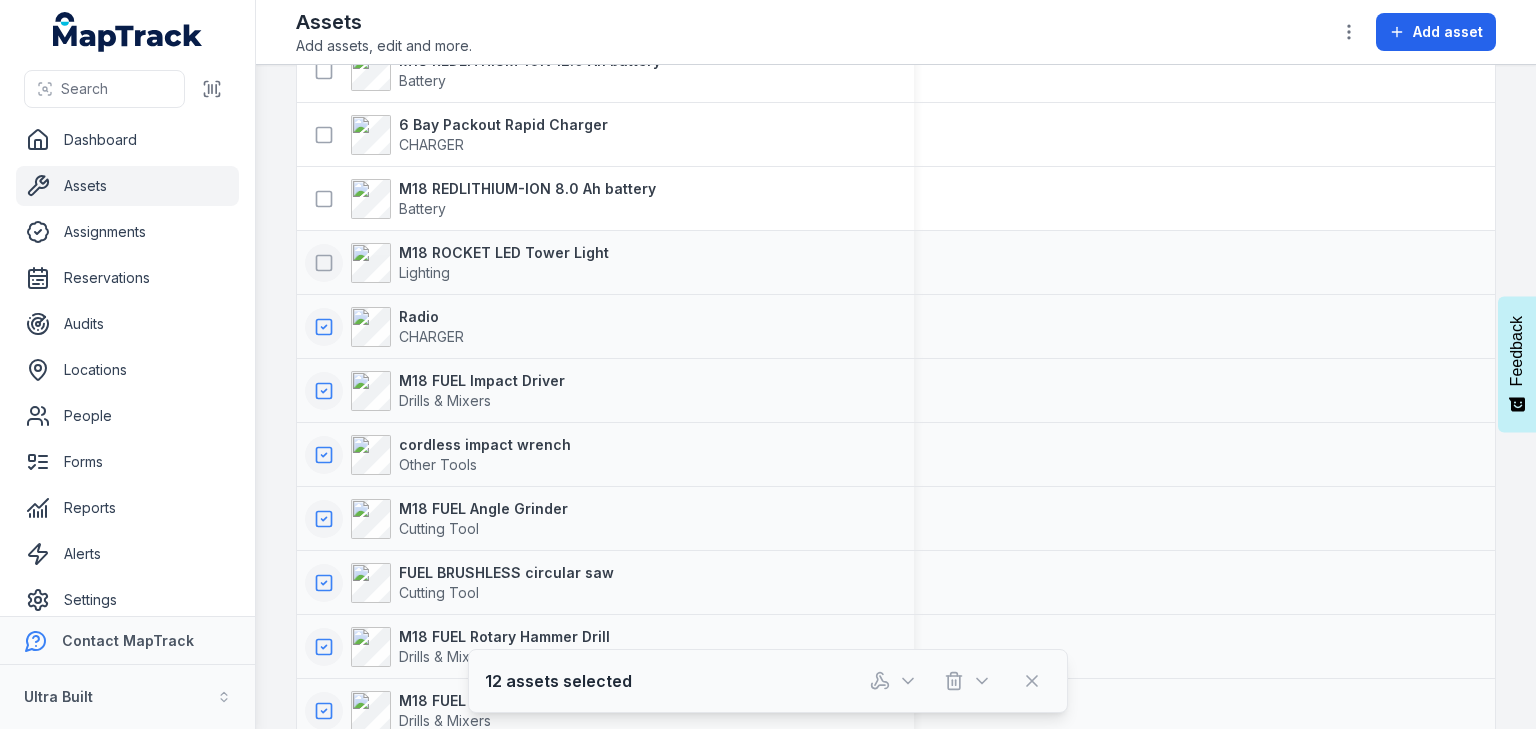click 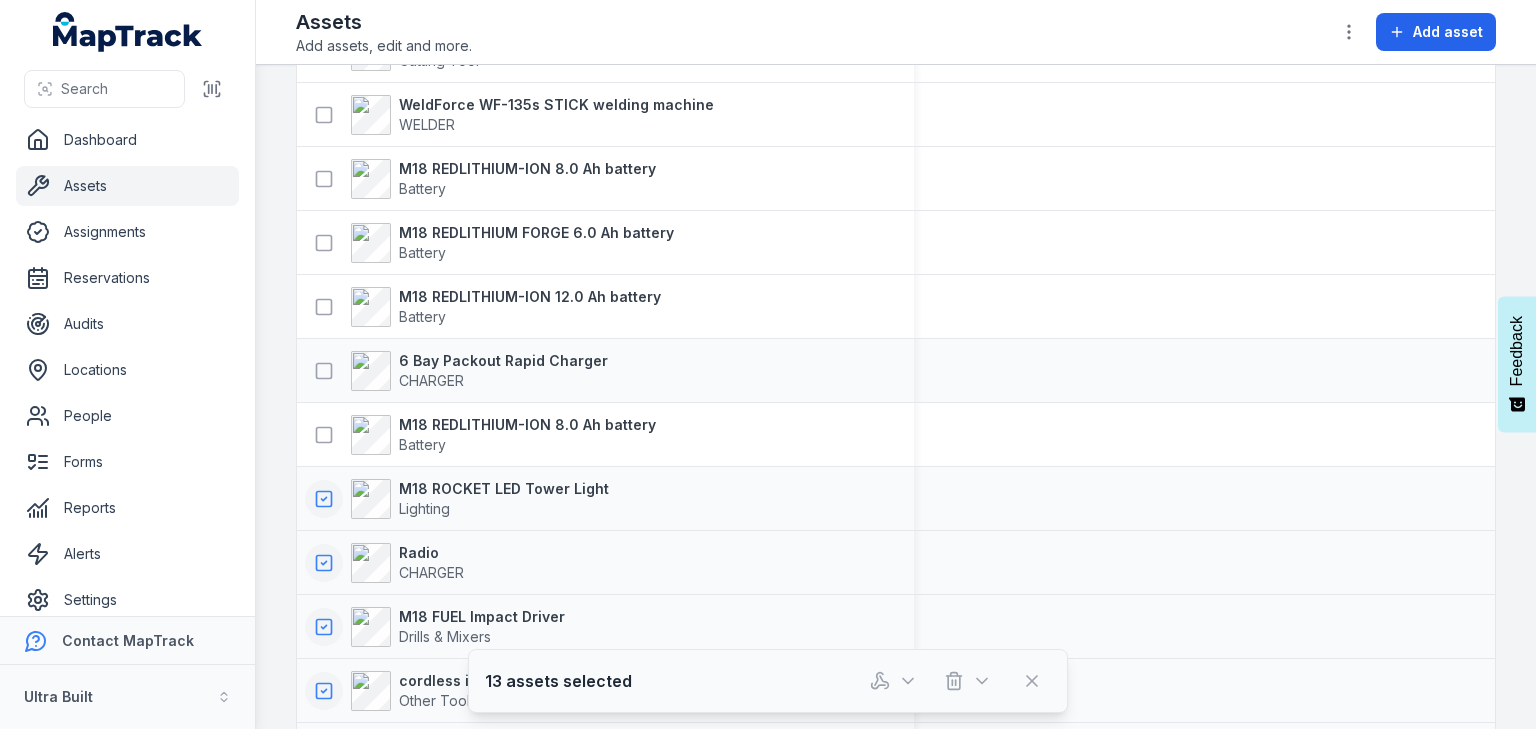 scroll, scrollTop: 2160, scrollLeft: 0, axis: vertical 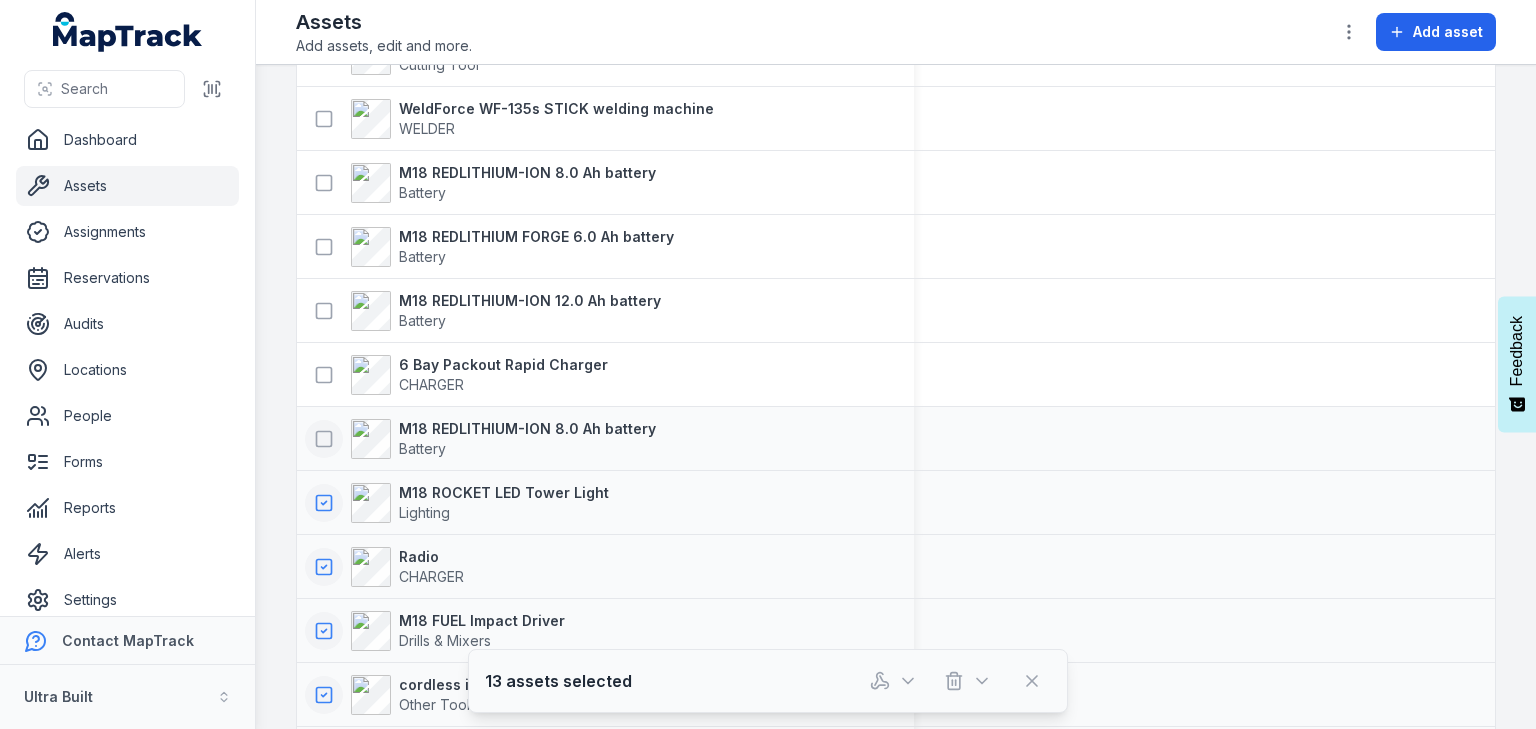 click 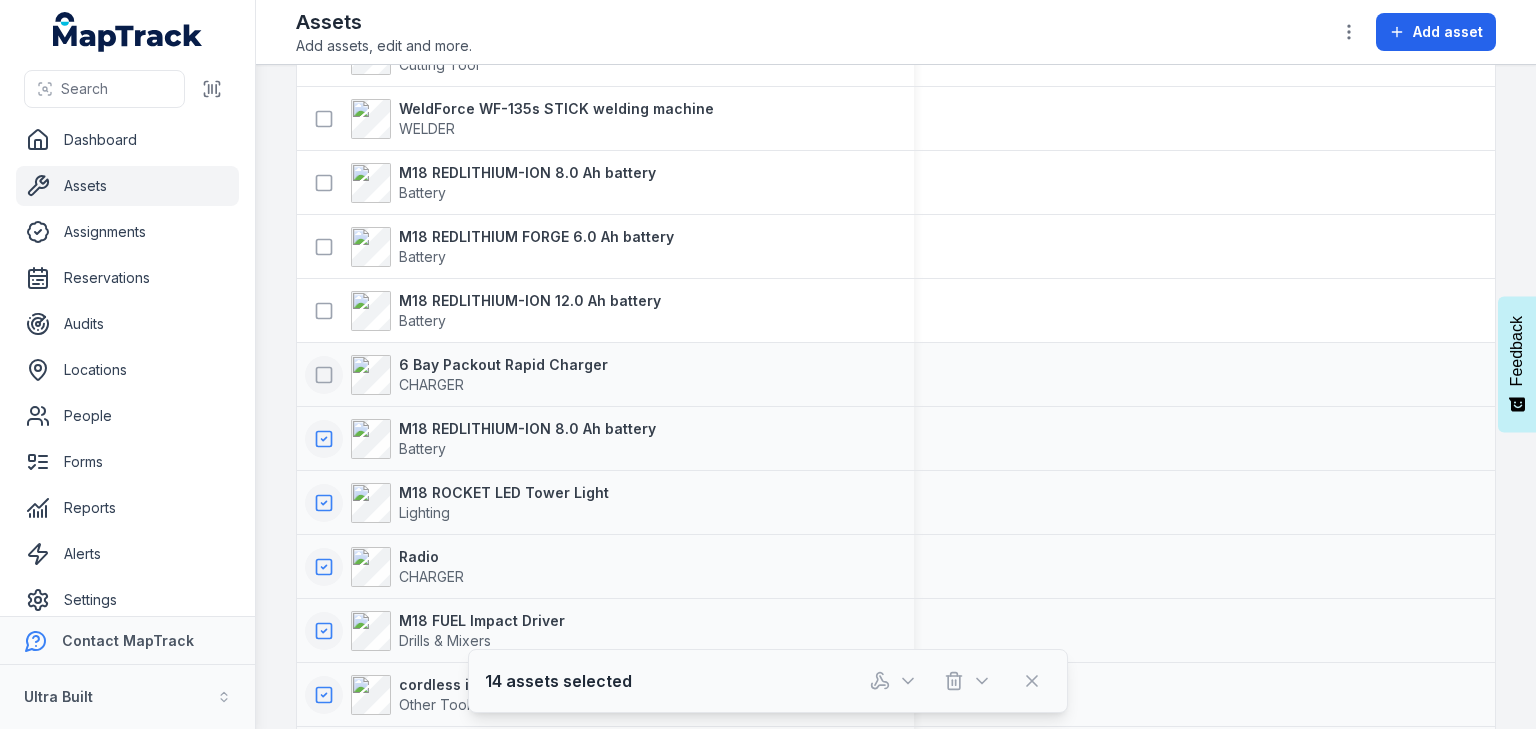 click 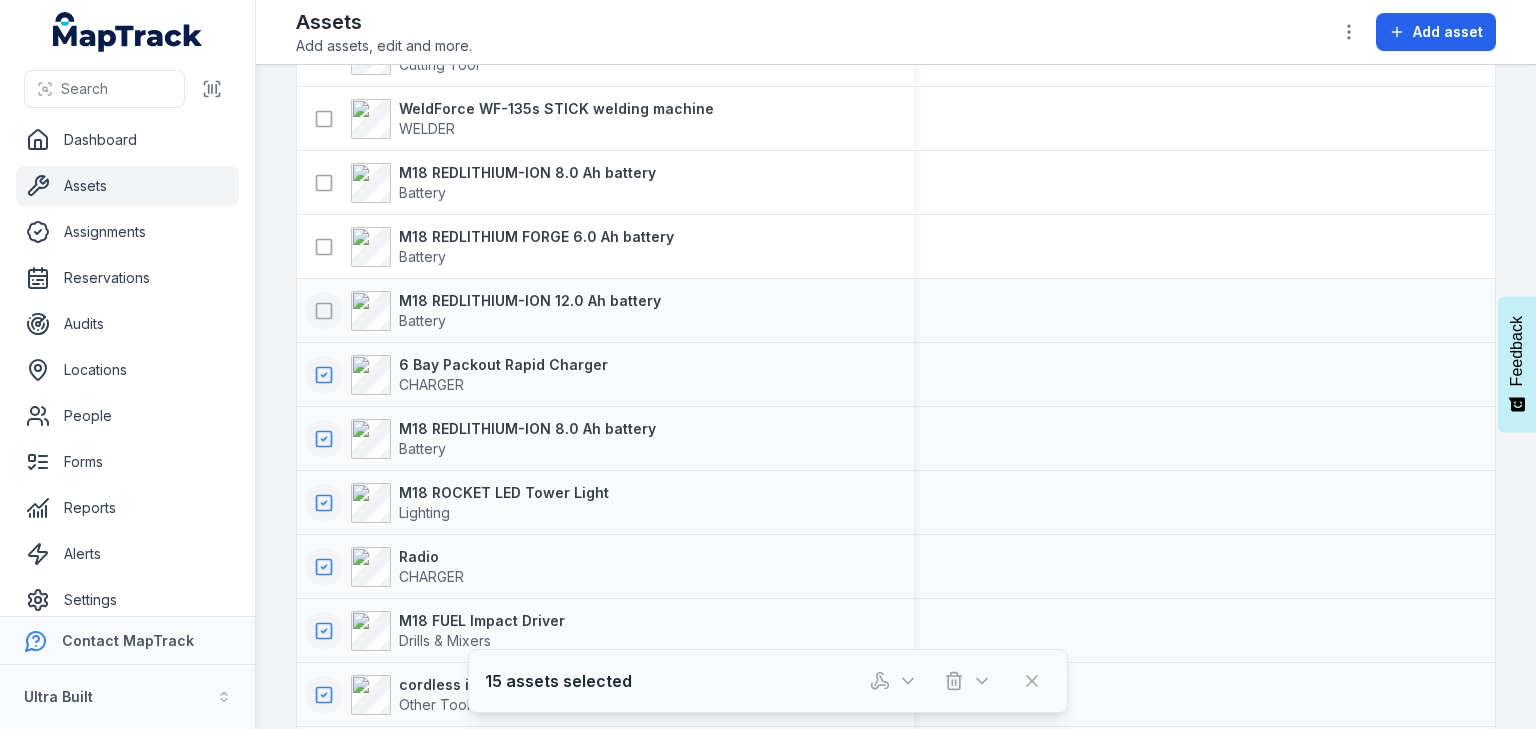 click 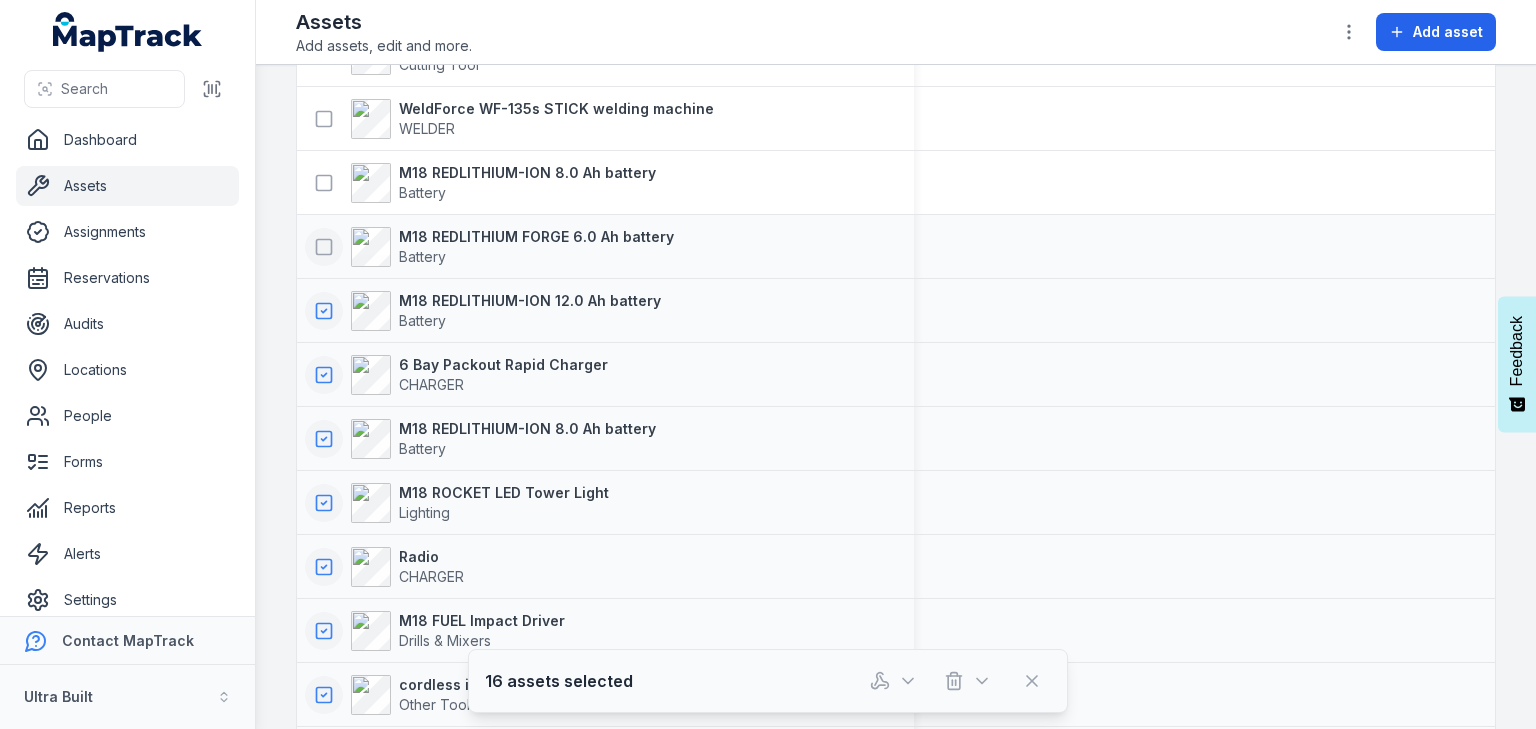 click 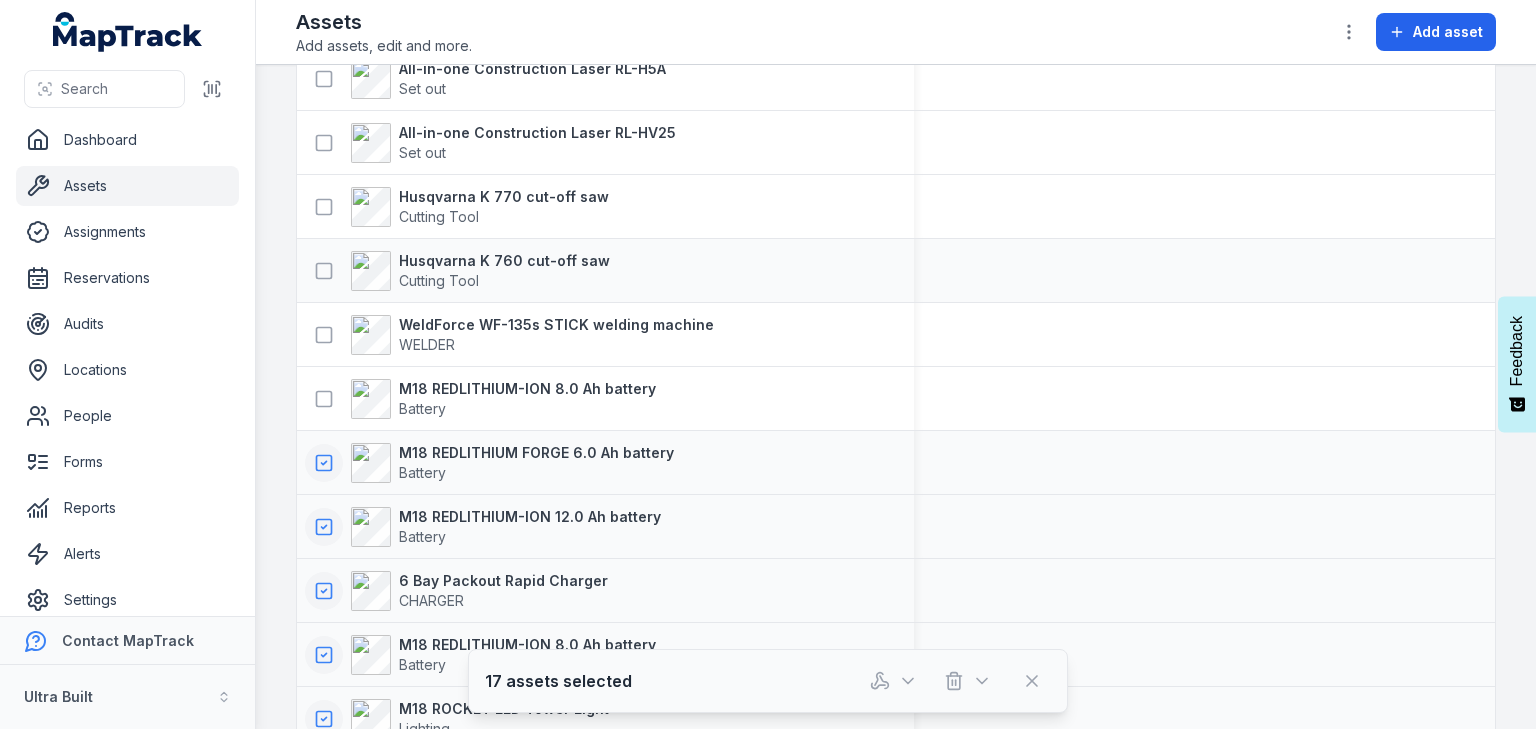 scroll, scrollTop: 1920, scrollLeft: 0, axis: vertical 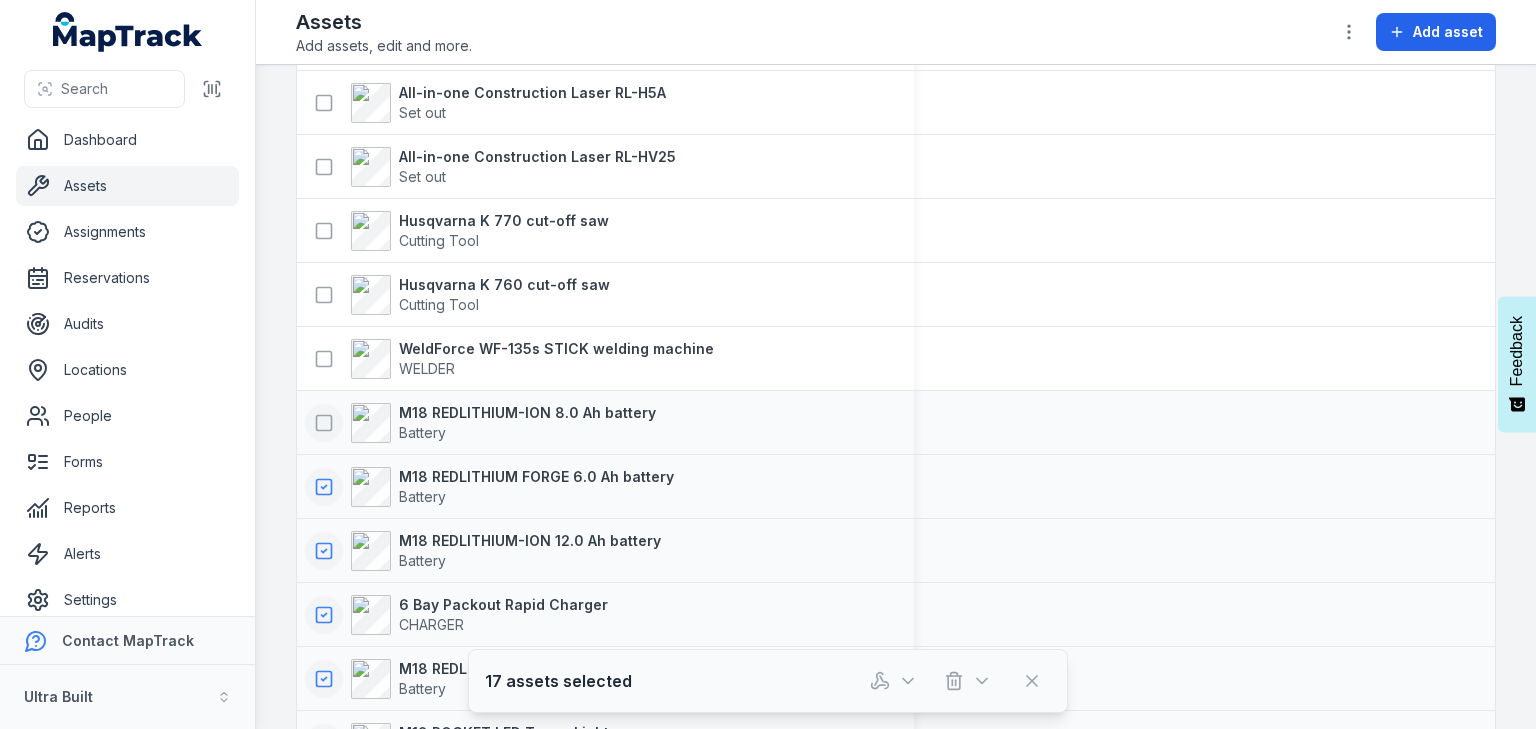 click 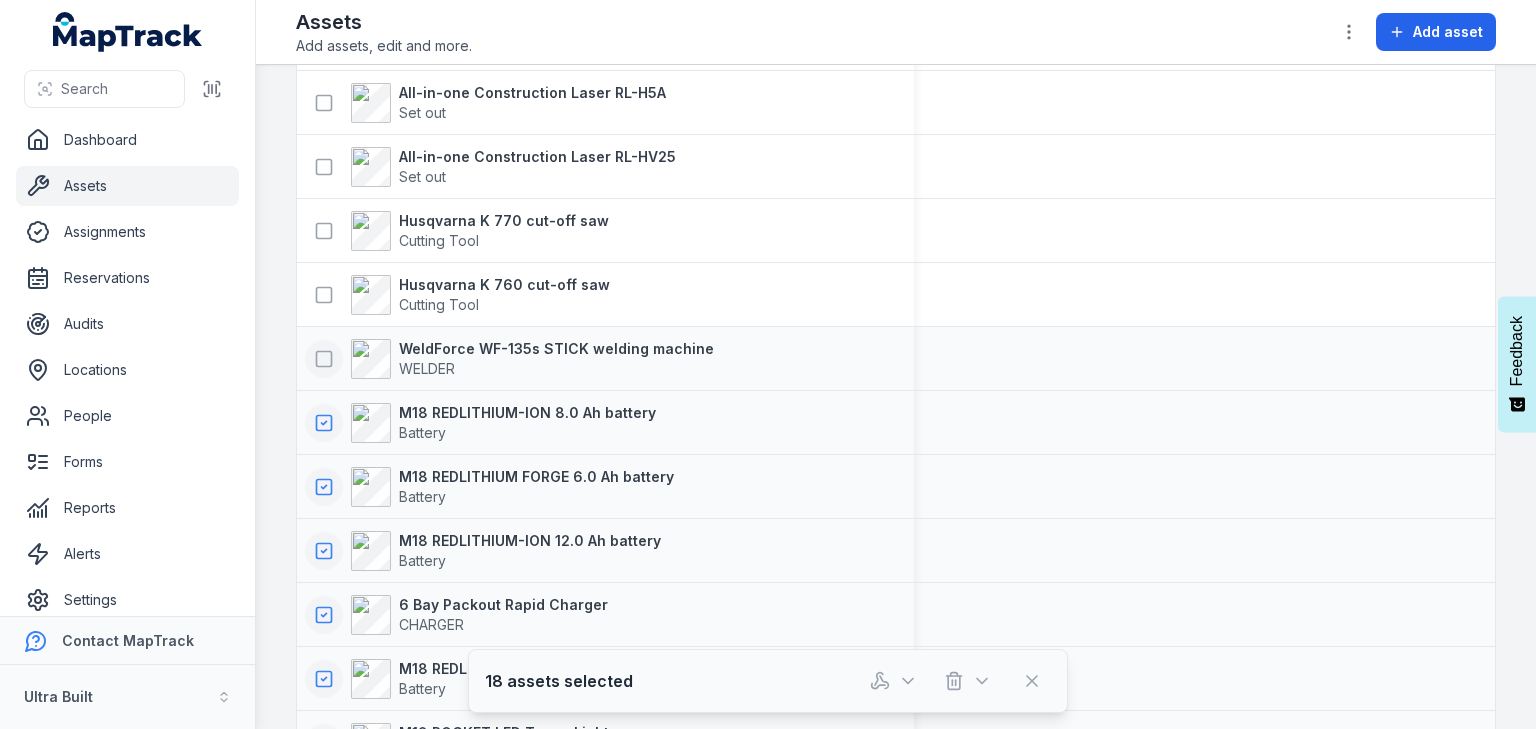 click 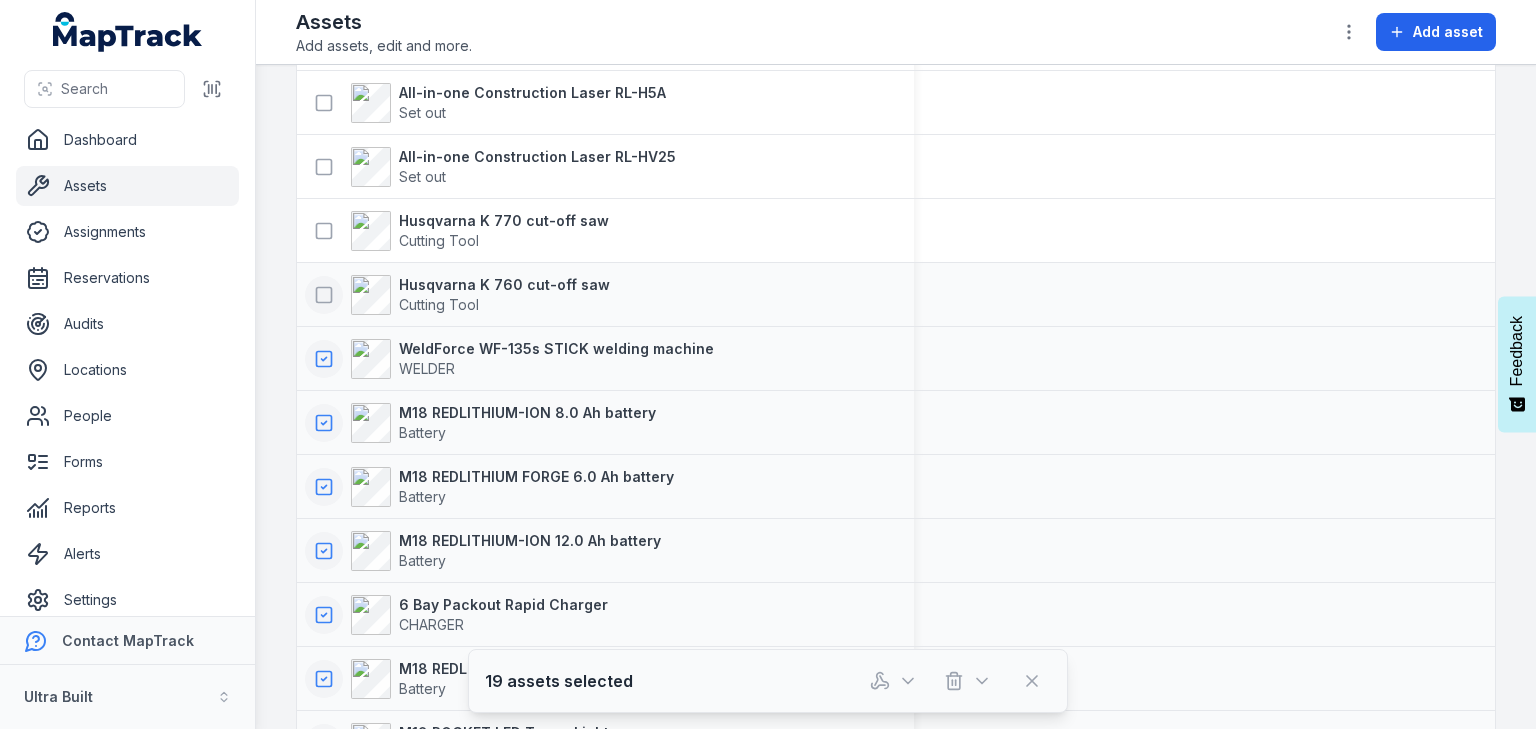 click 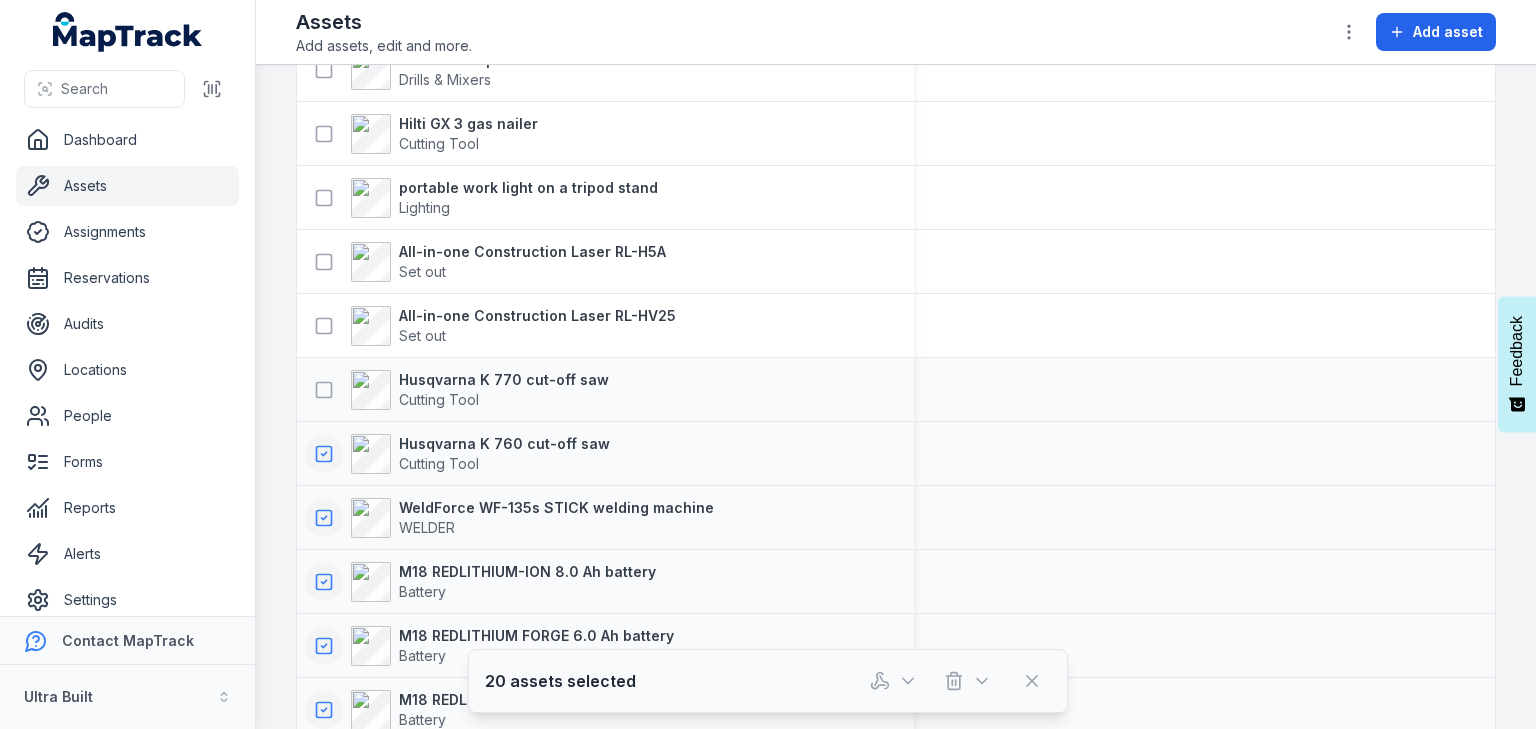 scroll, scrollTop: 1760, scrollLeft: 0, axis: vertical 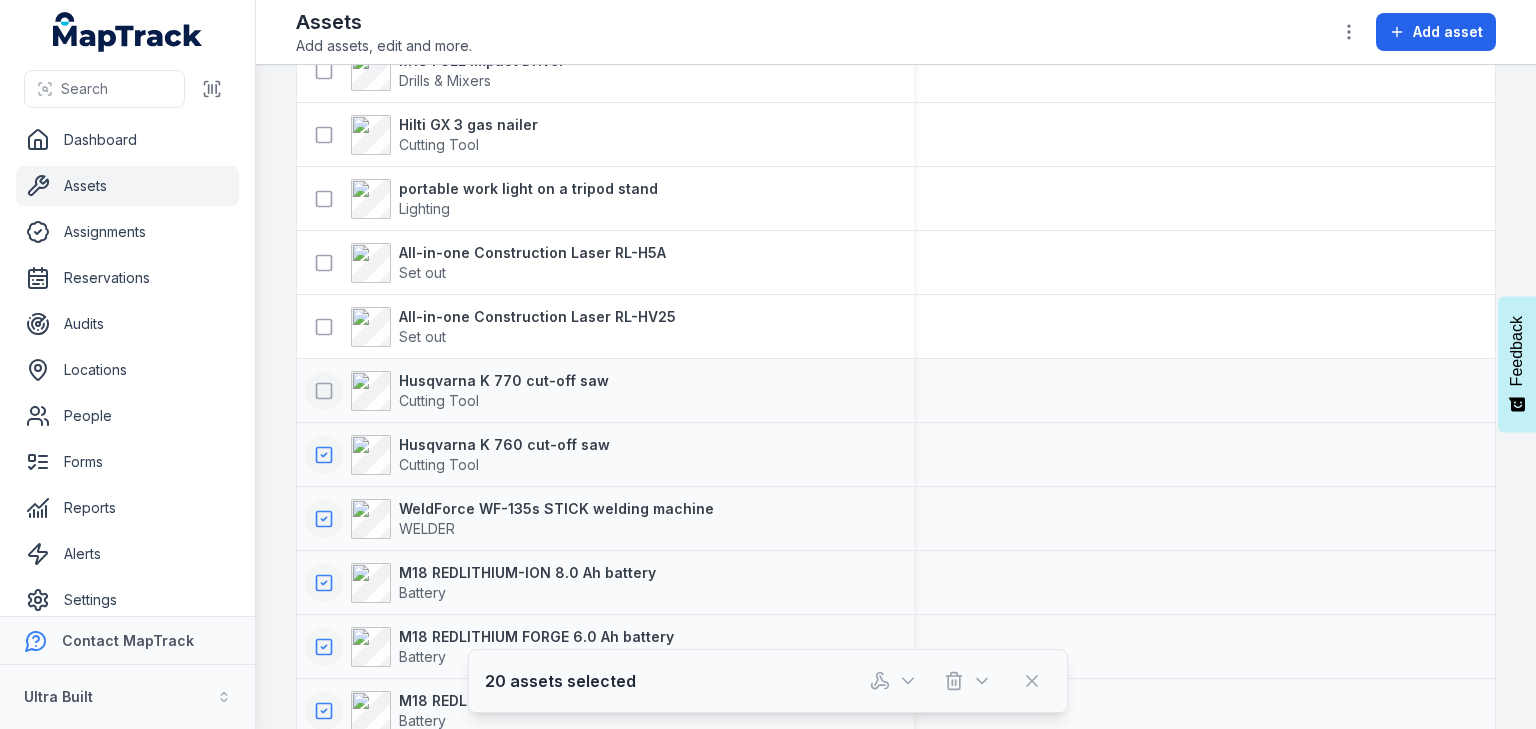 click 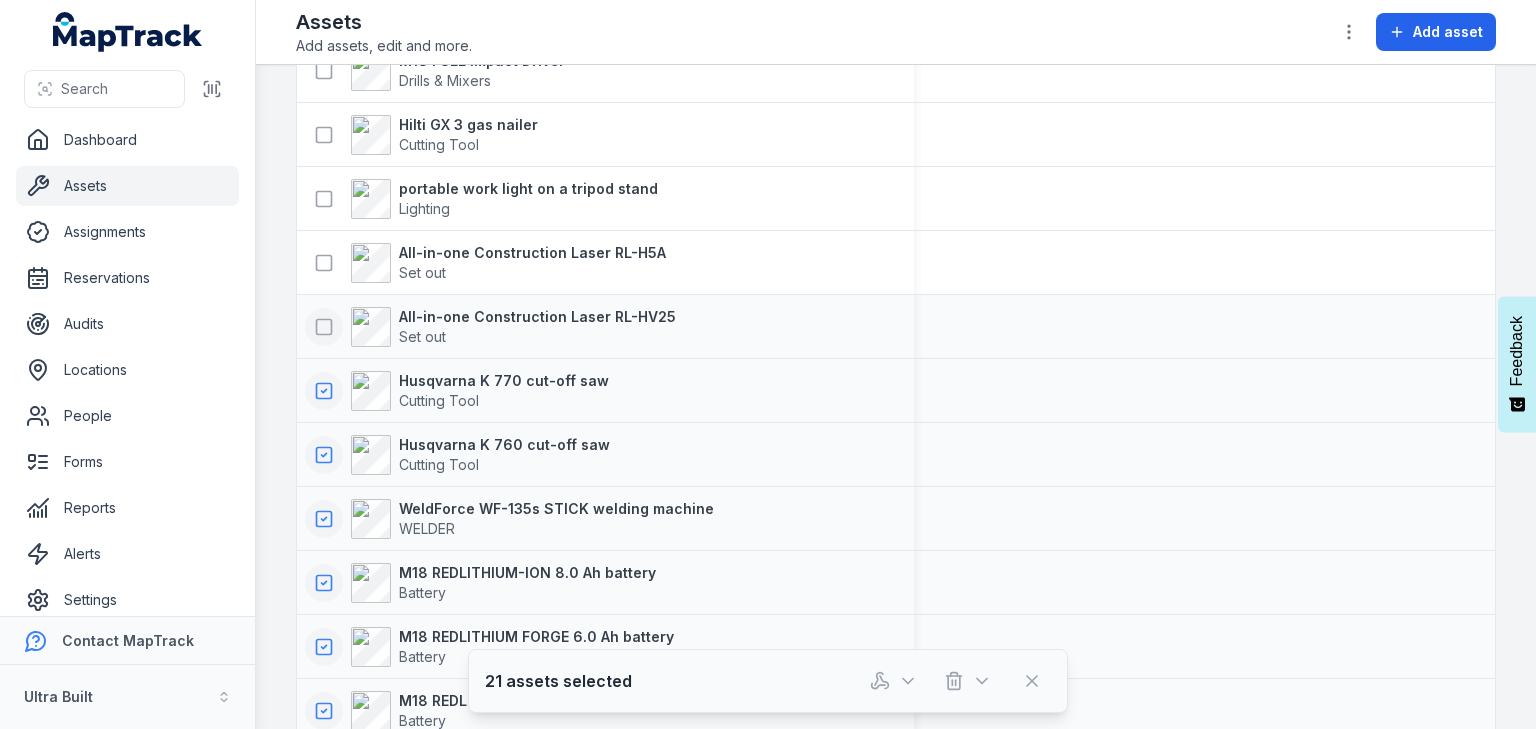 click 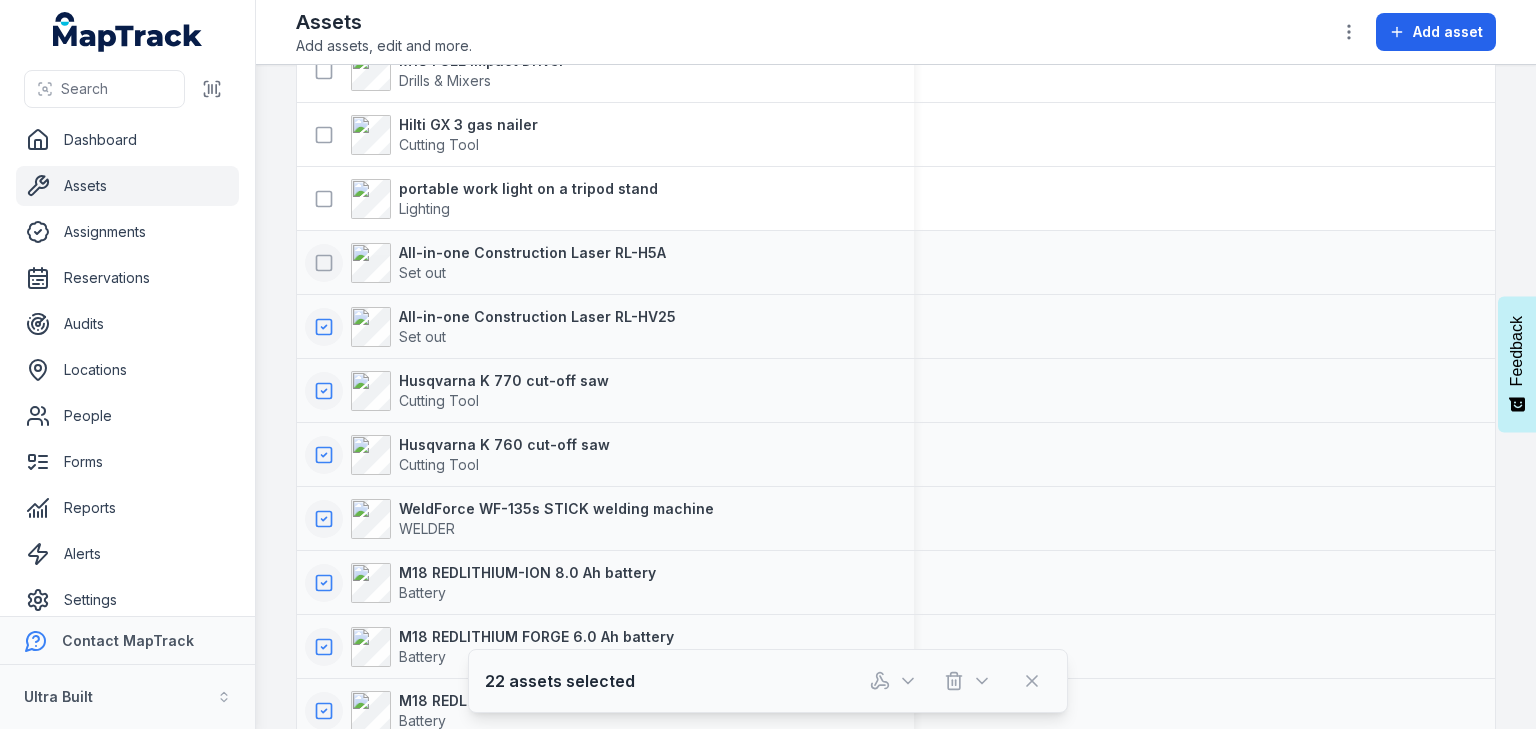 click 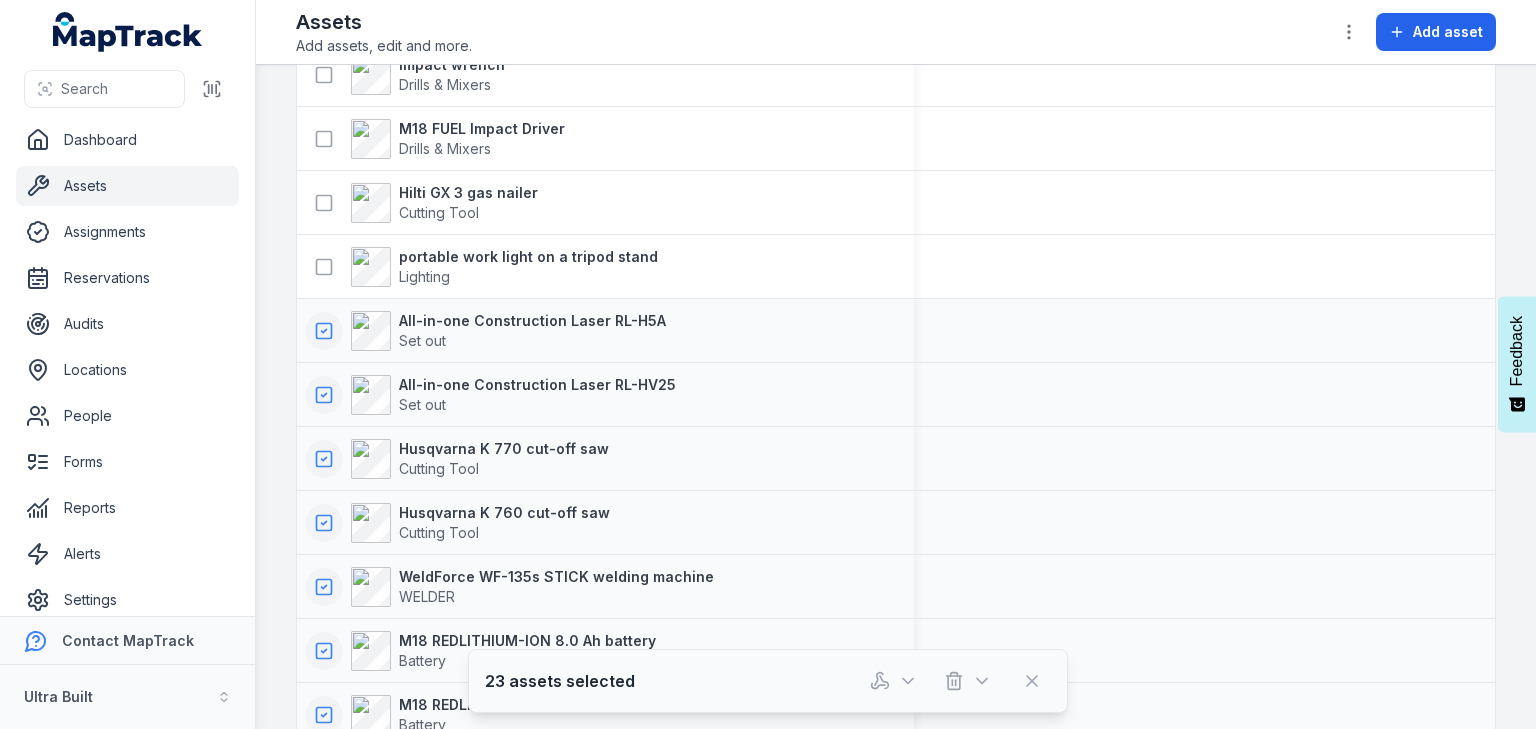 scroll, scrollTop: 1600, scrollLeft: 0, axis: vertical 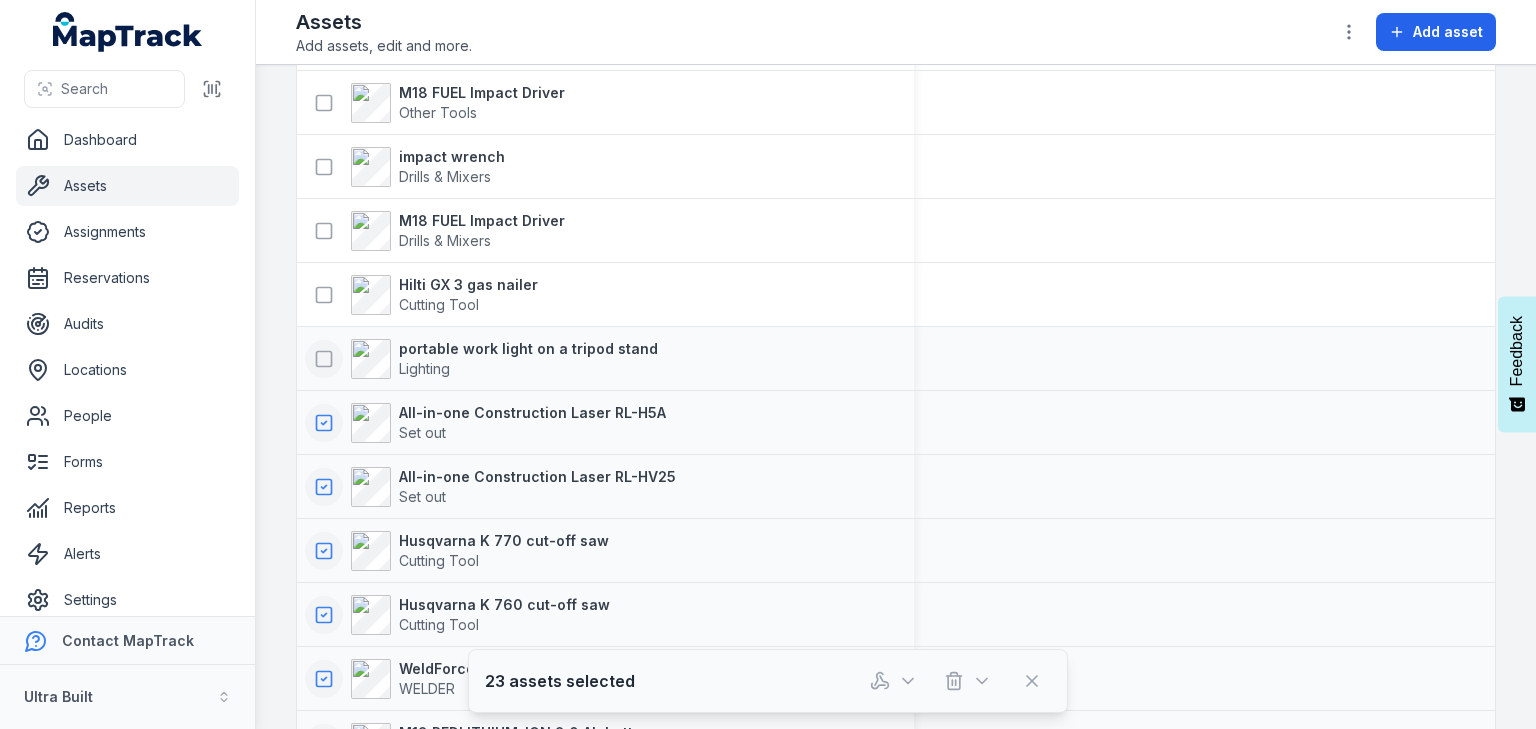 click 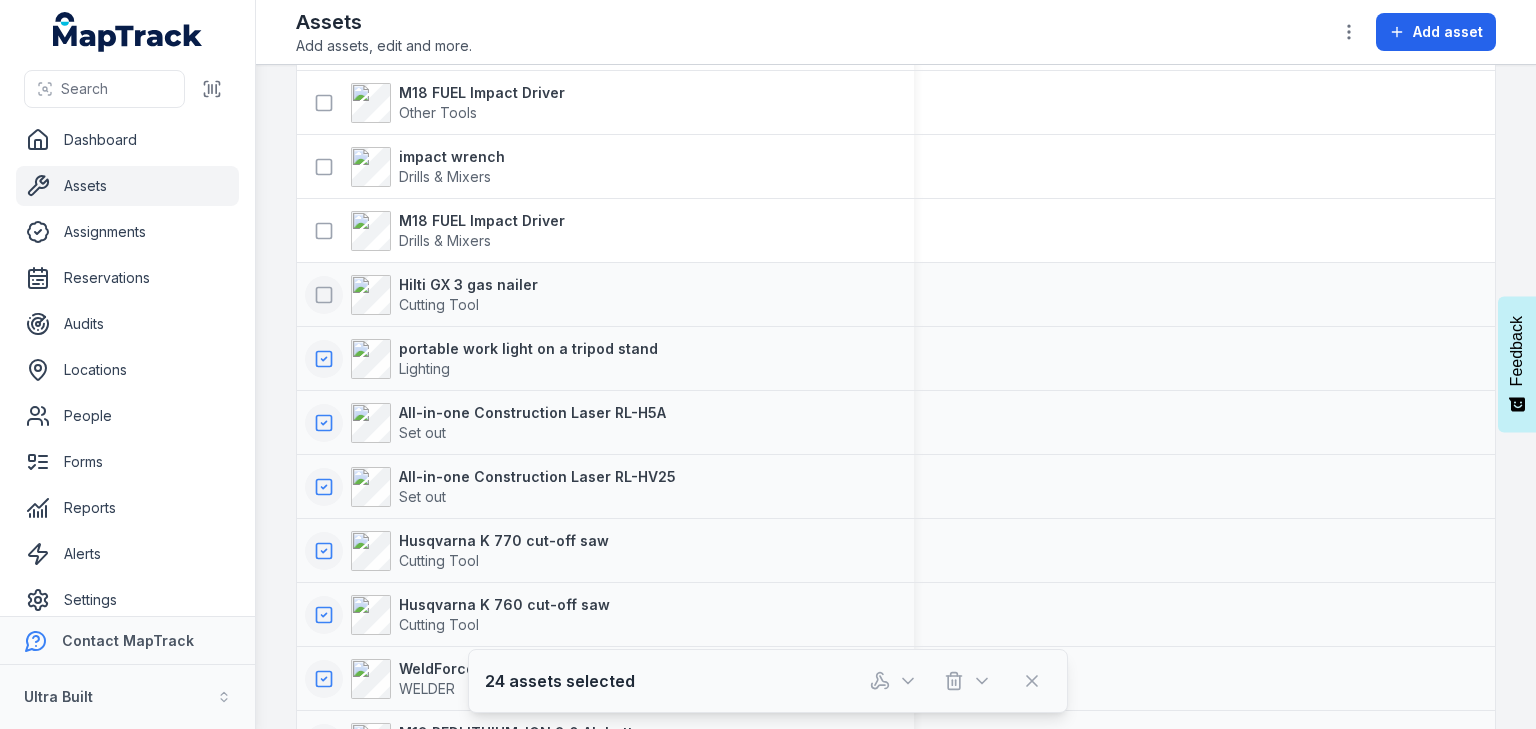 click 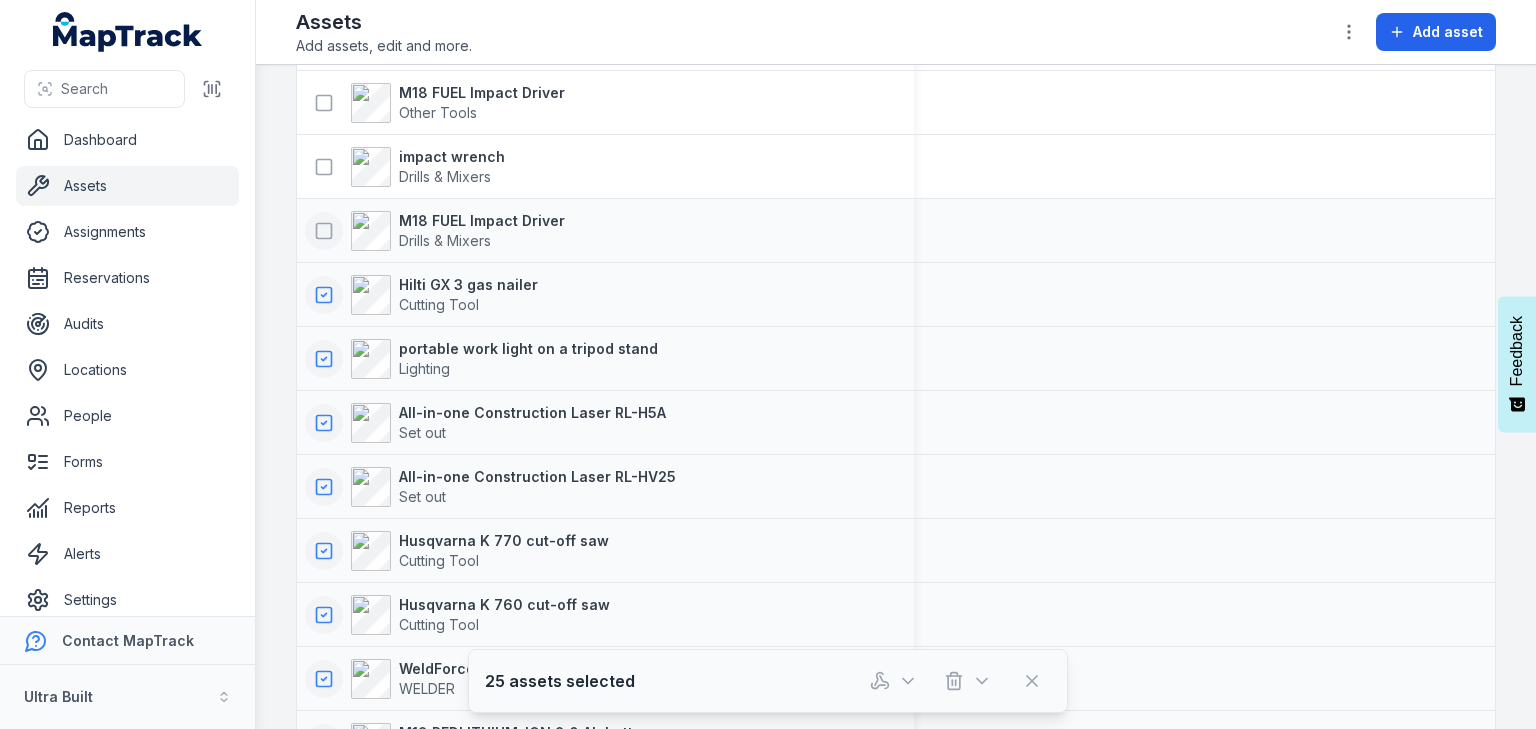 click 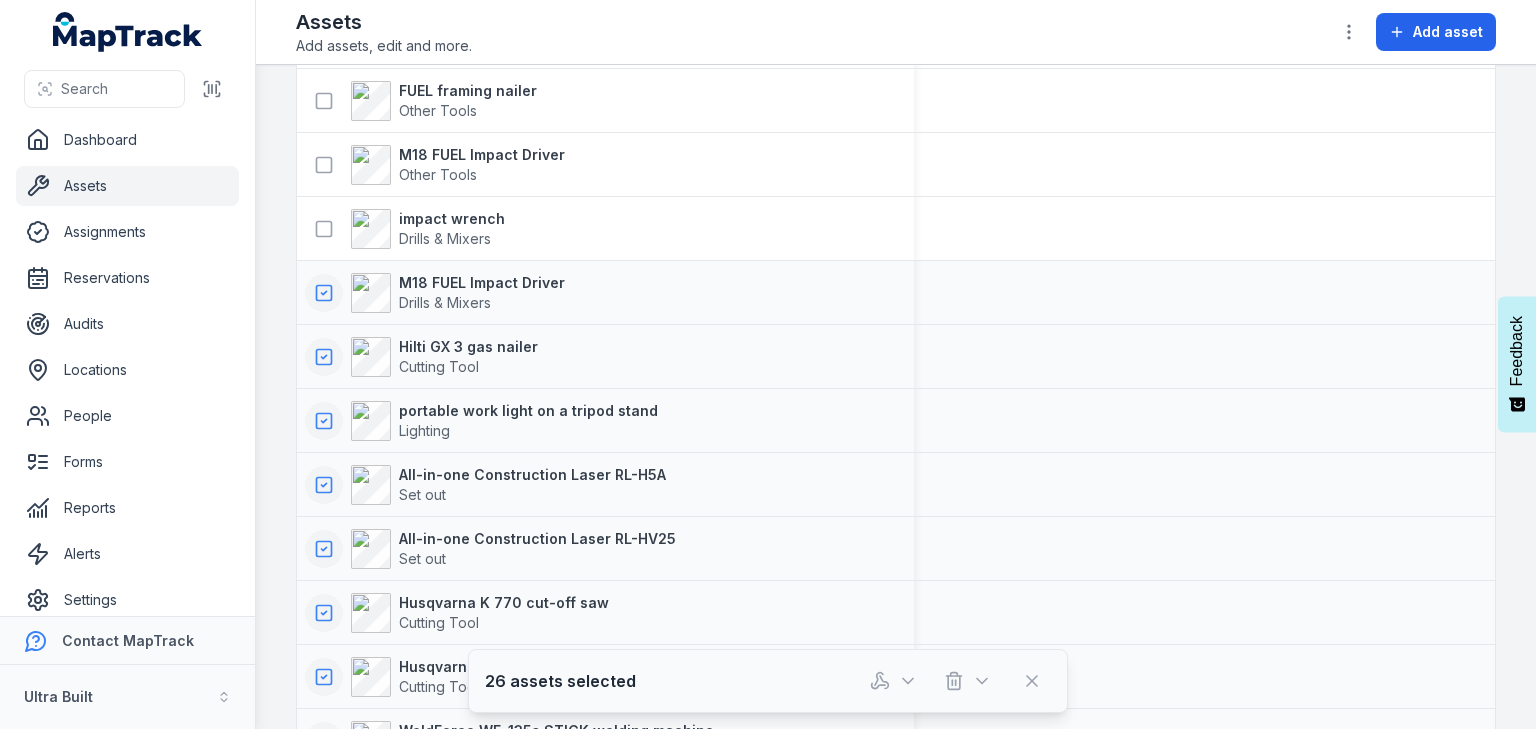 scroll, scrollTop: 1440, scrollLeft: 0, axis: vertical 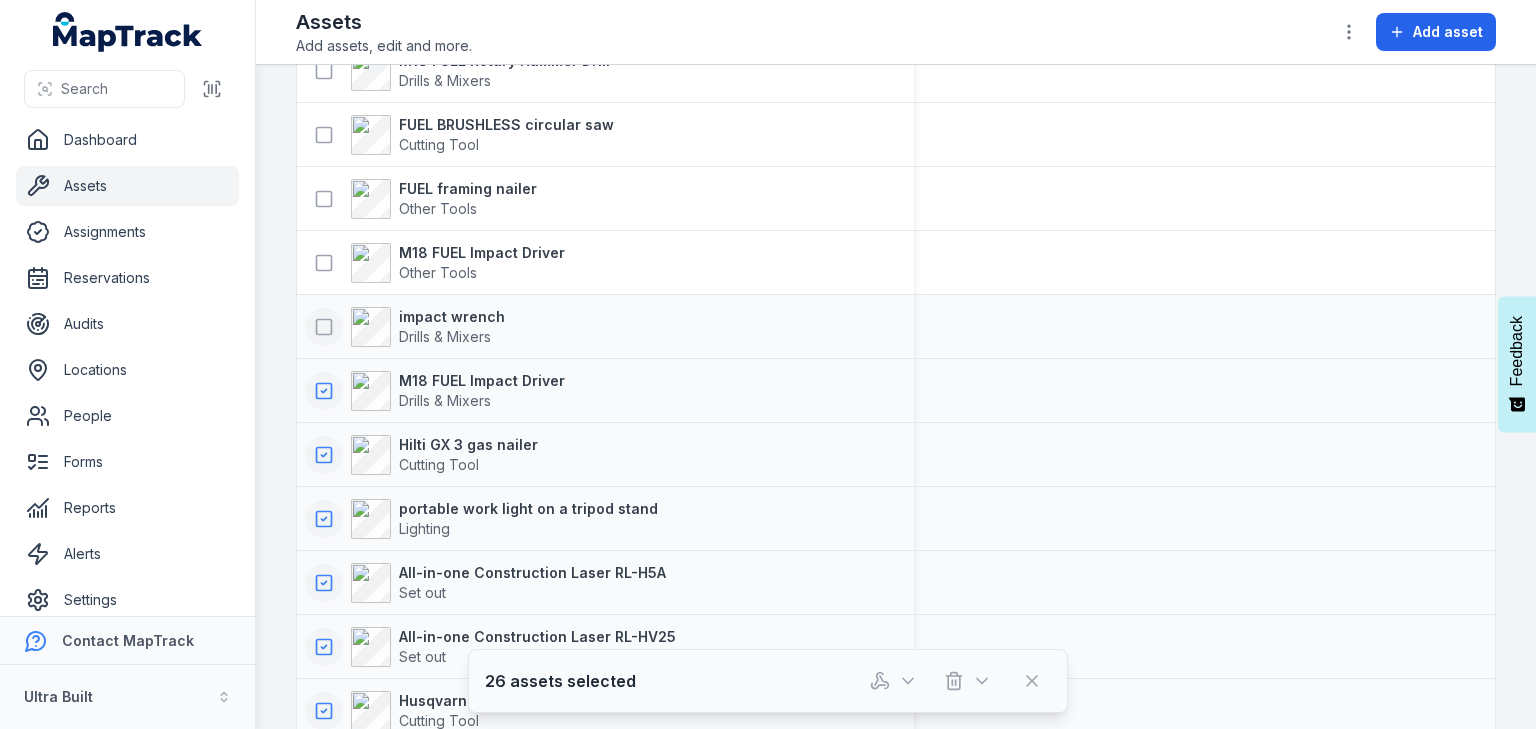 click 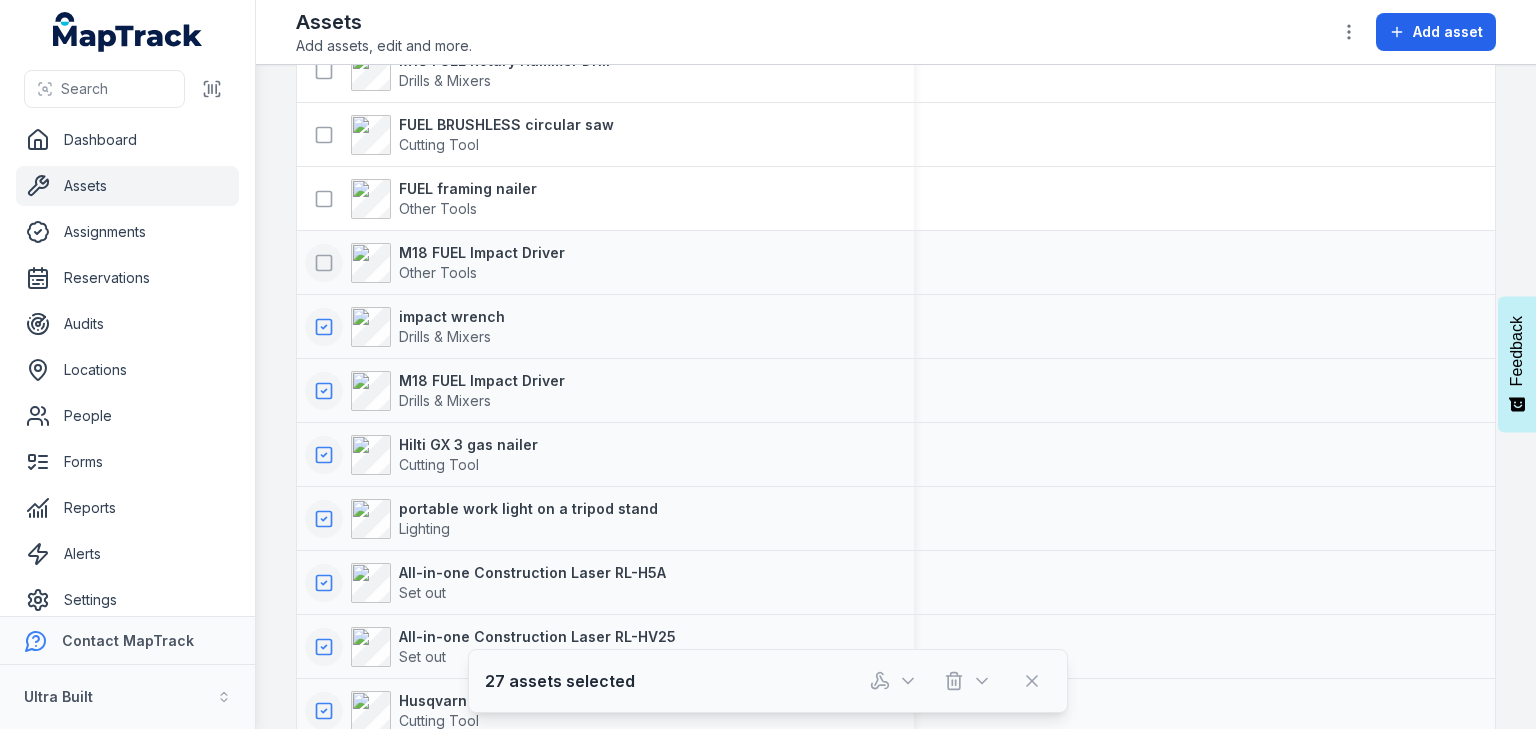 click 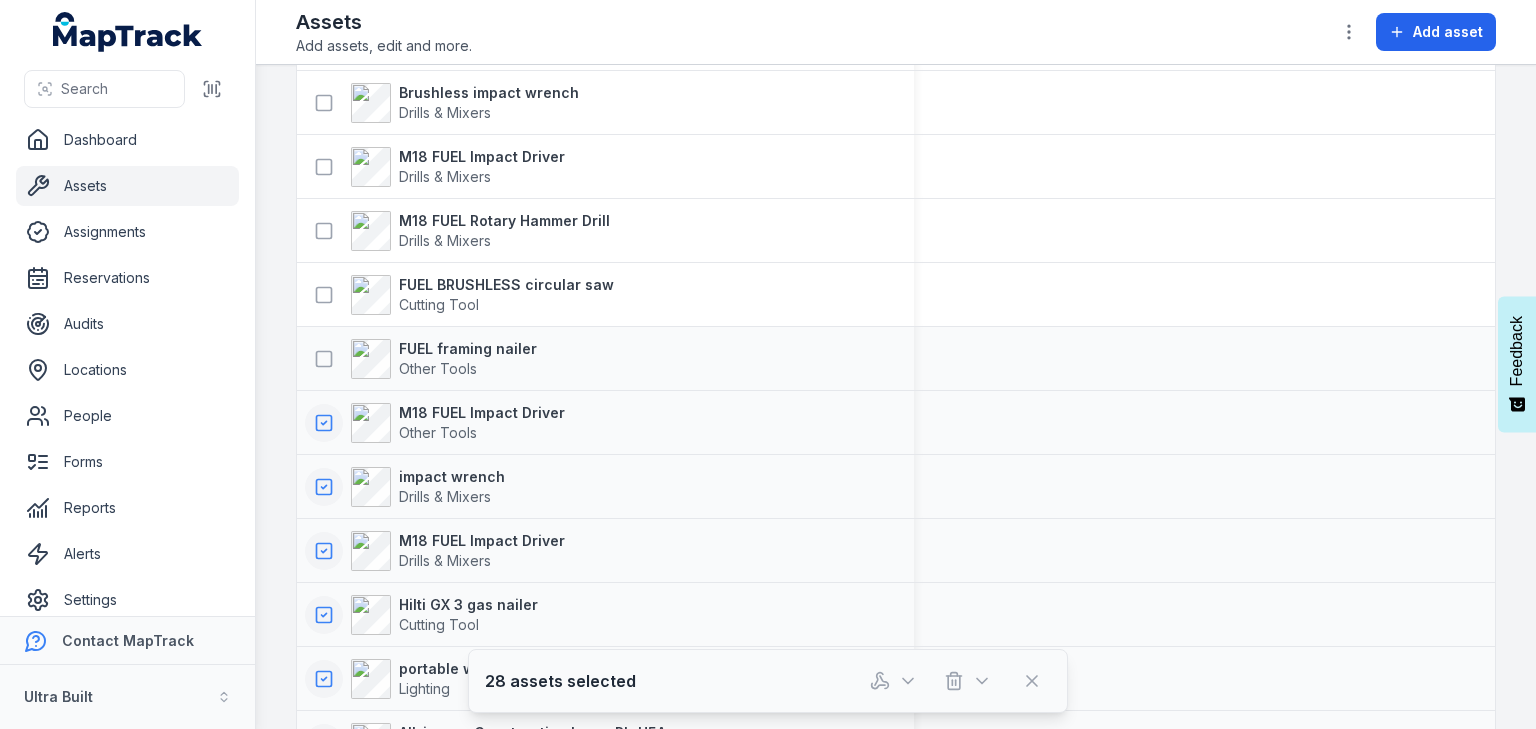 scroll, scrollTop: 1280, scrollLeft: 0, axis: vertical 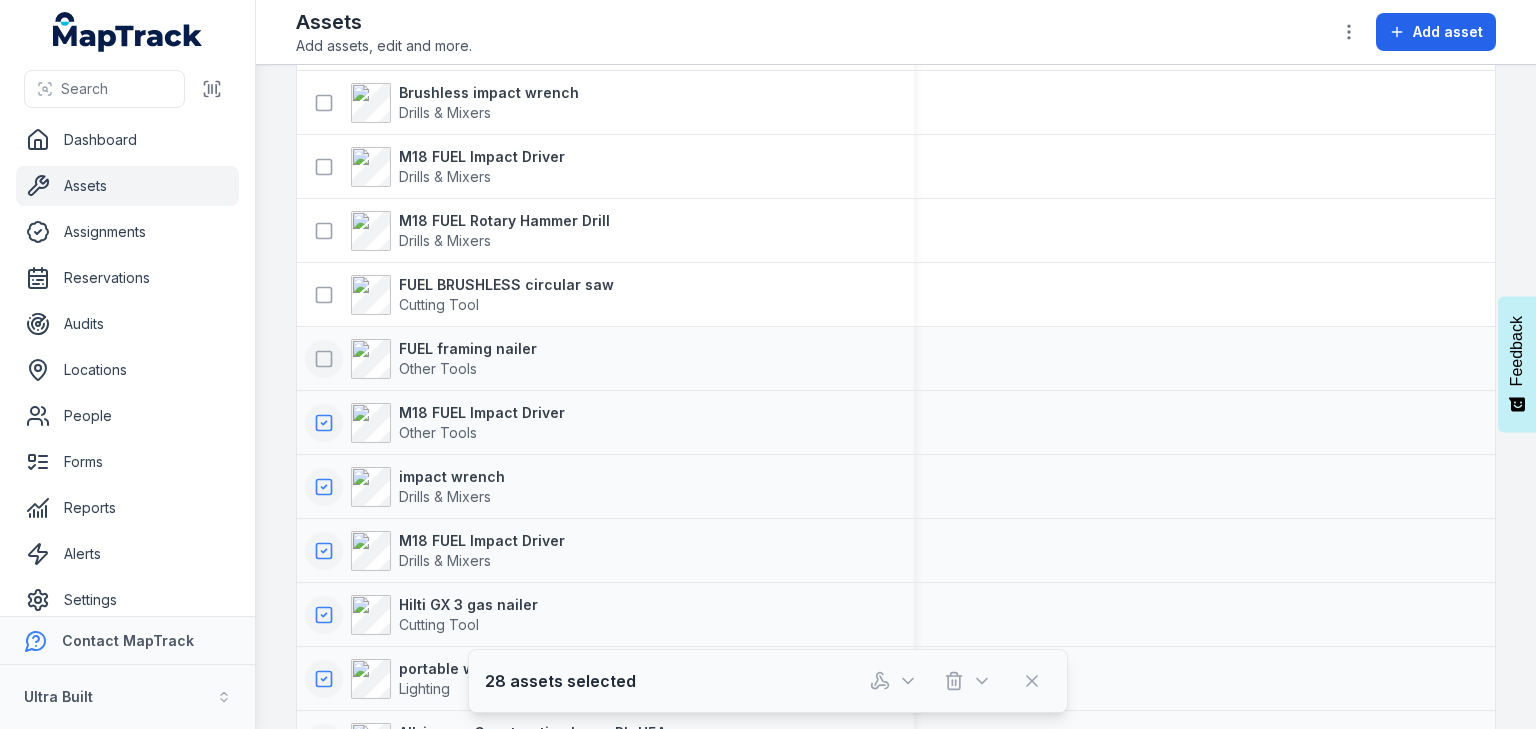 click 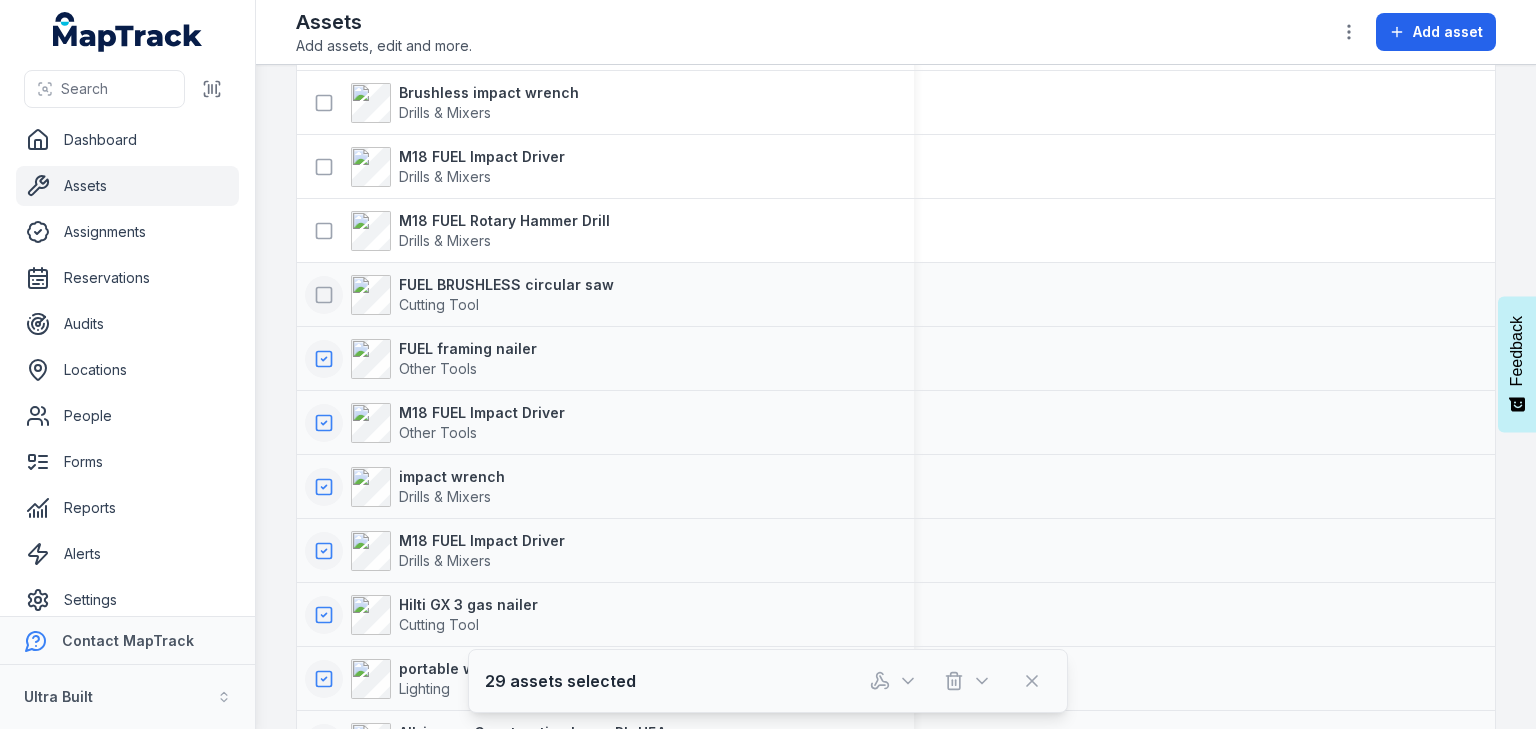 click 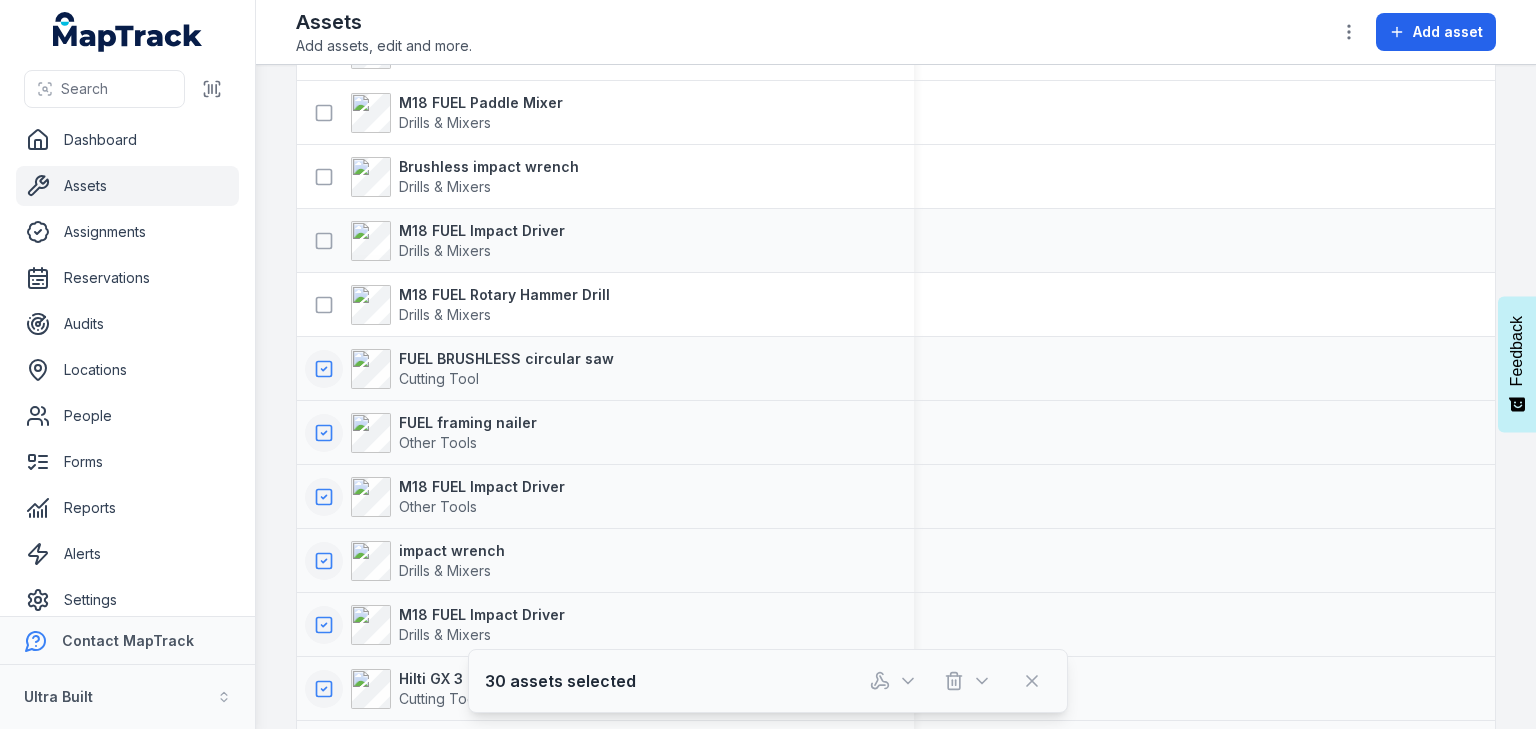 scroll, scrollTop: 1120, scrollLeft: 0, axis: vertical 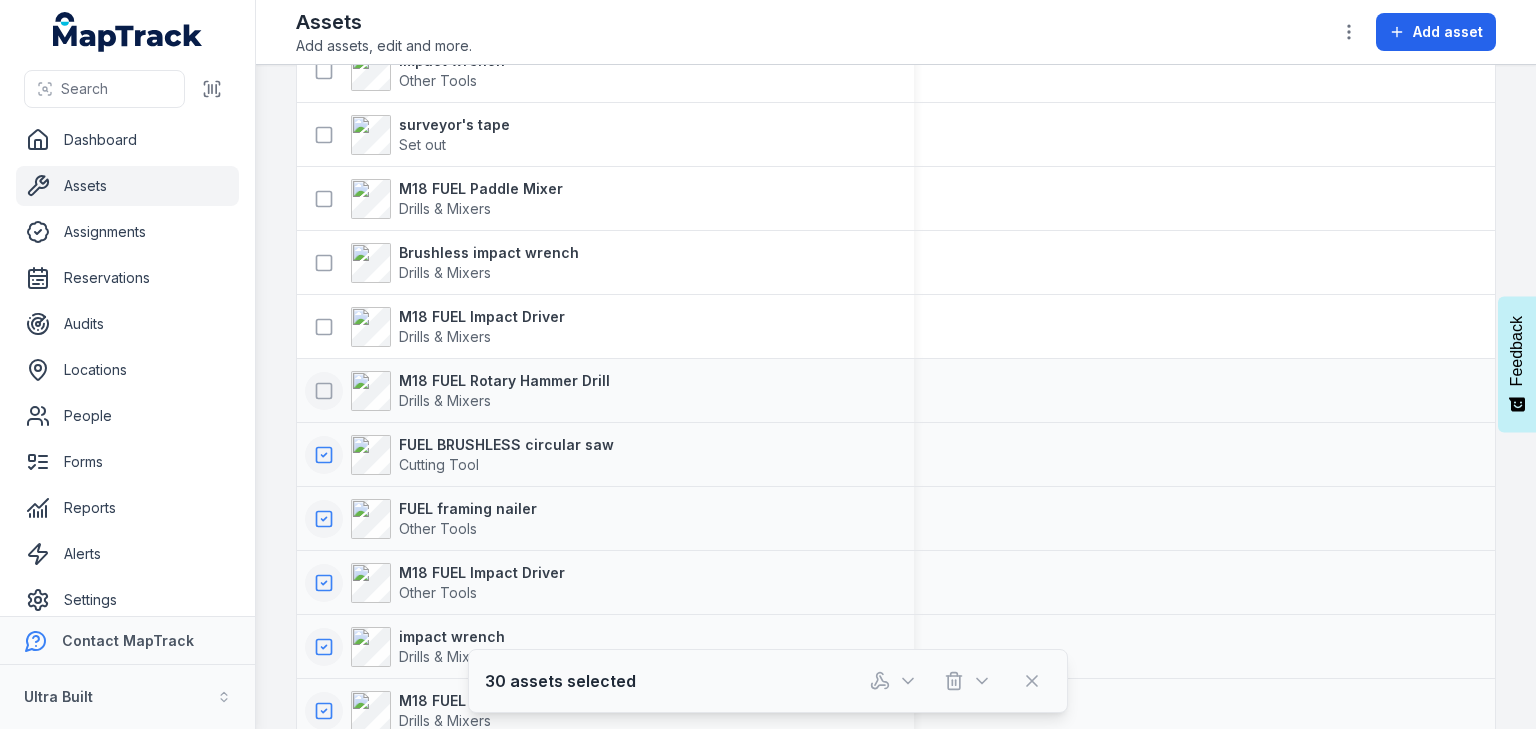 click 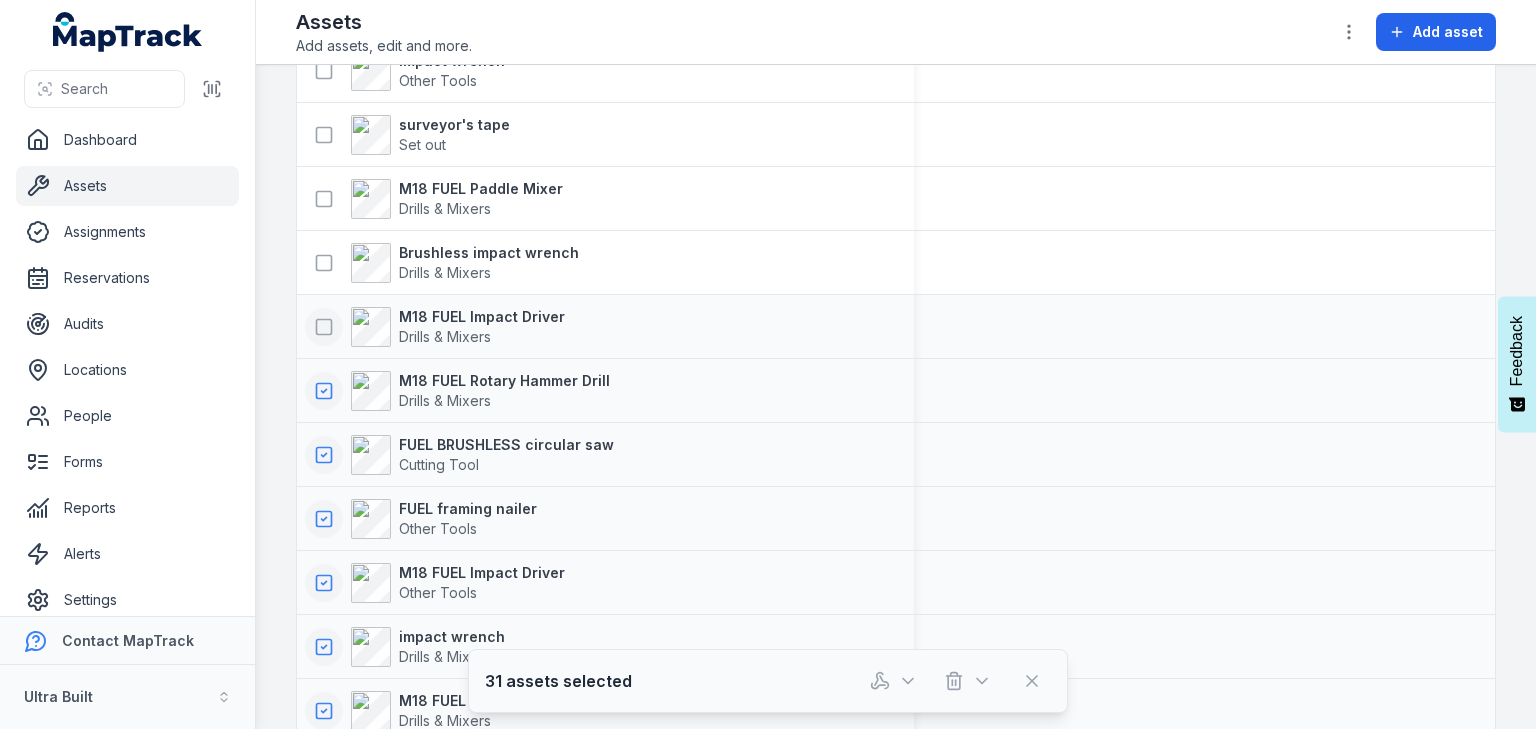 click 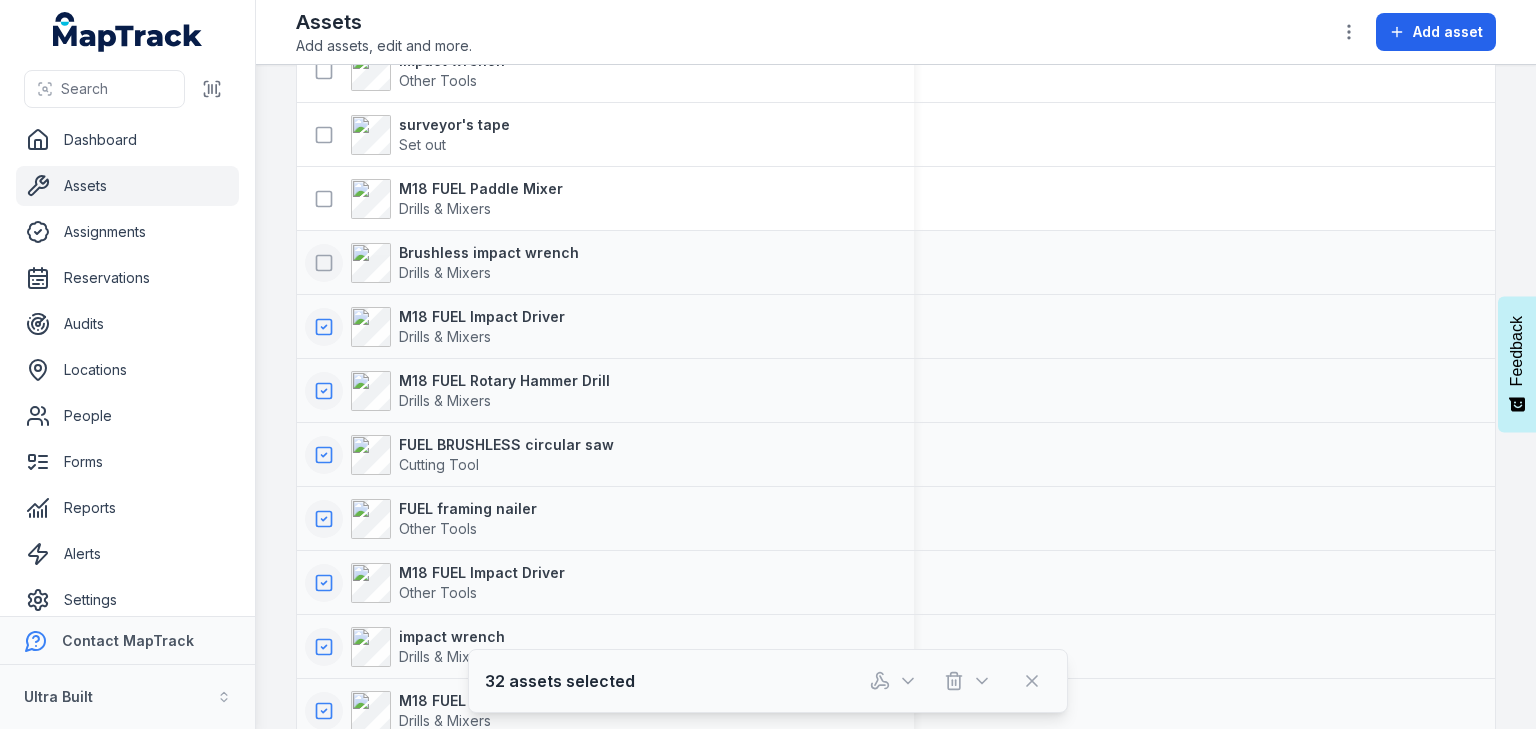 click 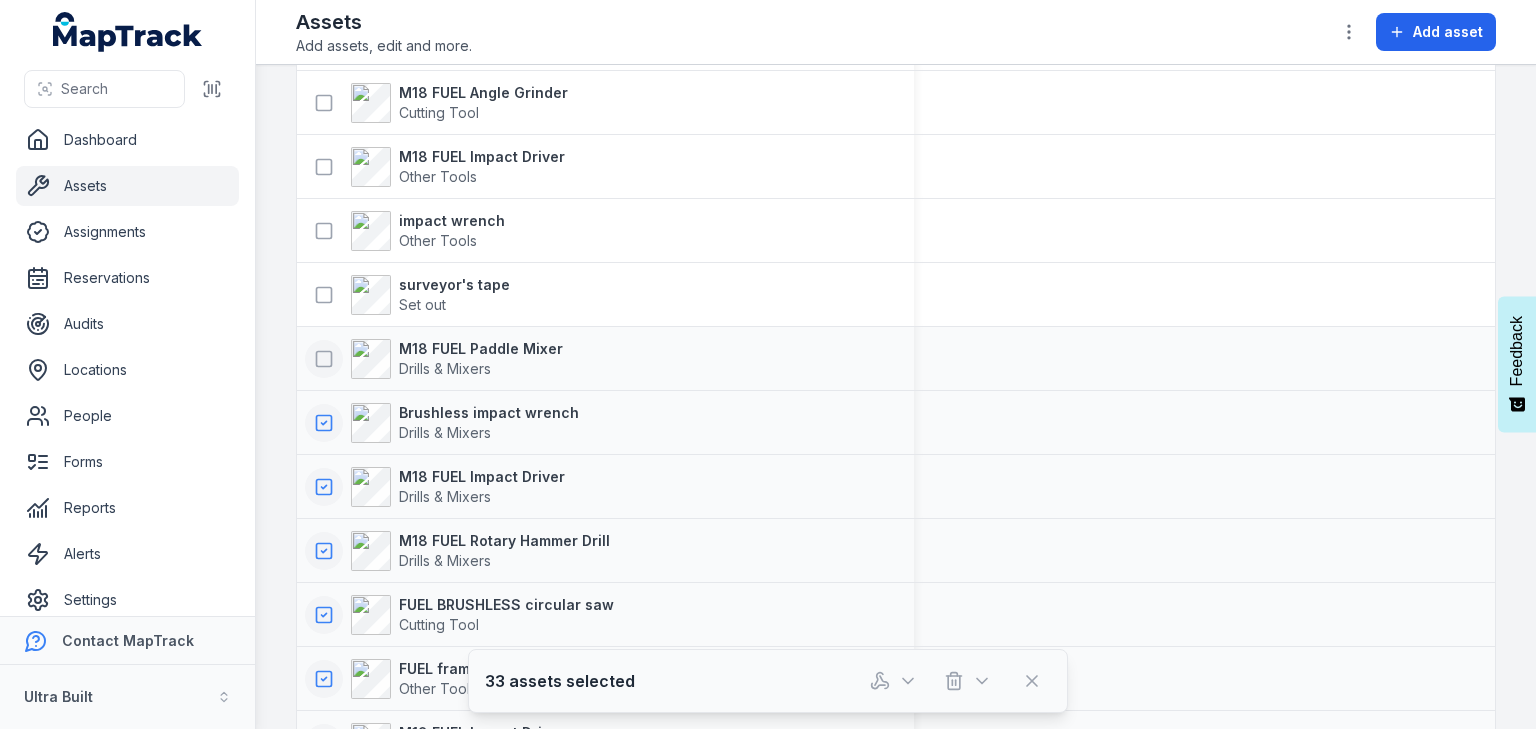 scroll, scrollTop: 960, scrollLeft: 0, axis: vertical 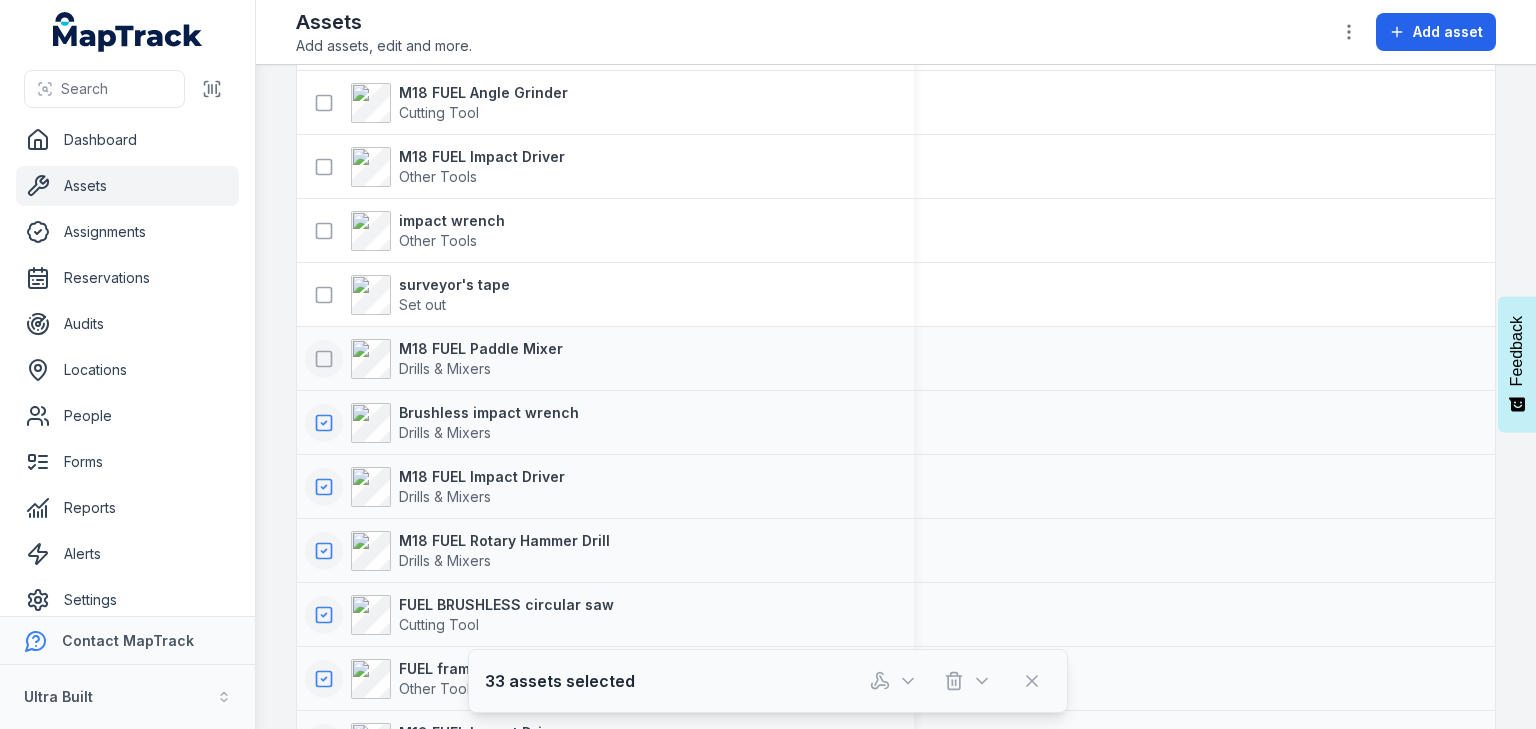 click 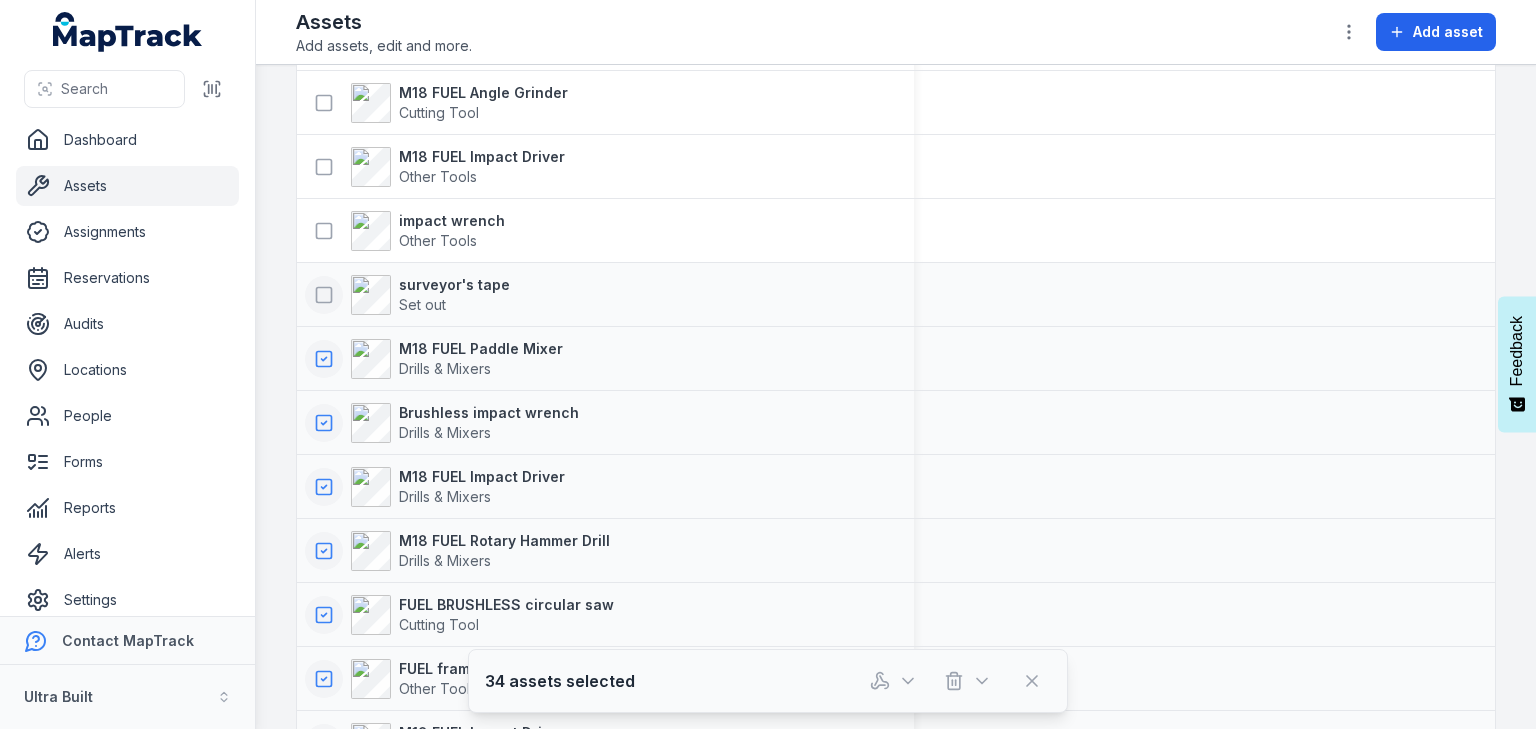 click 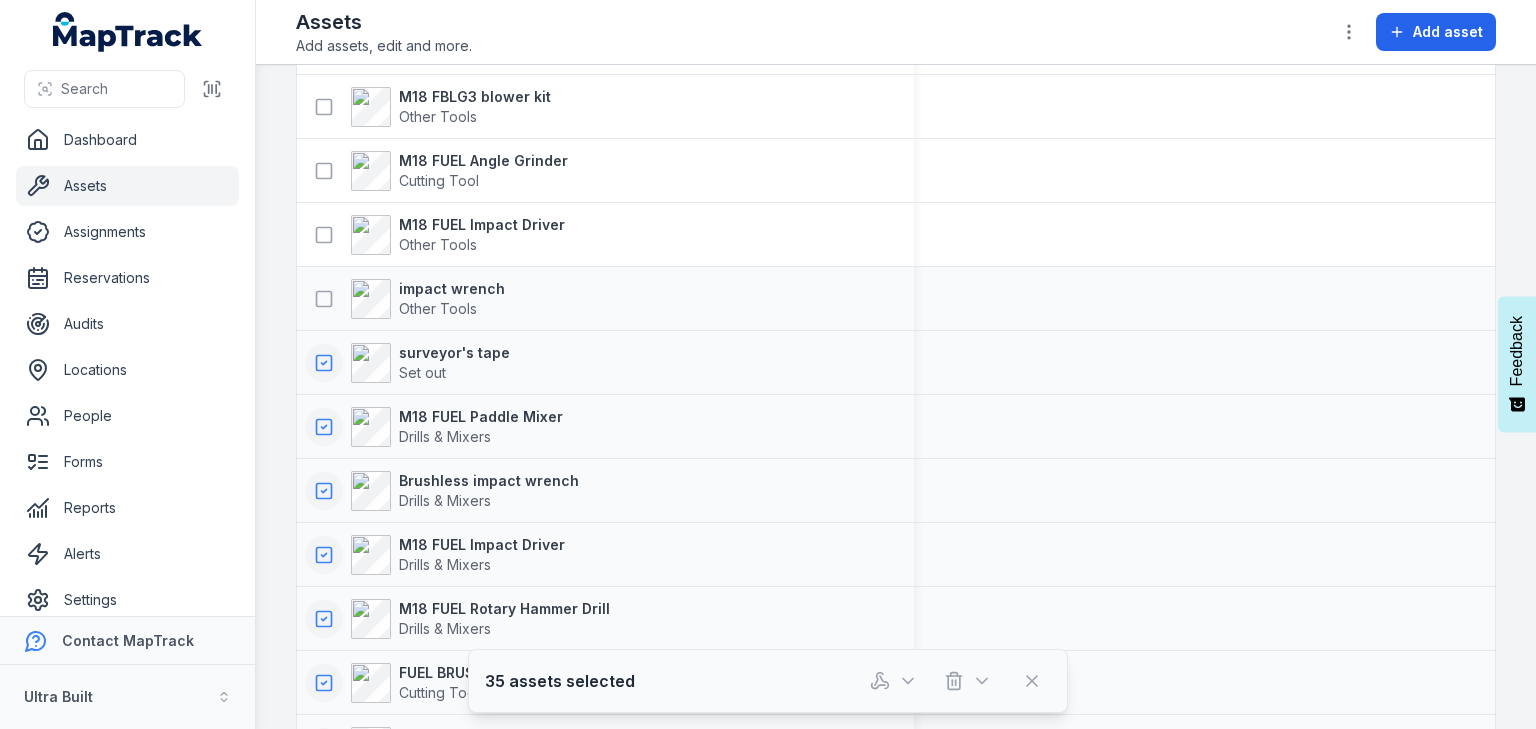scroll, scrollTop: 800, scrollLeft: 0, axis: vertical 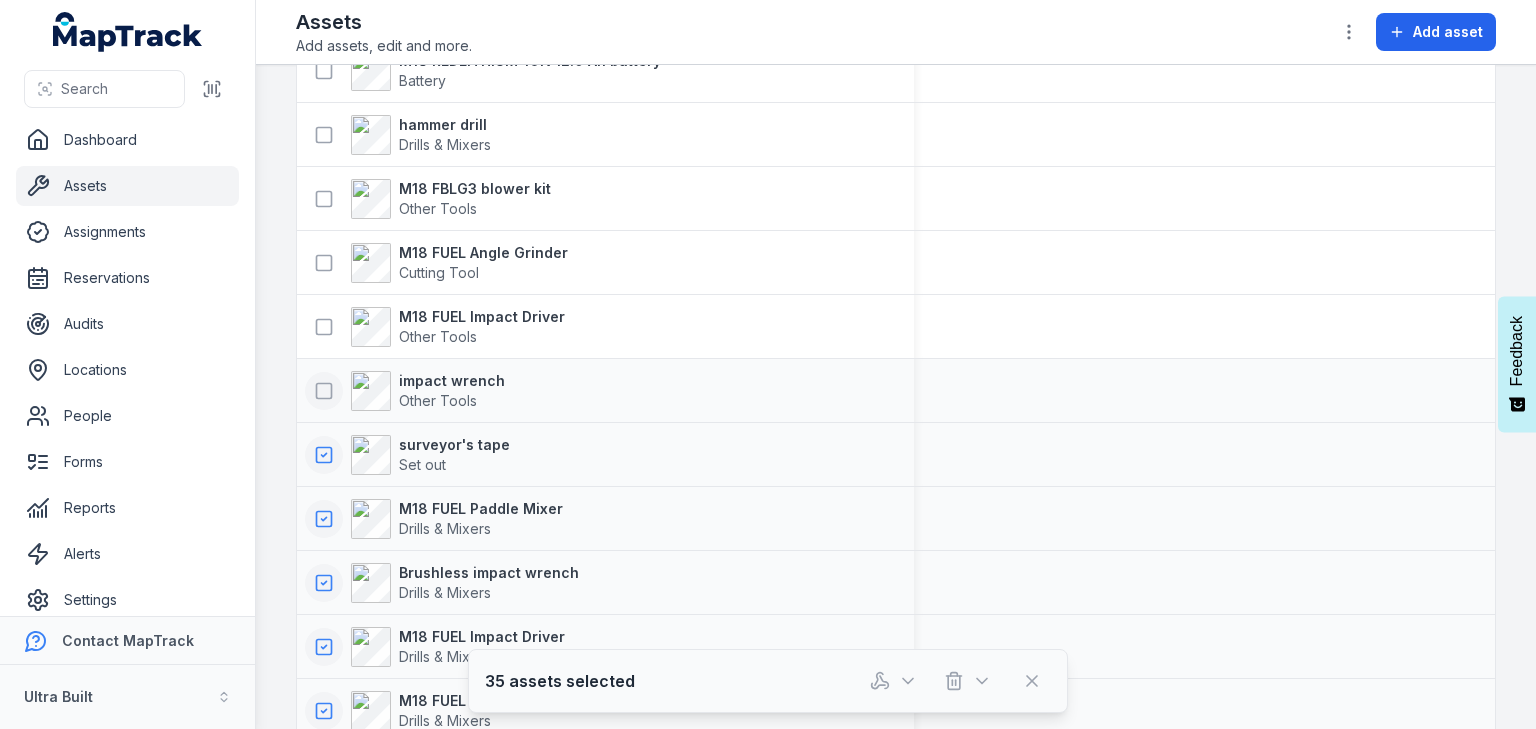 click 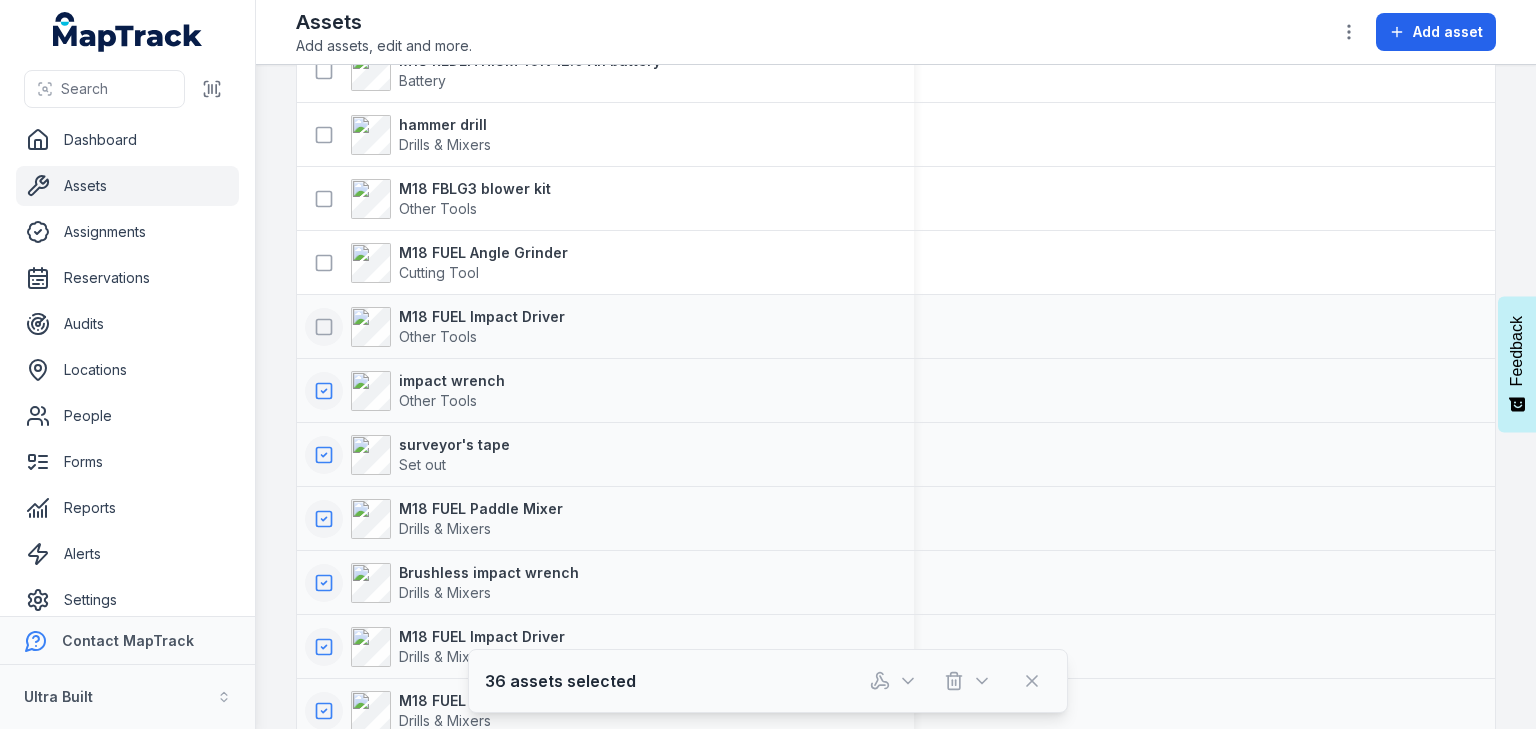 click 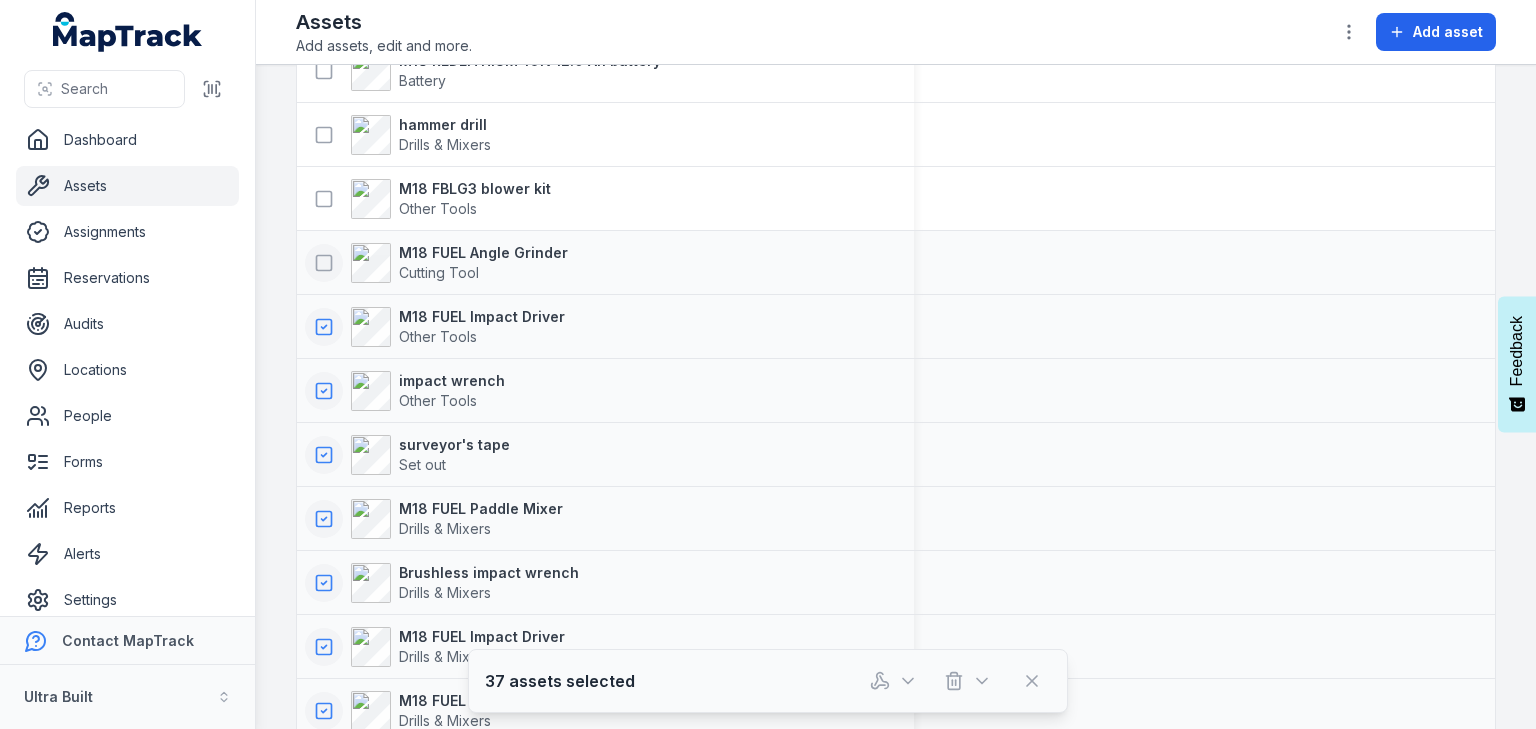 click 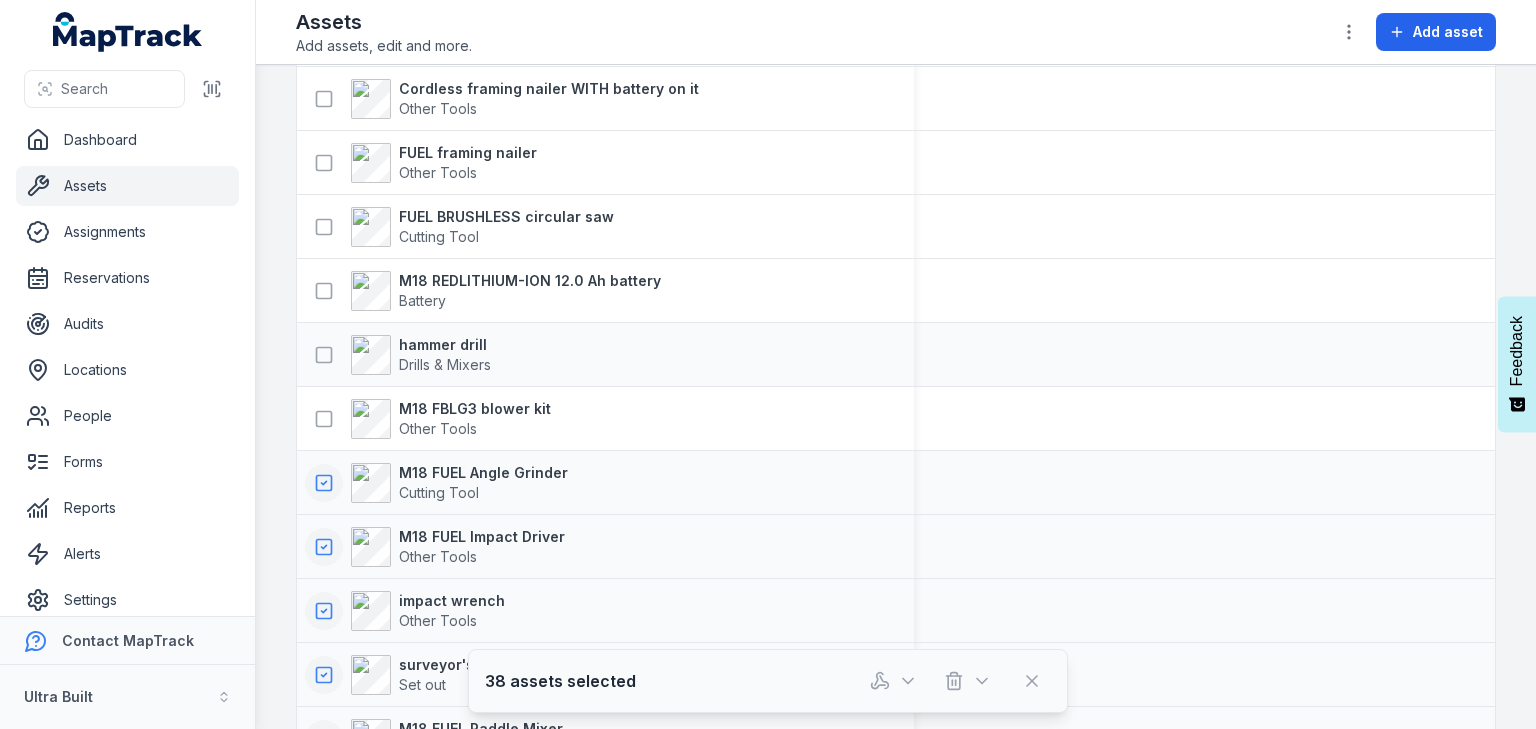 scroll, scrollTop: 560, scrollLeft: 0, axis: vertical 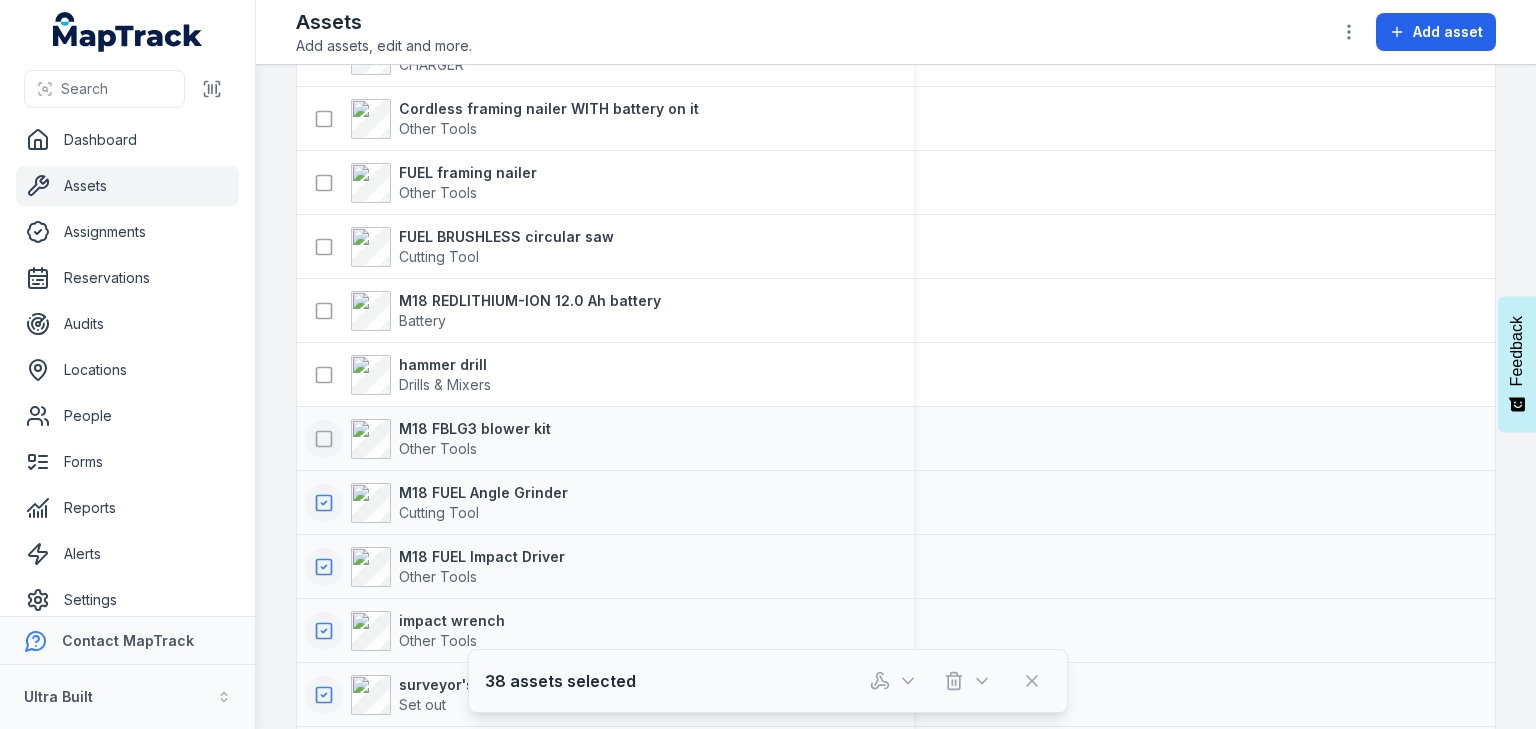 click 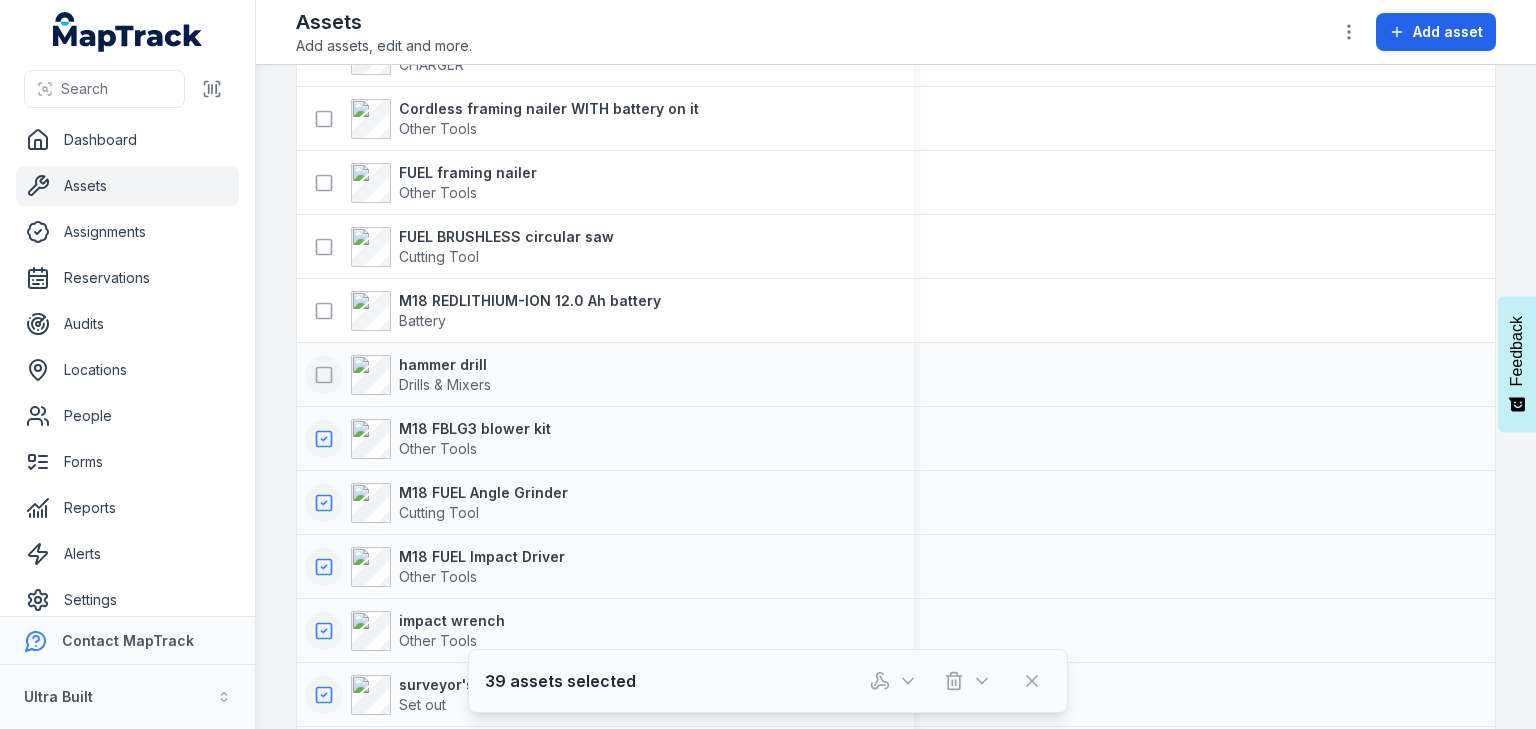 click 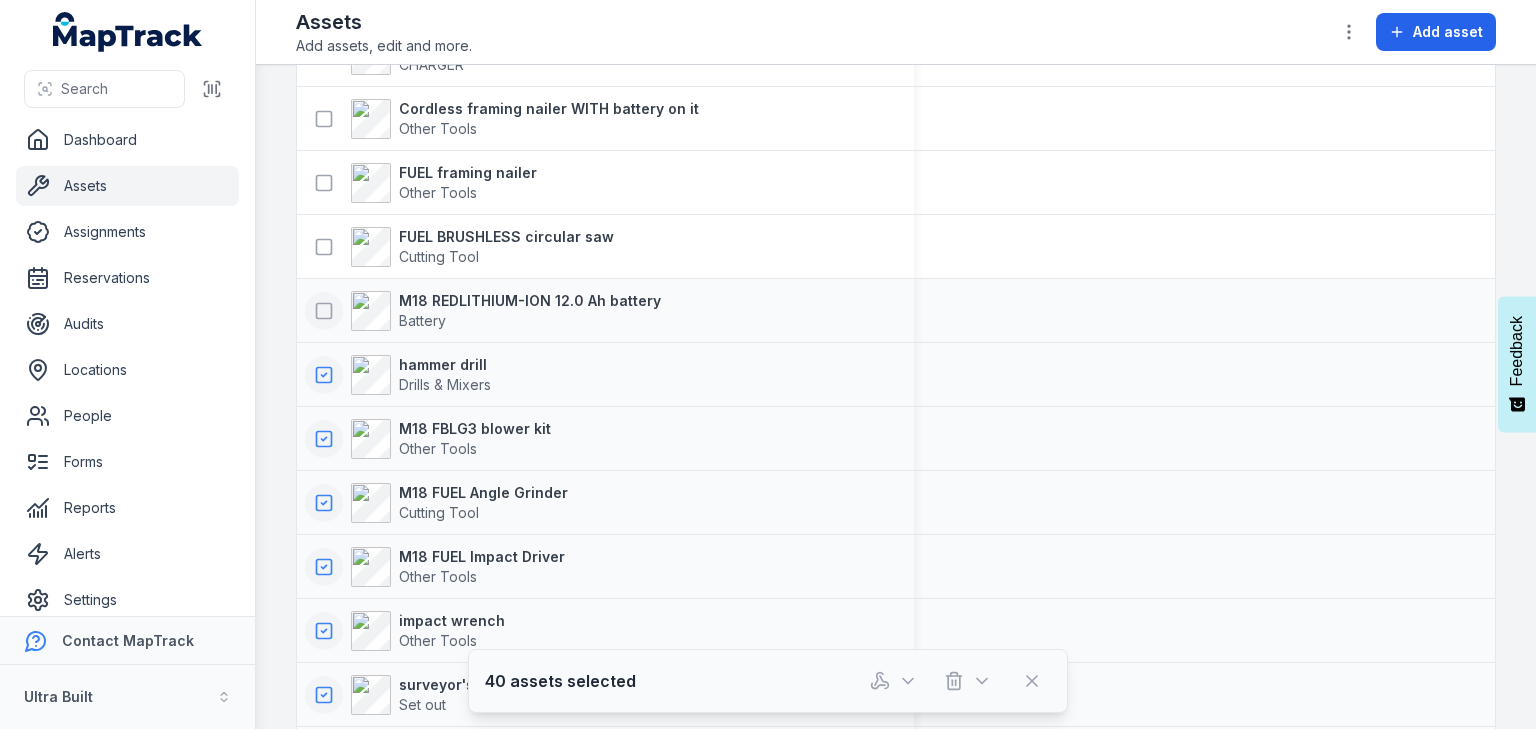 click 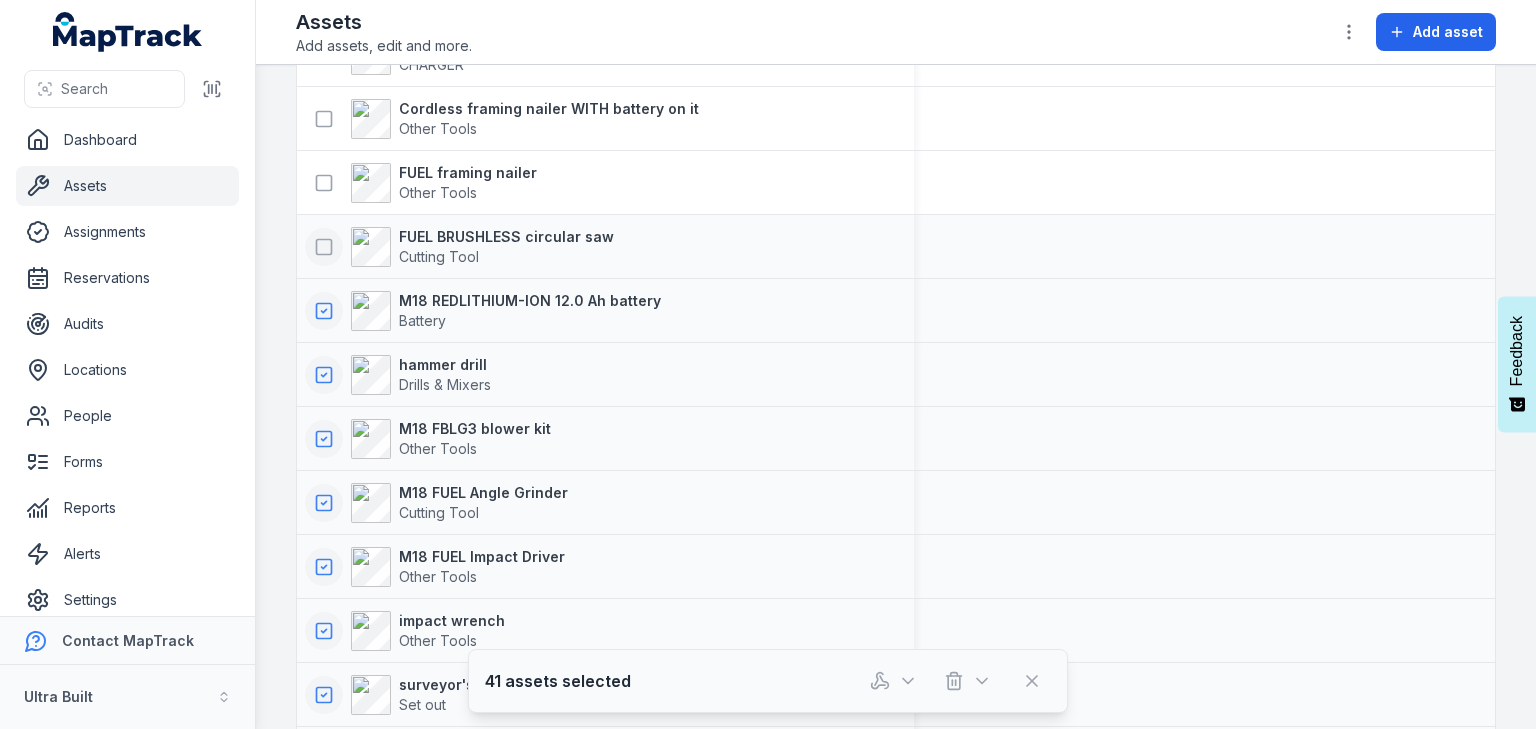 click 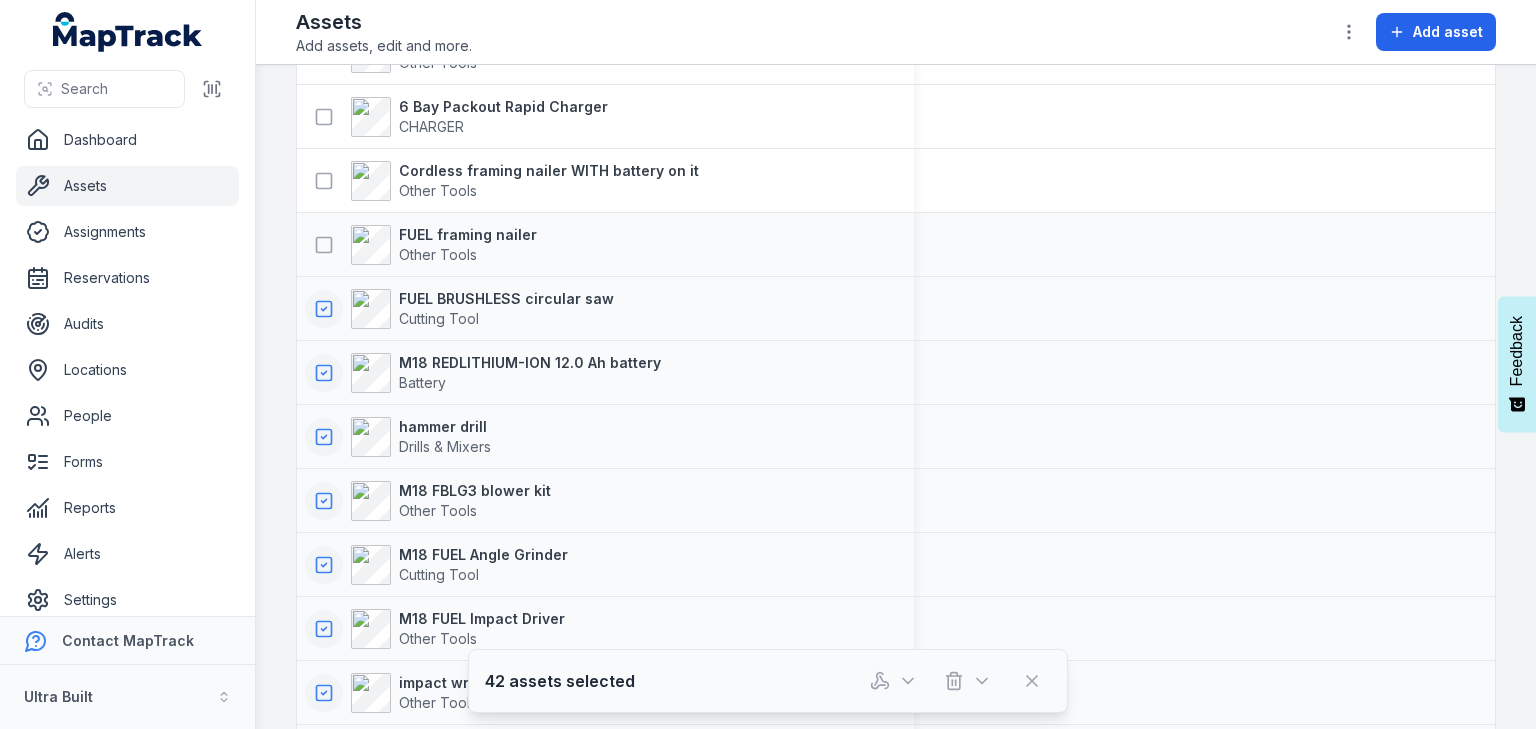 scroll, scrollTop: 400, scrollLeft: 0, axis: vertical 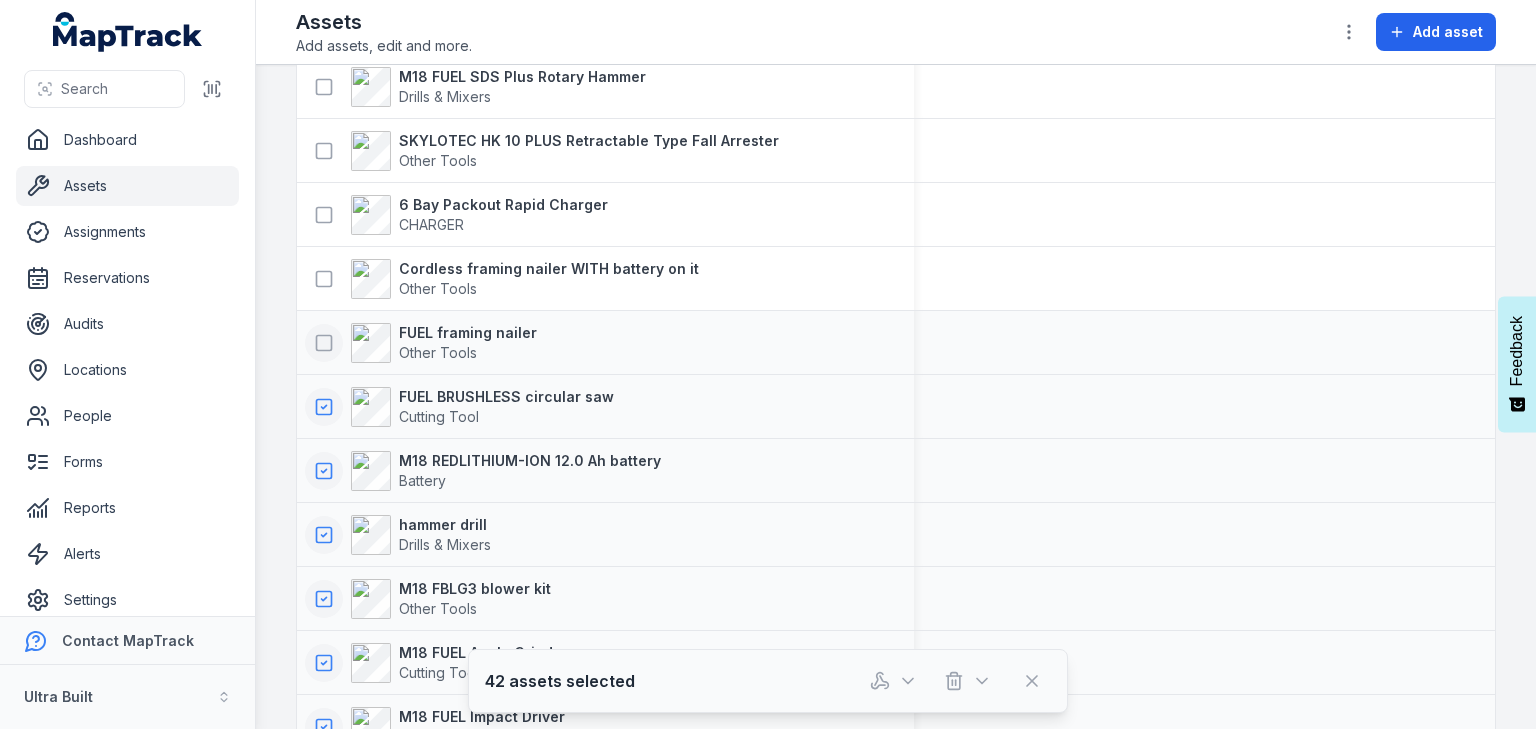 click 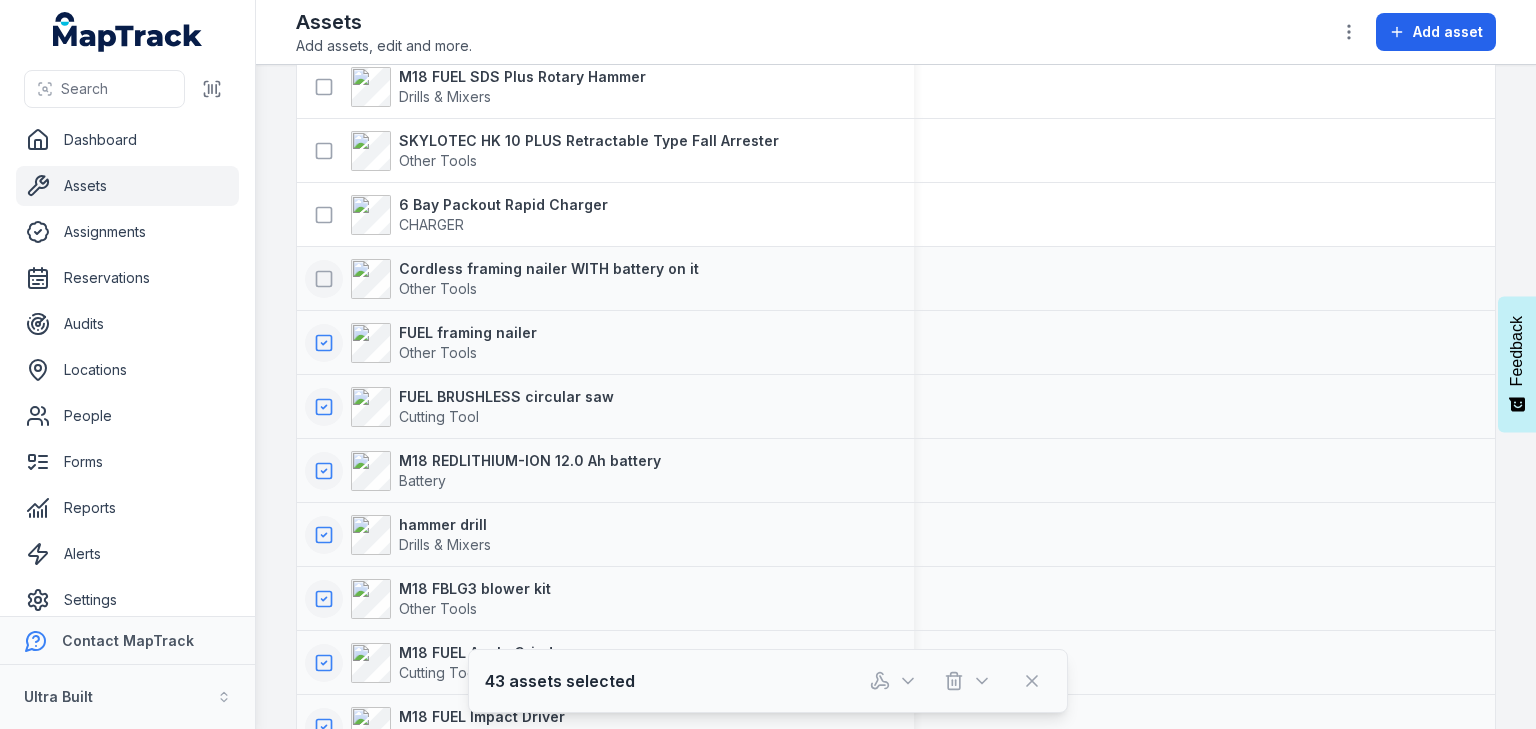 click 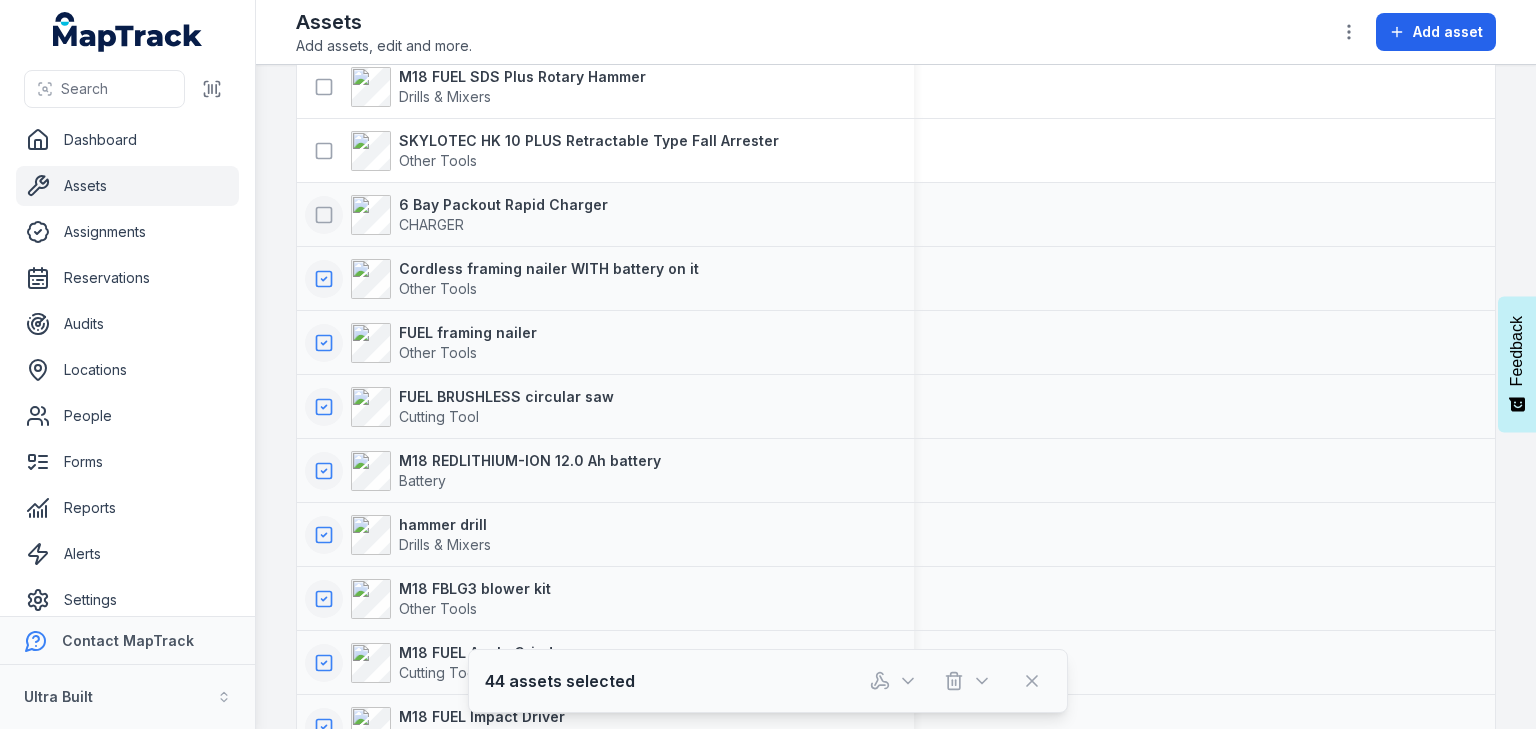 click 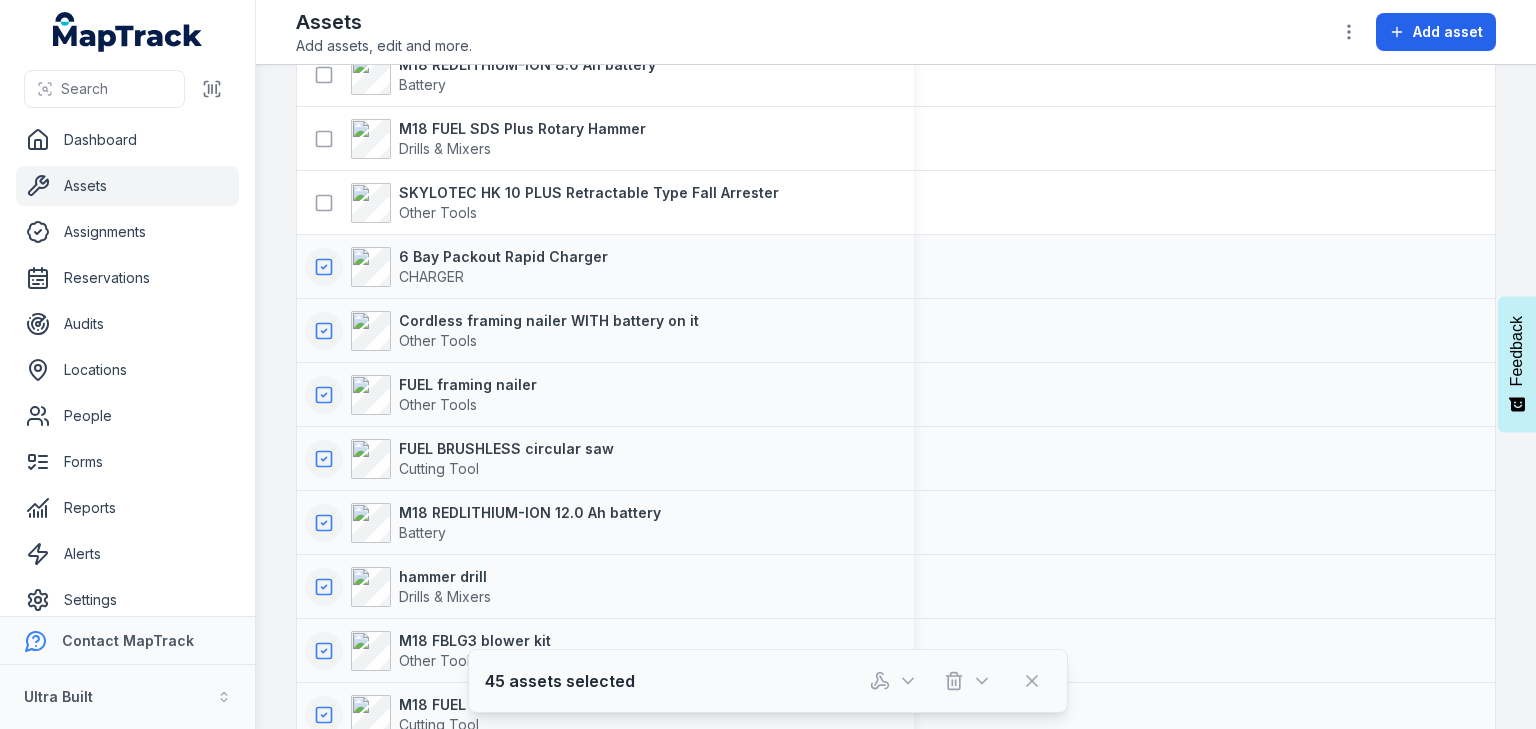 scroll, scrollTop: 320, scrollLeft: 0, axis: vertical 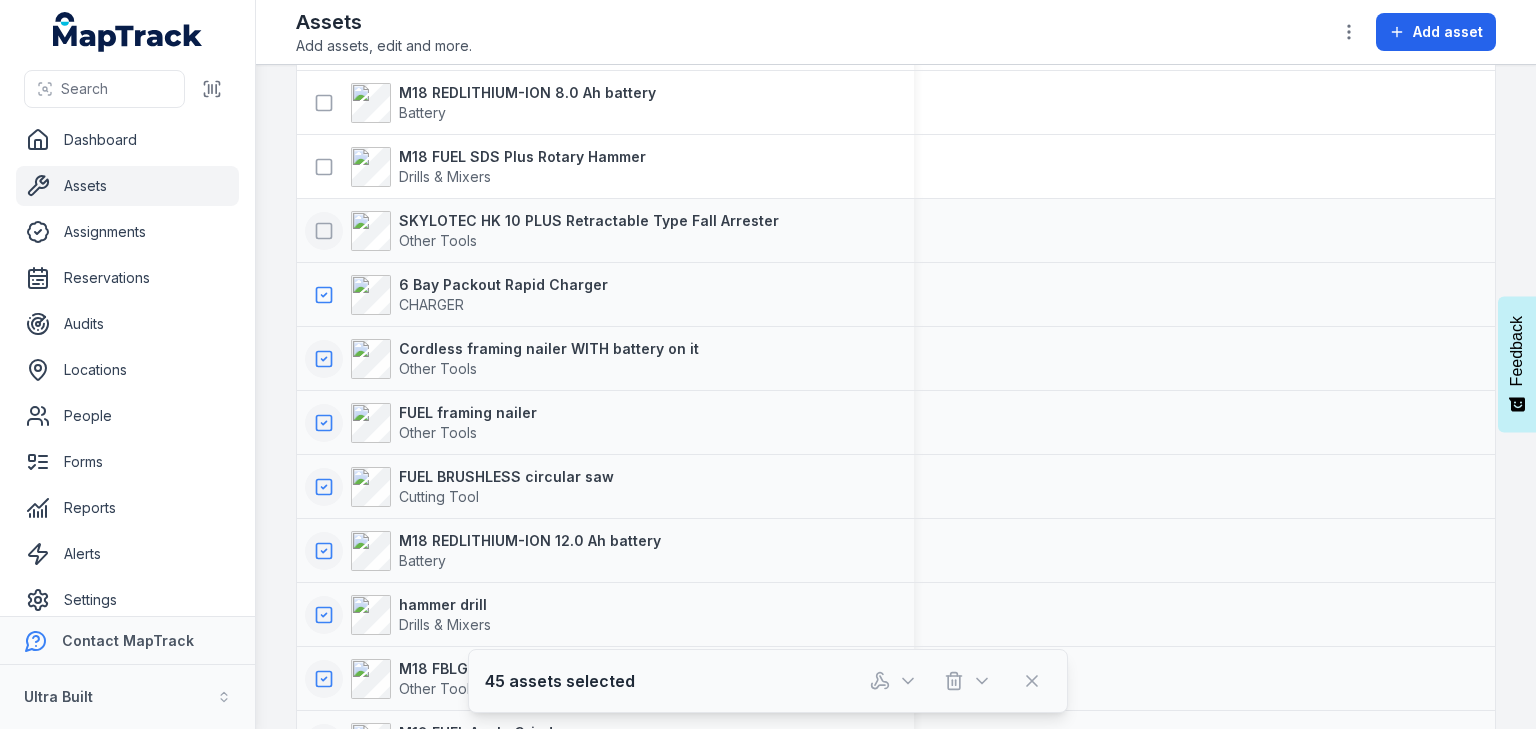 click 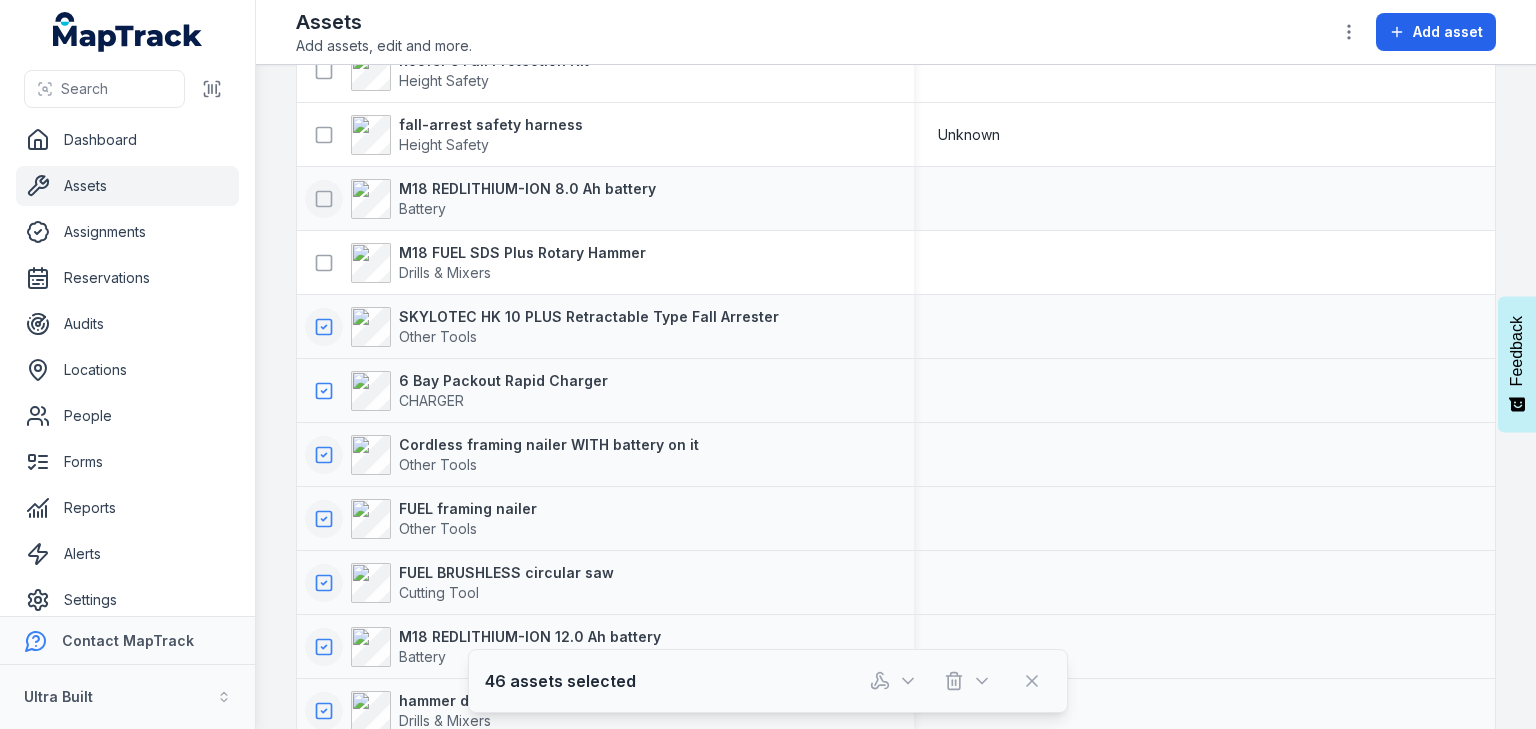 scroll, scrollTop: 80, scrollLeft: 0, axis: vertical 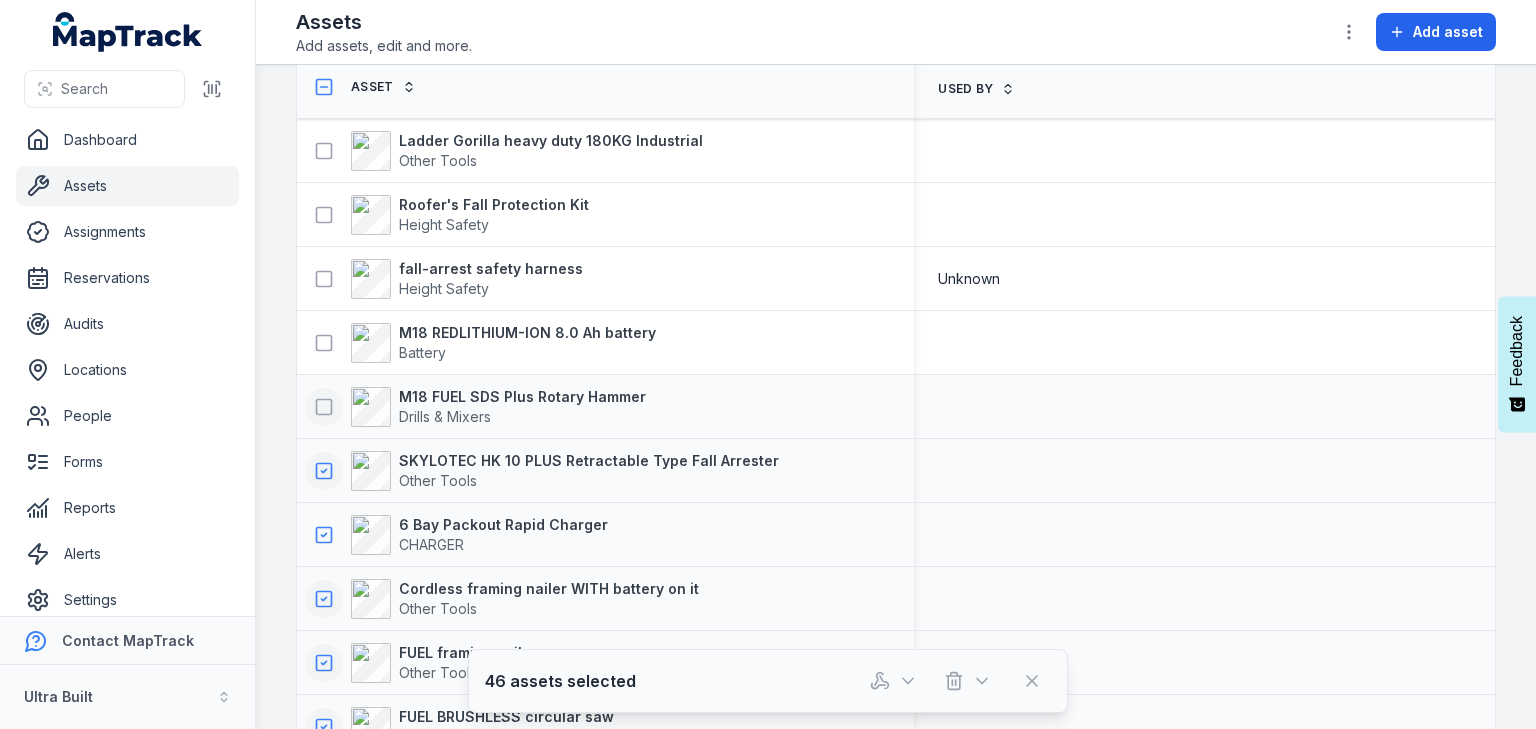 click 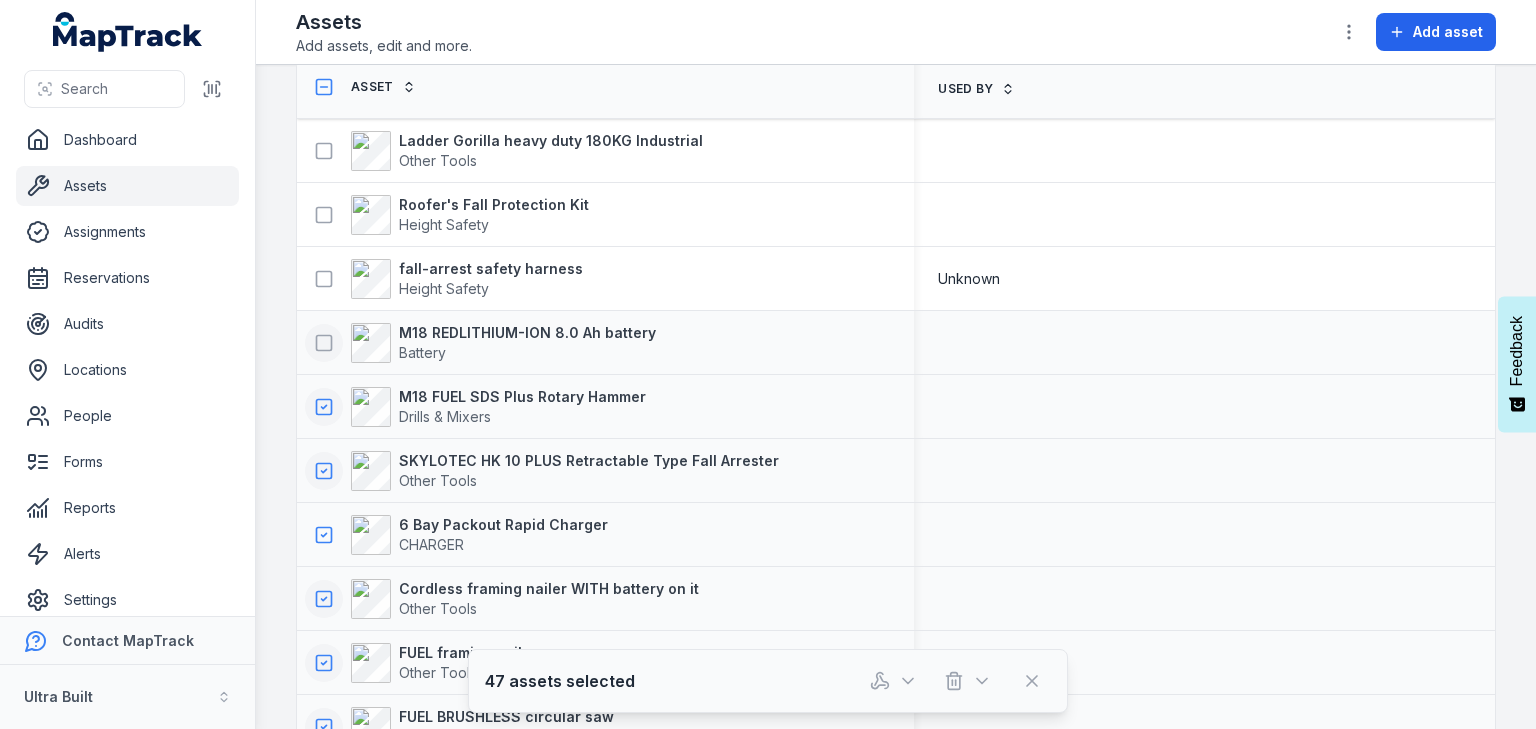click 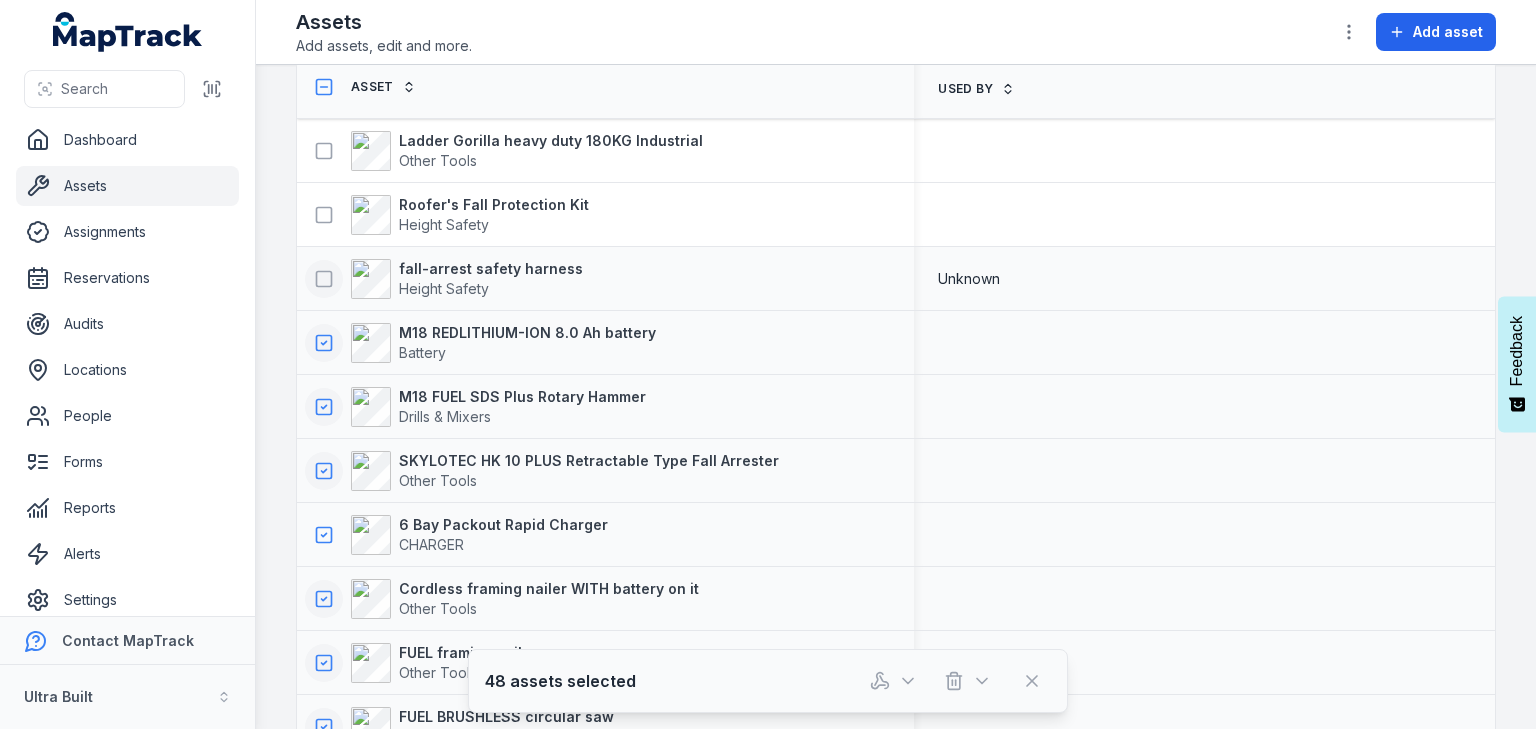 click 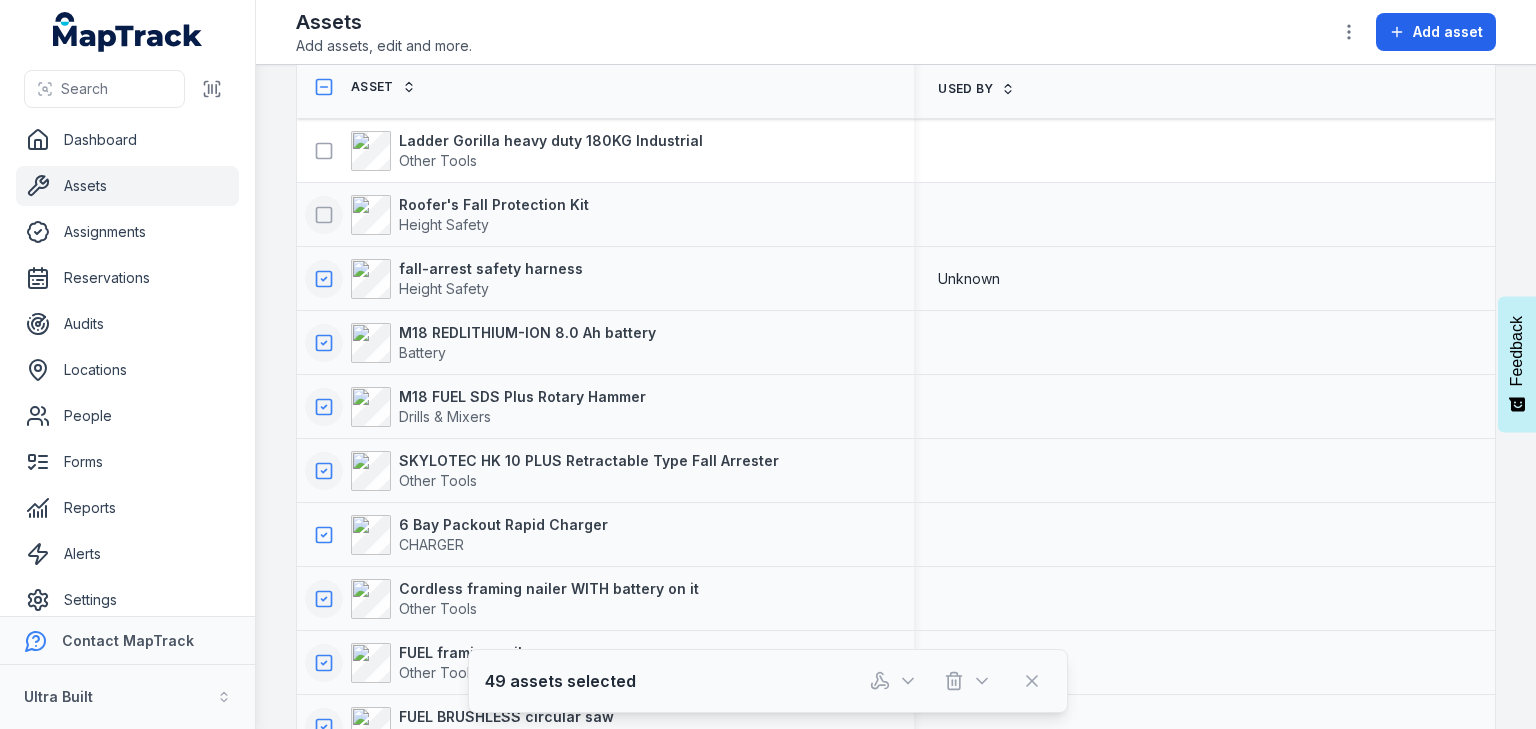 click 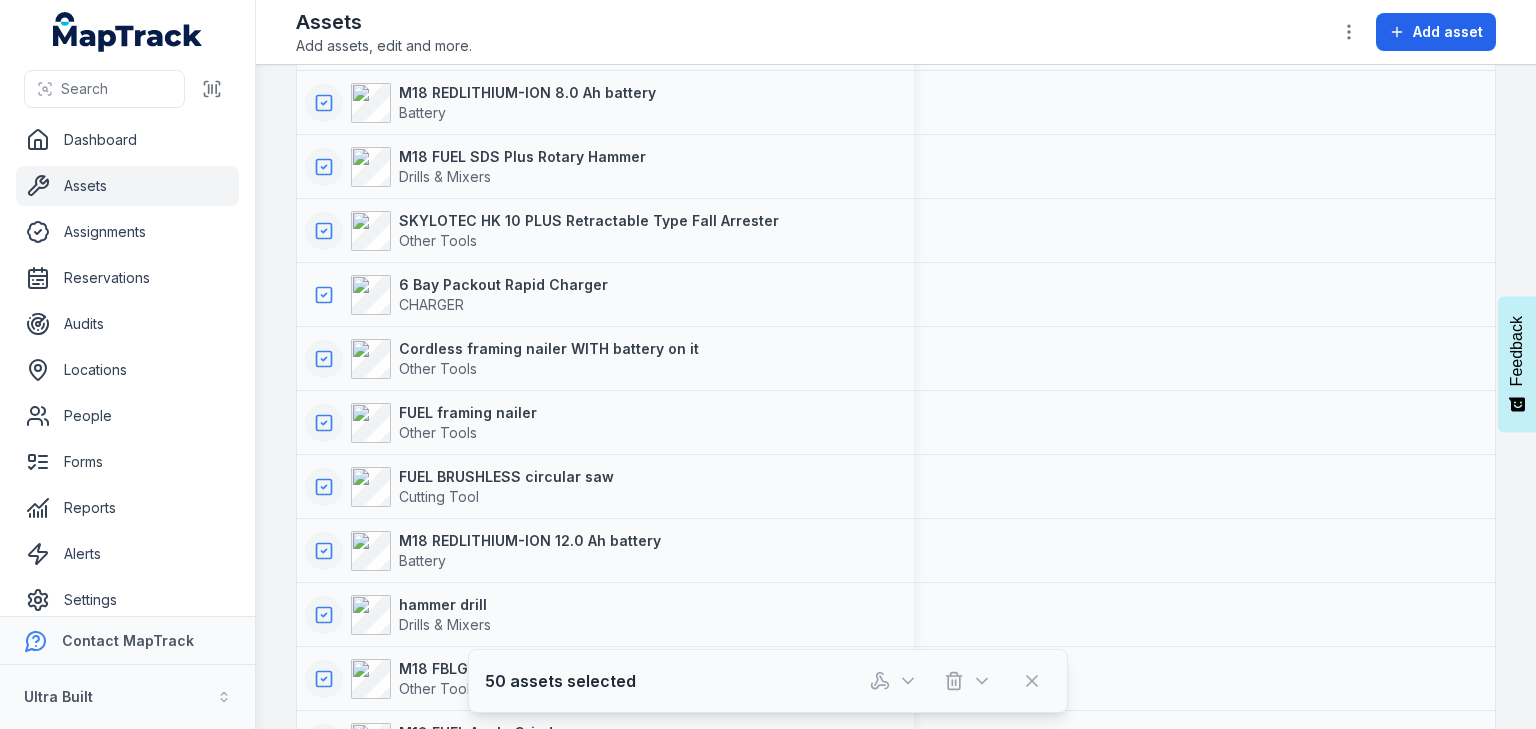 scroll, scrollTop: 0, scrollLeft: 0, axis: both 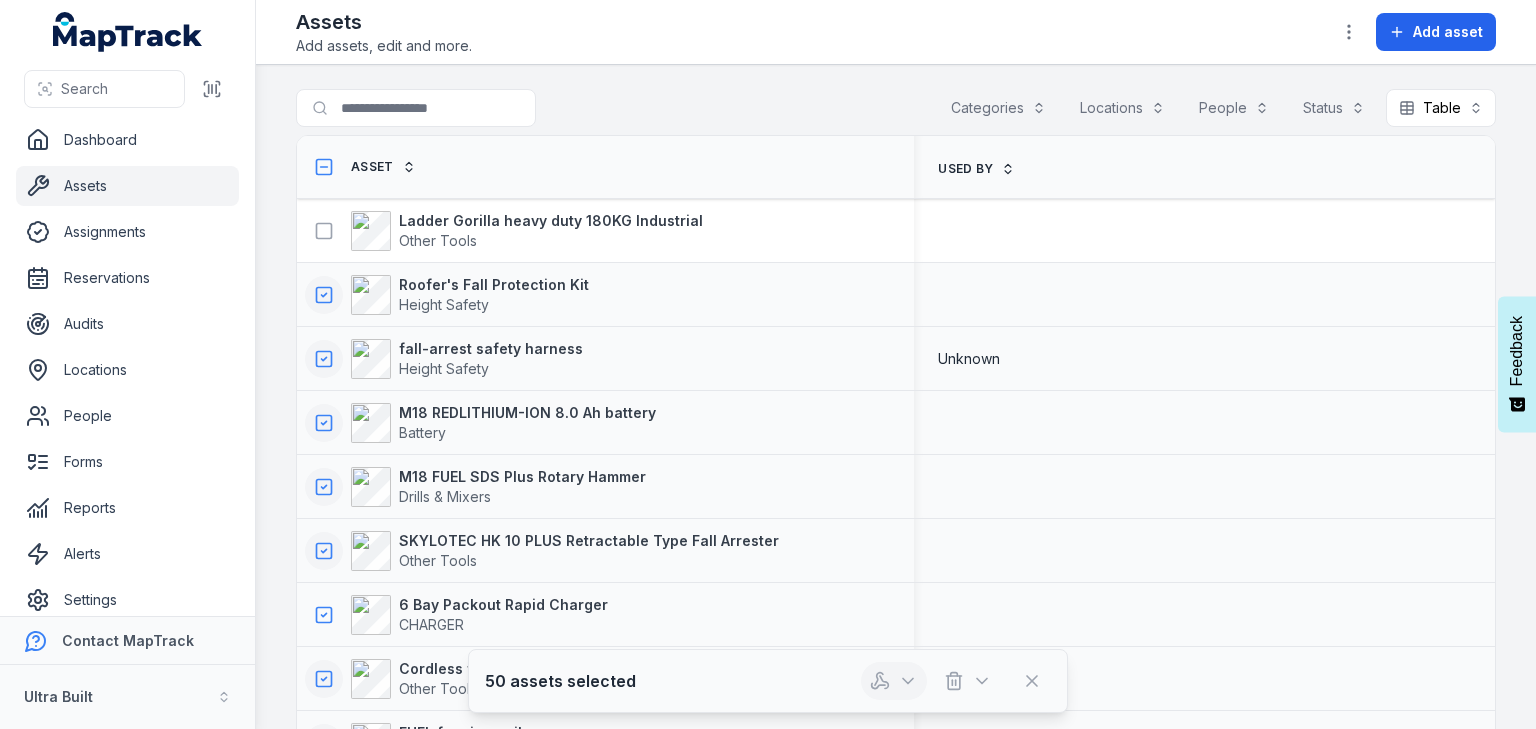 click 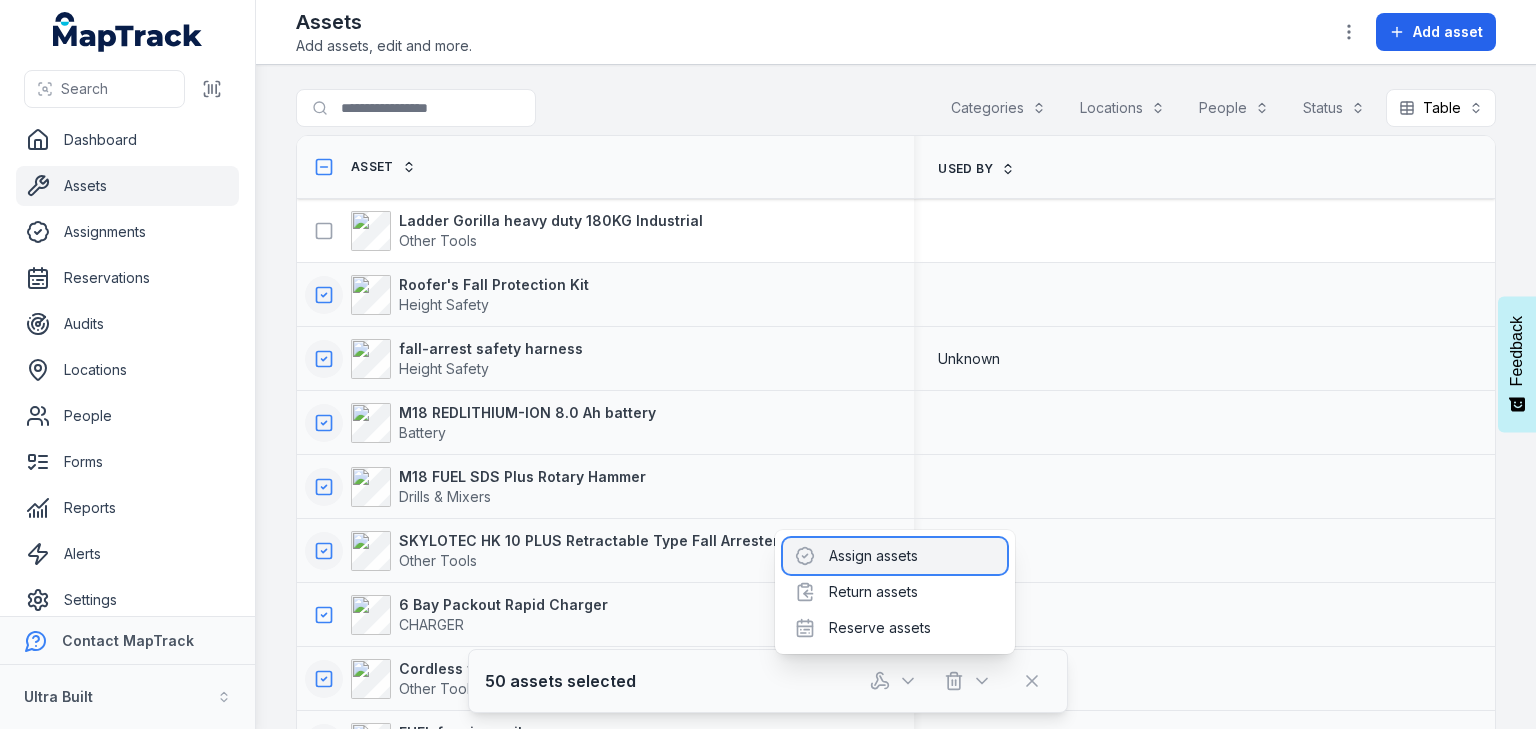 click on "Assign assets" at bounding box center [895, 556] 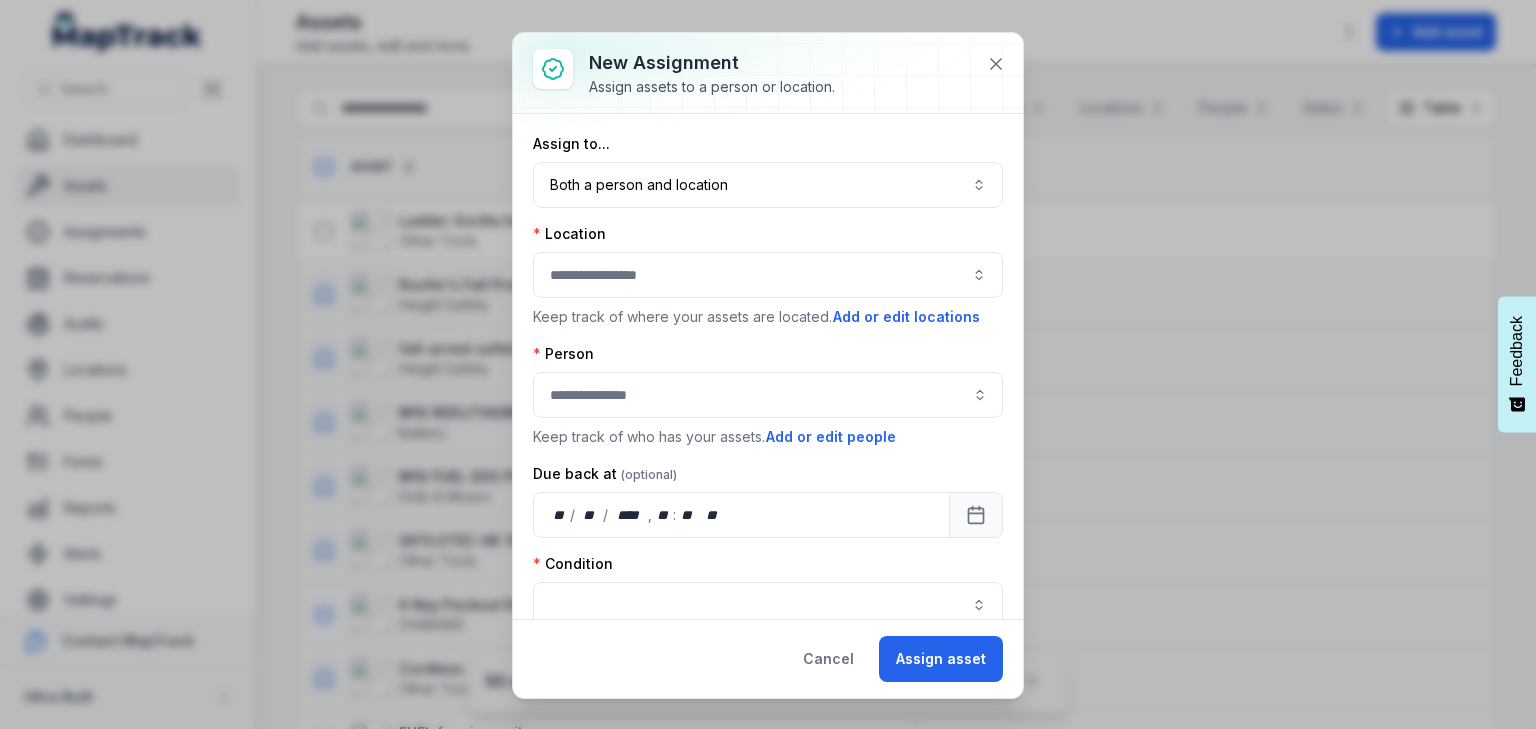 click at bounding box center (768, 275) 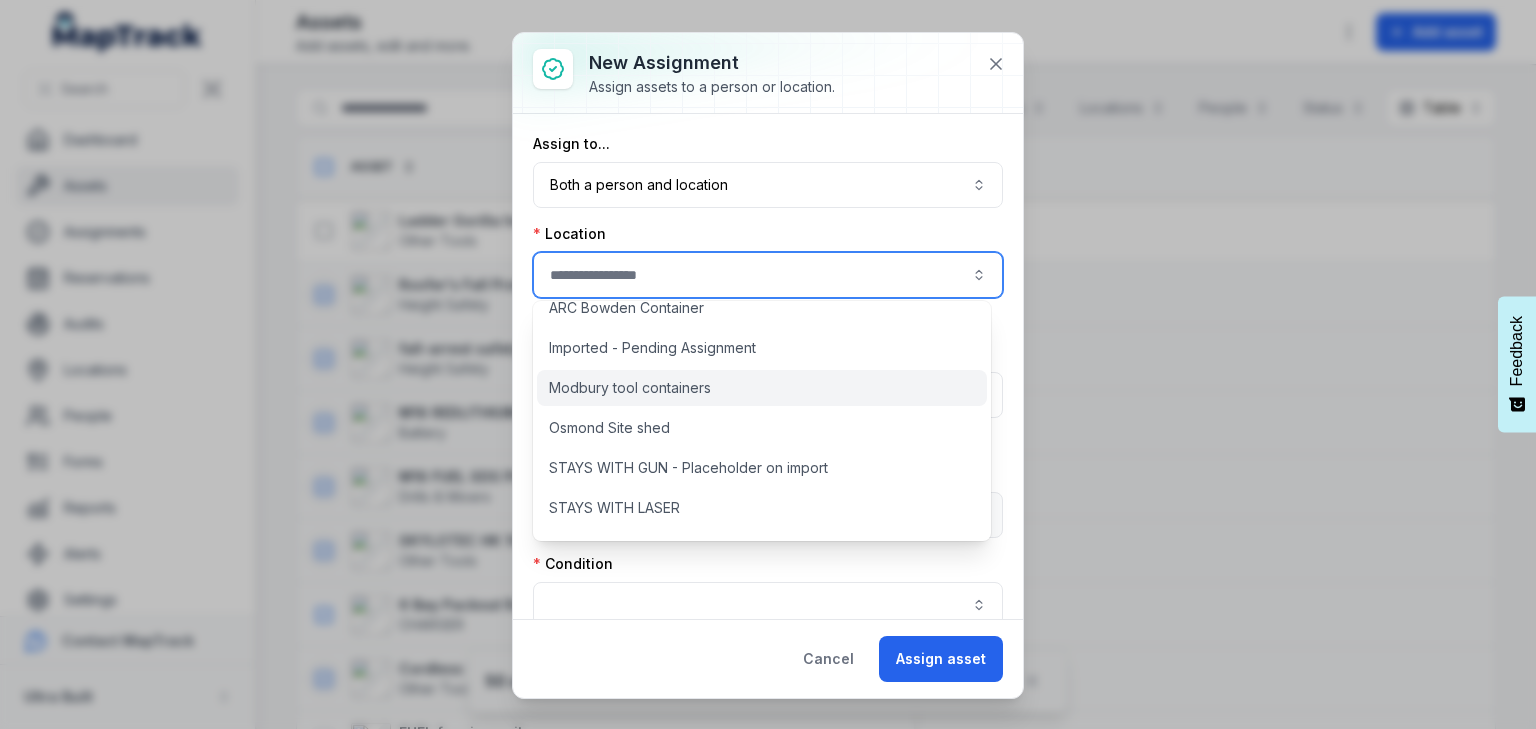 scroll, scrollTop: 80, scrollLeft: 0, axis: vertical 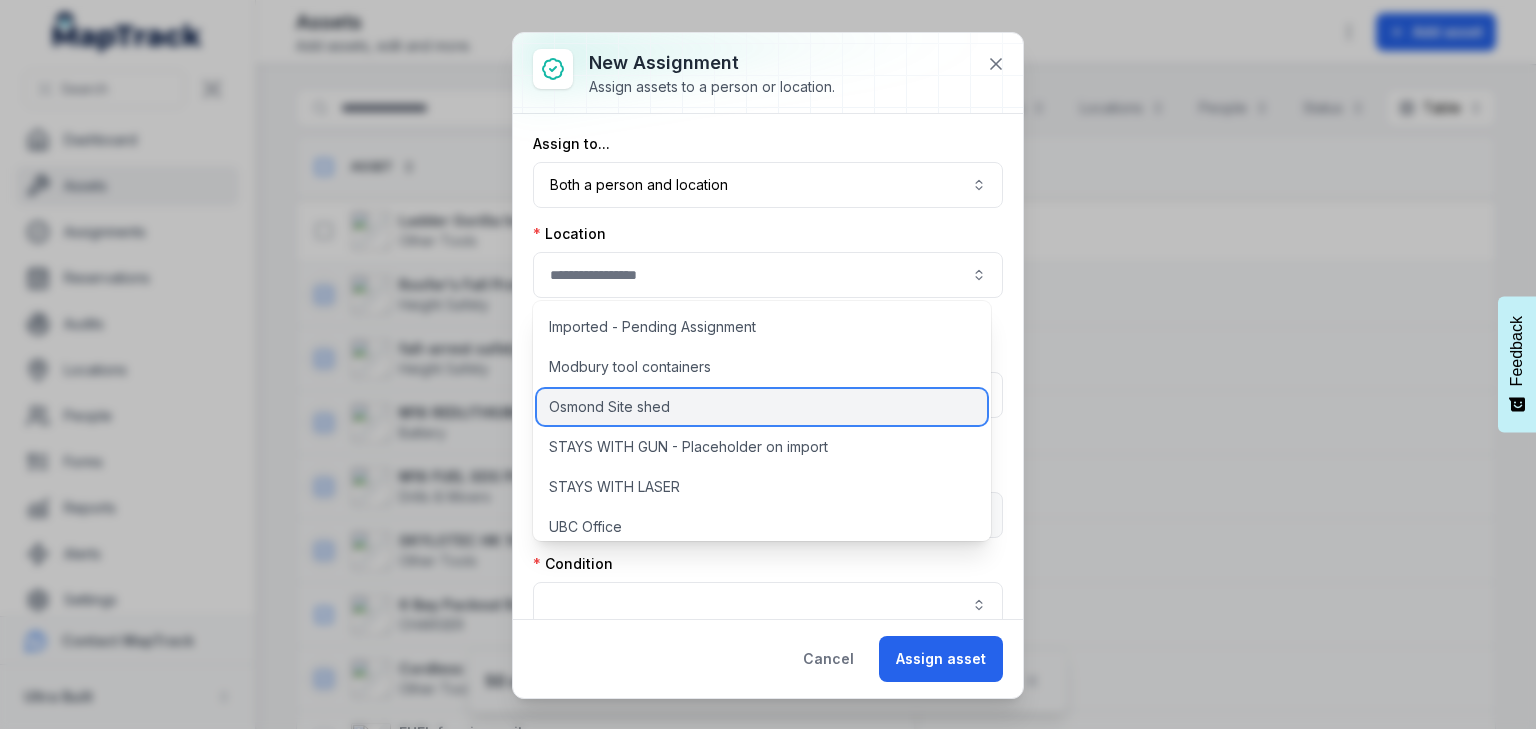 click on "Osmond Site shed" at bounding box center [609, 407] 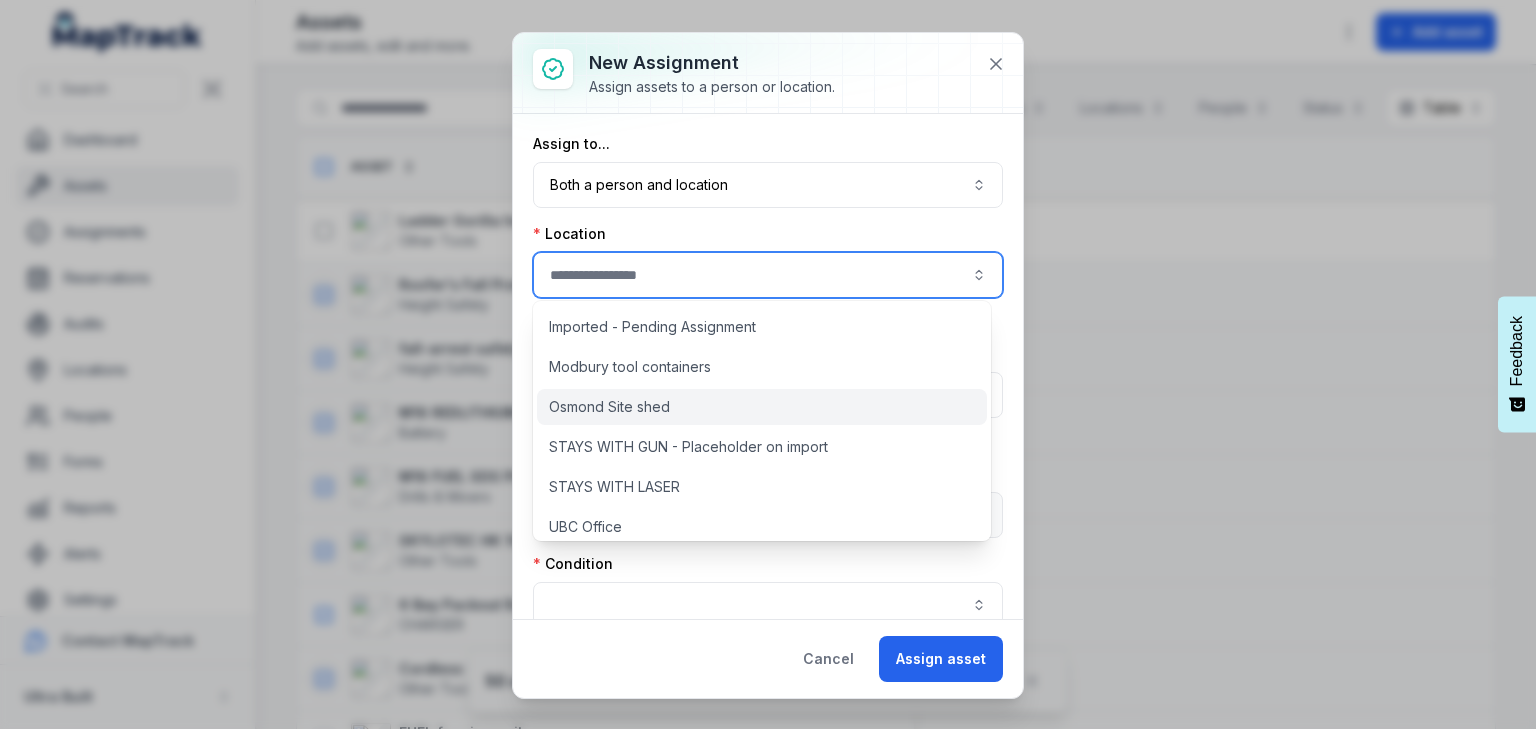 type on "**********" 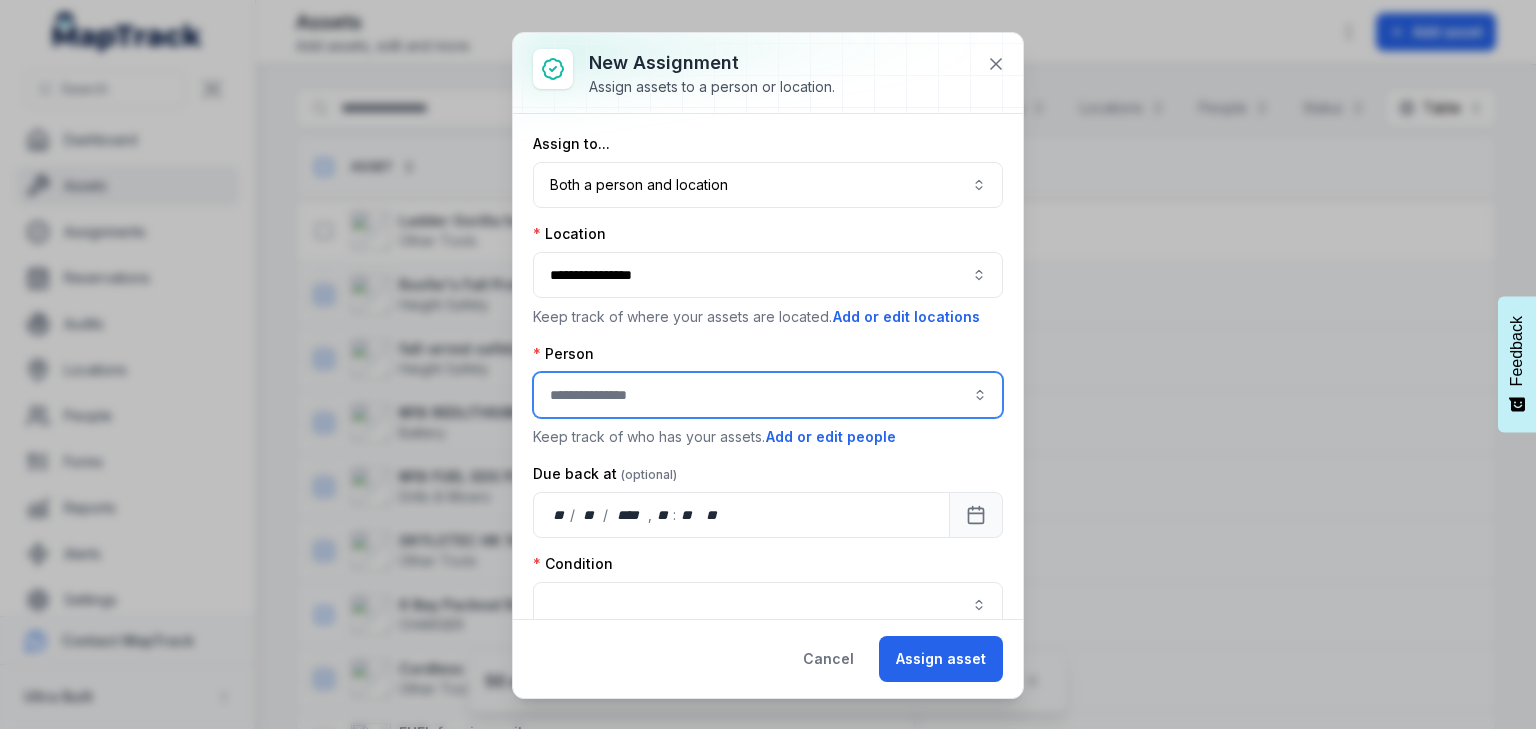 click at bounding box center (768, 395) 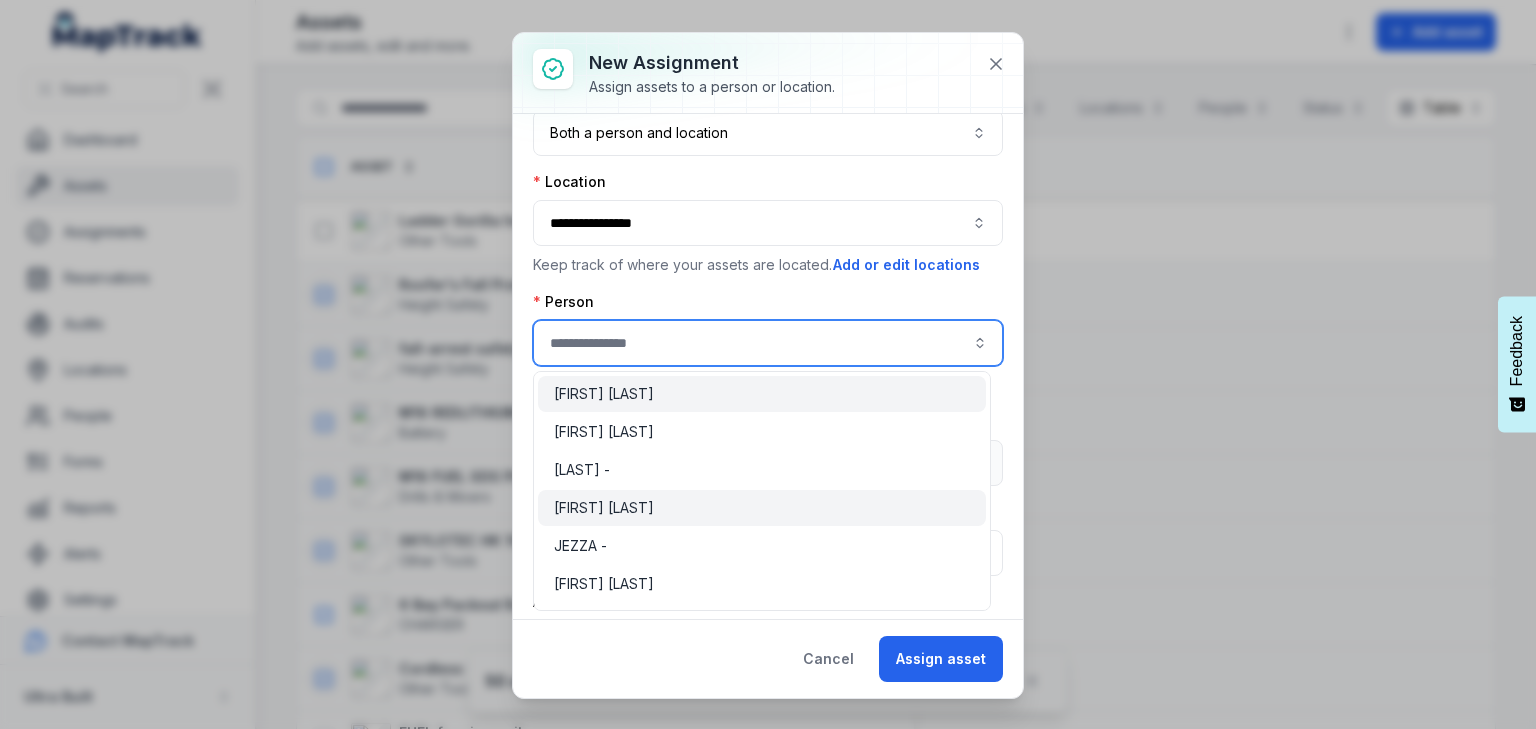 scroll, scrollTop: 80, scrollLeft: 0, axis: vertical 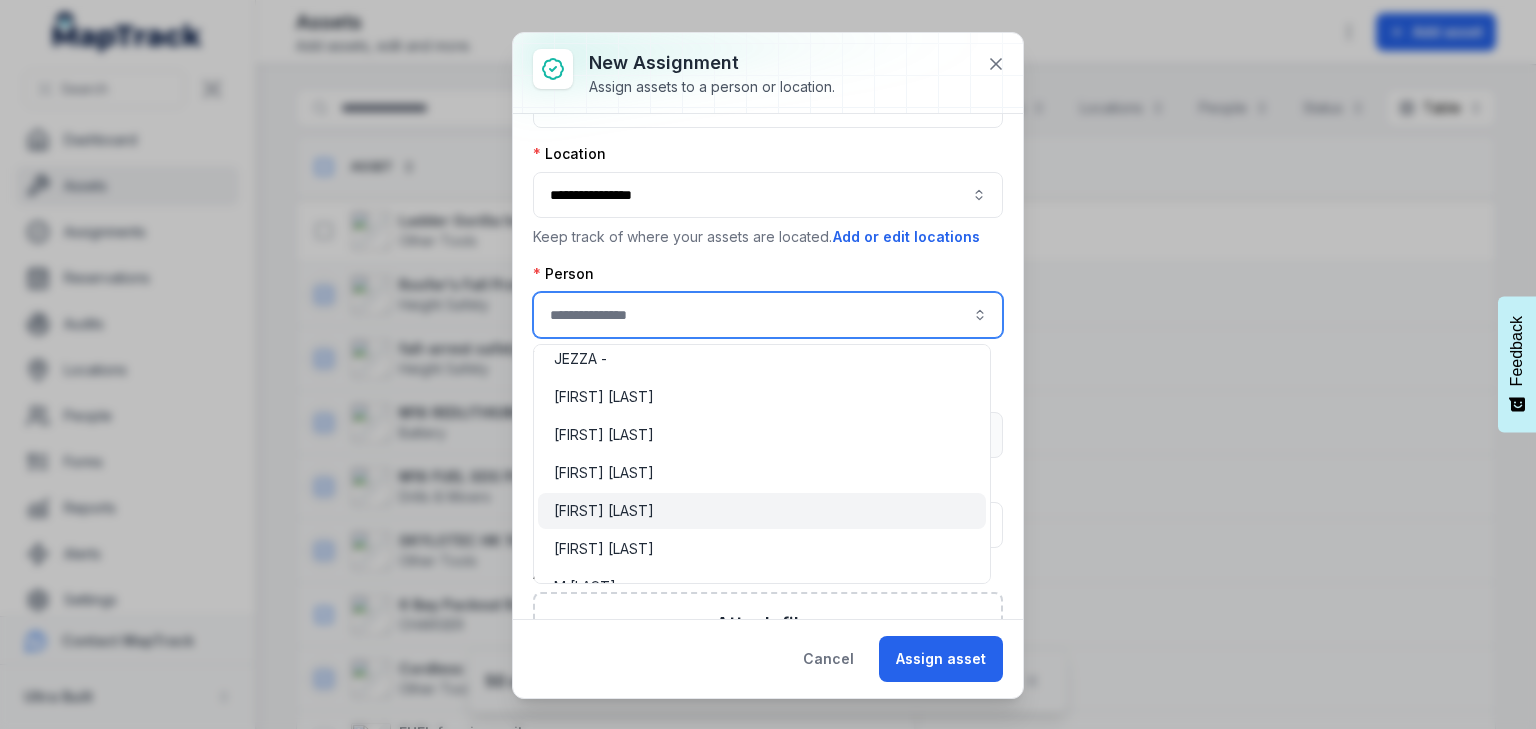 type on "**********" 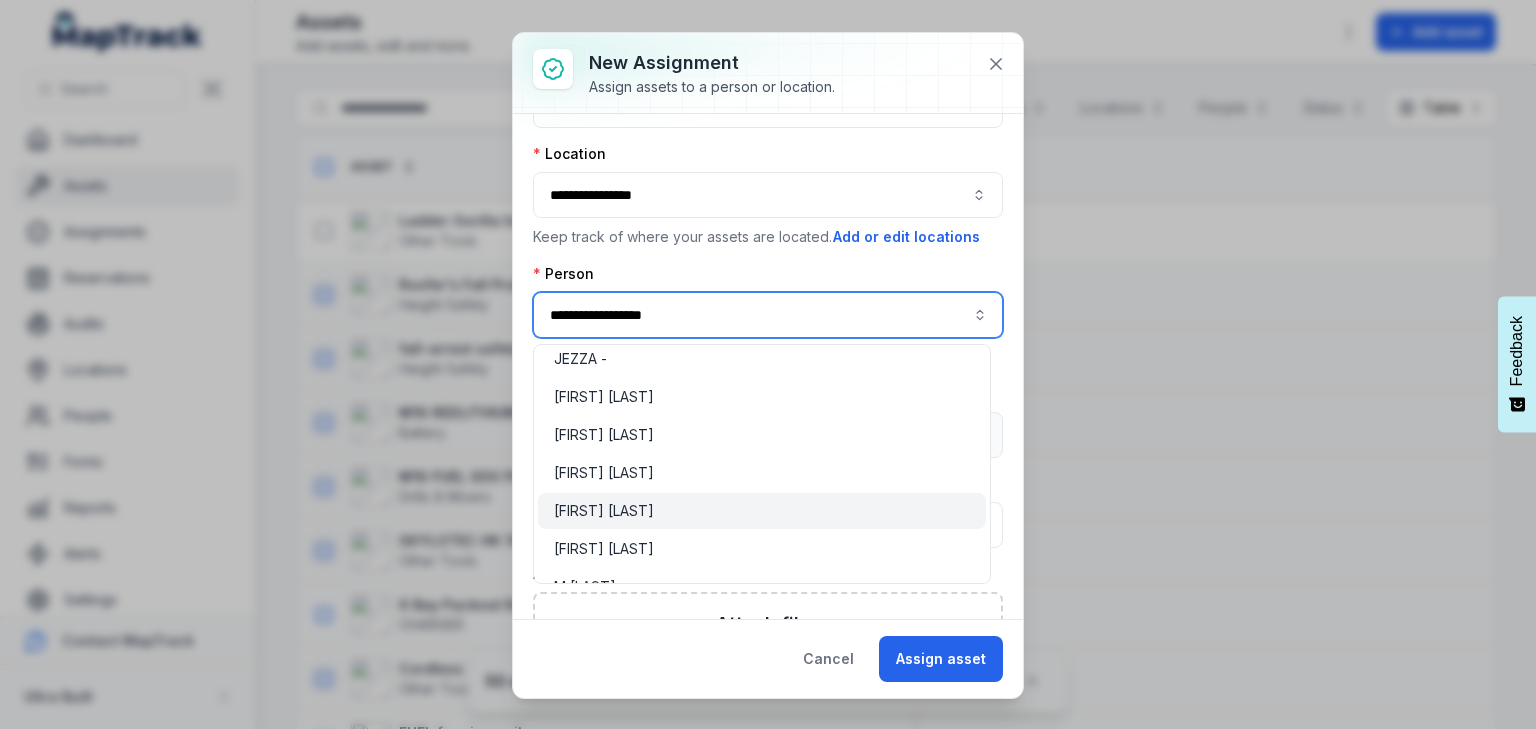 click on "Joseph Zampaglione" at bounding box center [604, 511] 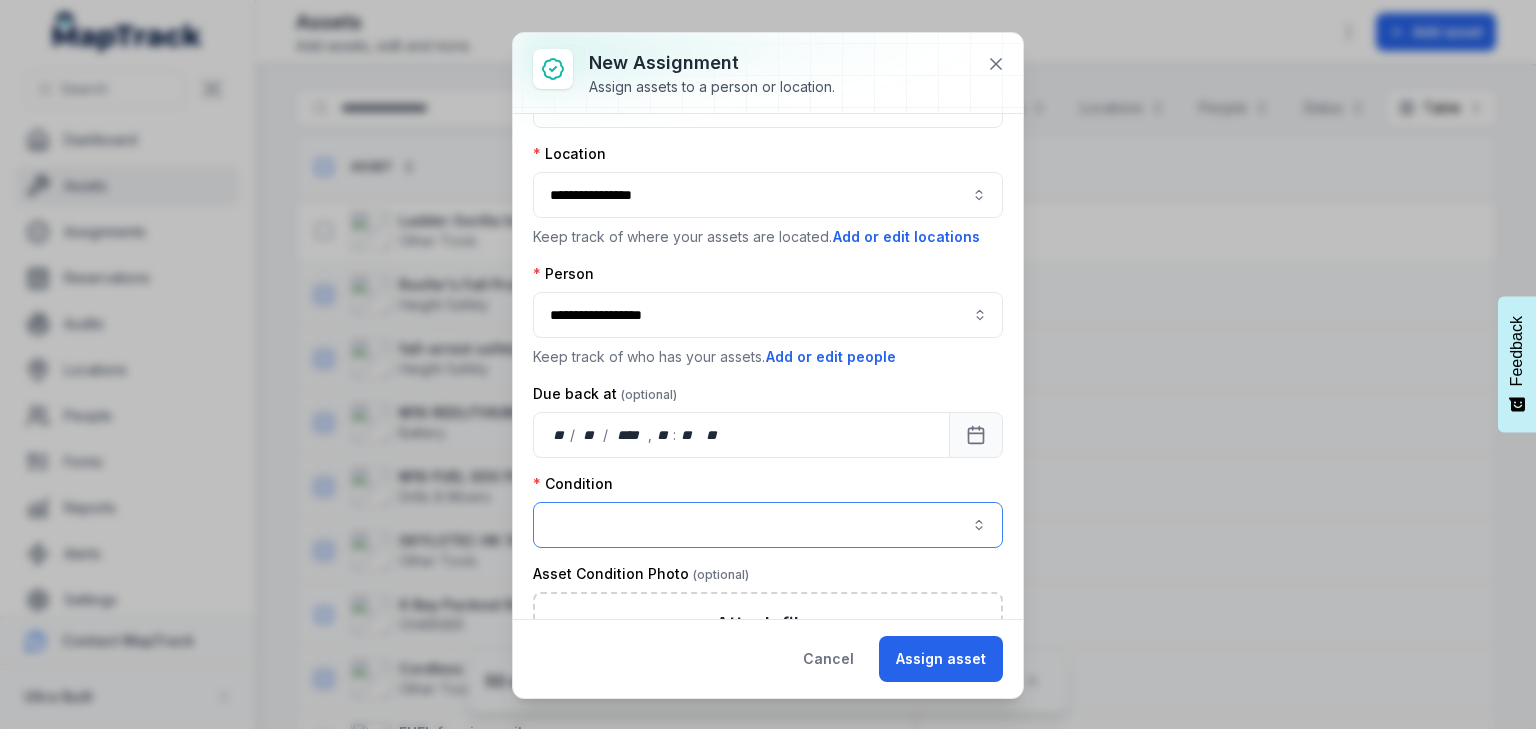 click at bounding box center [768, 525] 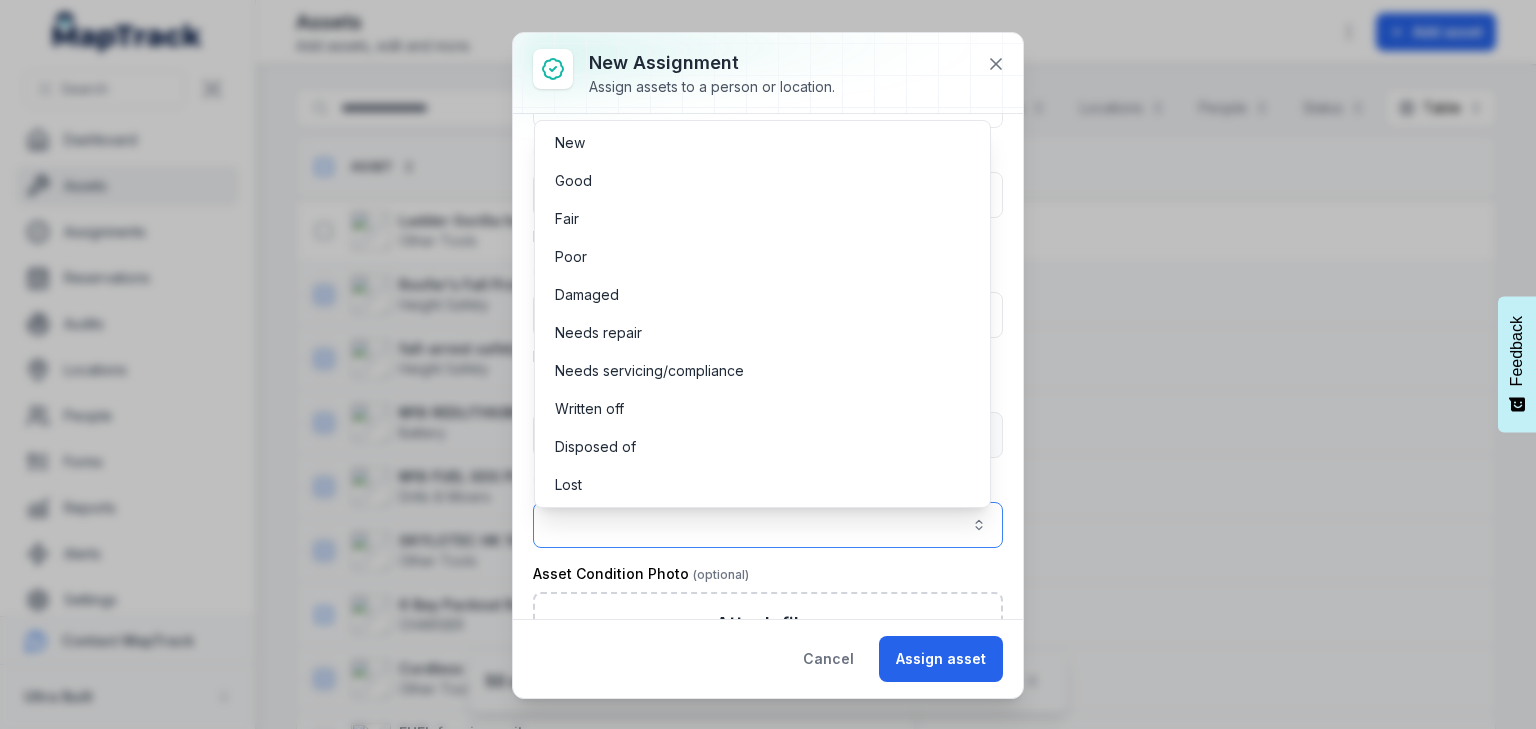 click at bounding box center (768, 525) 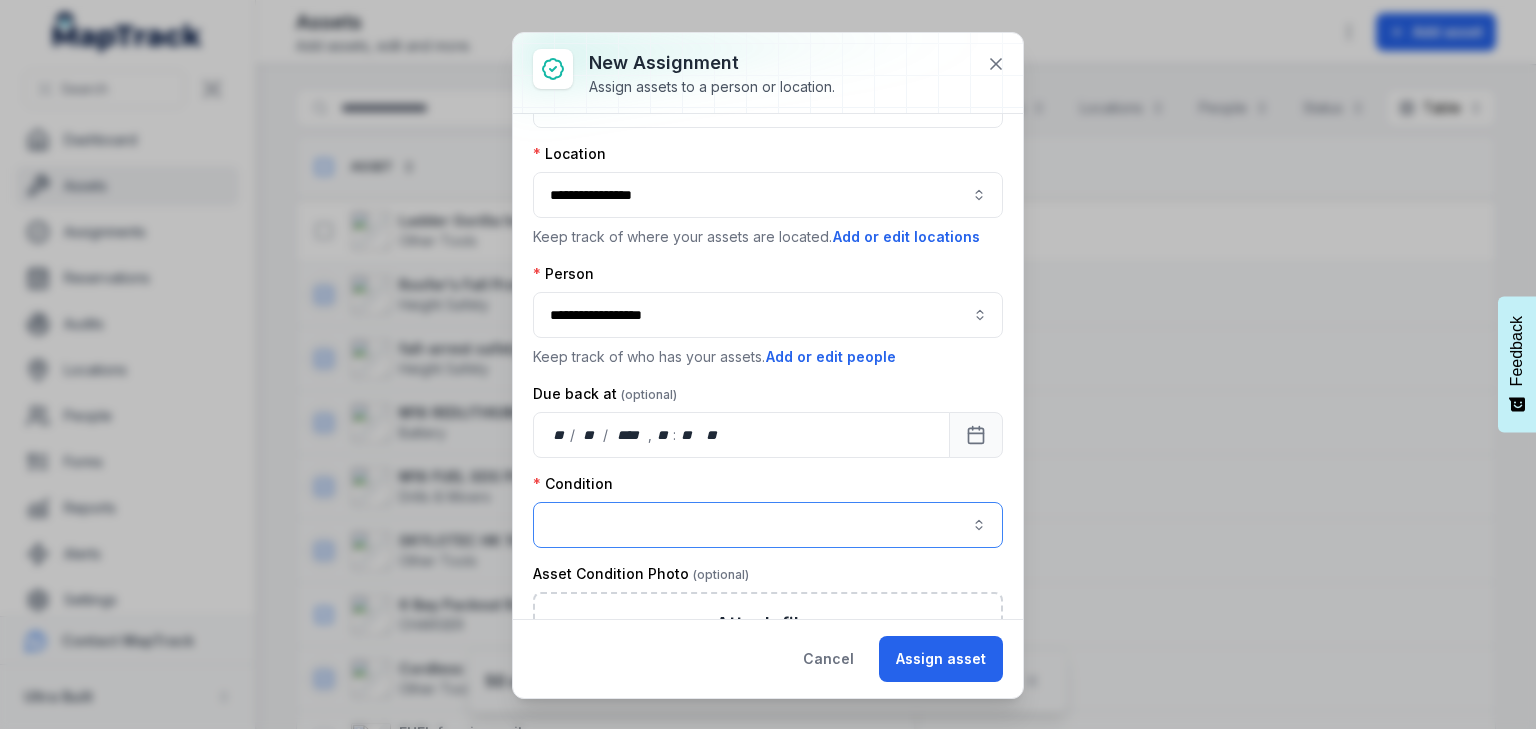 click at bounding box center (768, 525) 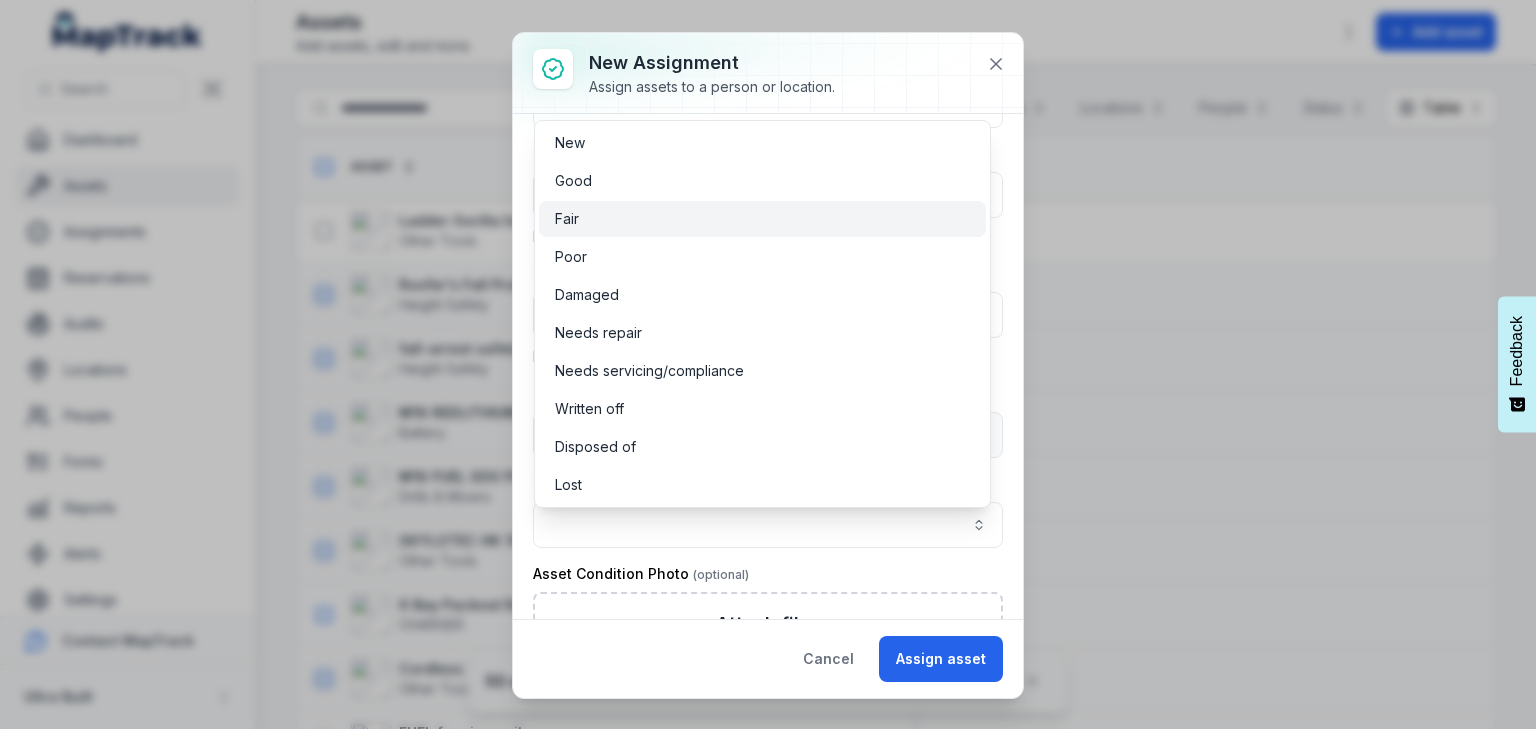 click on "Fair" at bounding box center (762, 219) 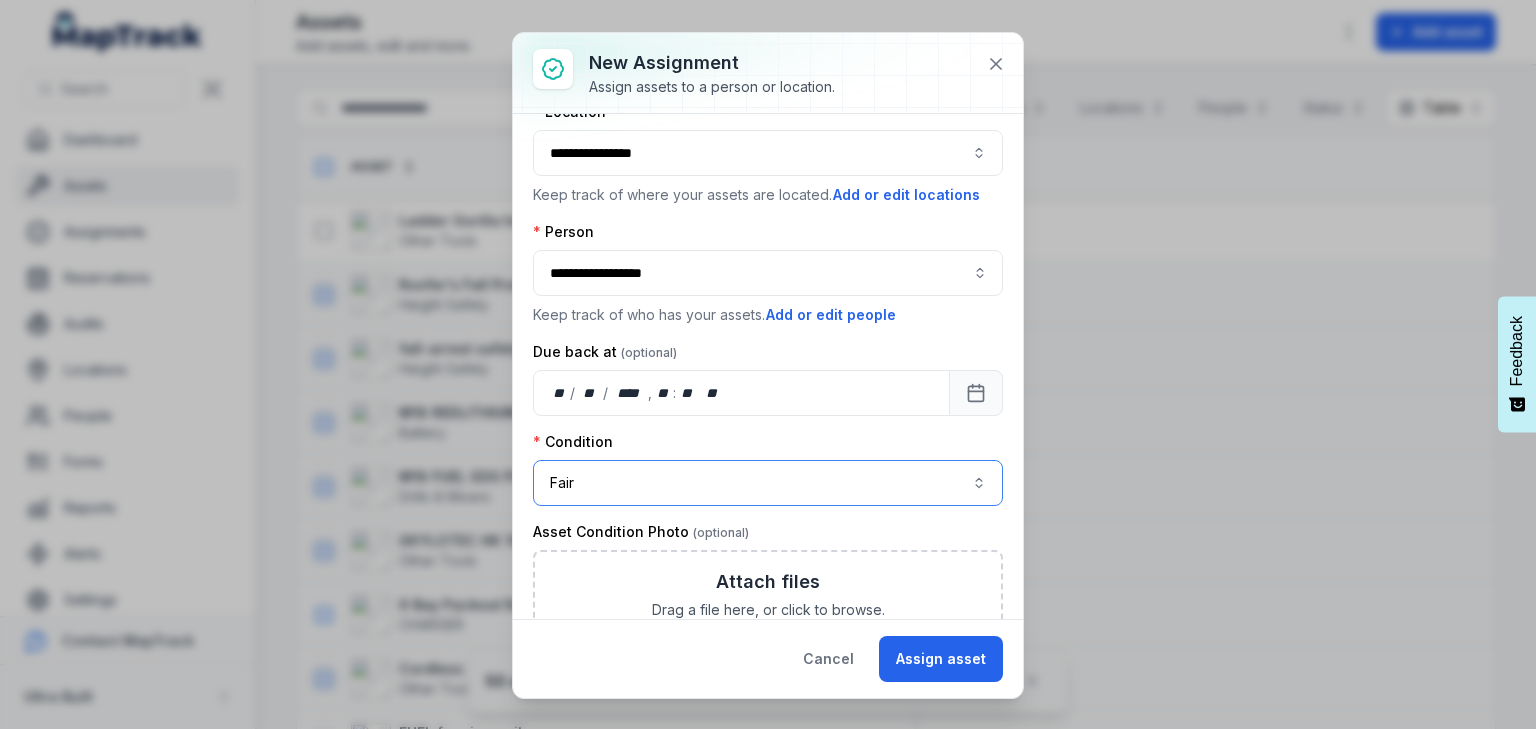 scroll, scrollTop: 160, scrollLeft: 0, axis: vertical 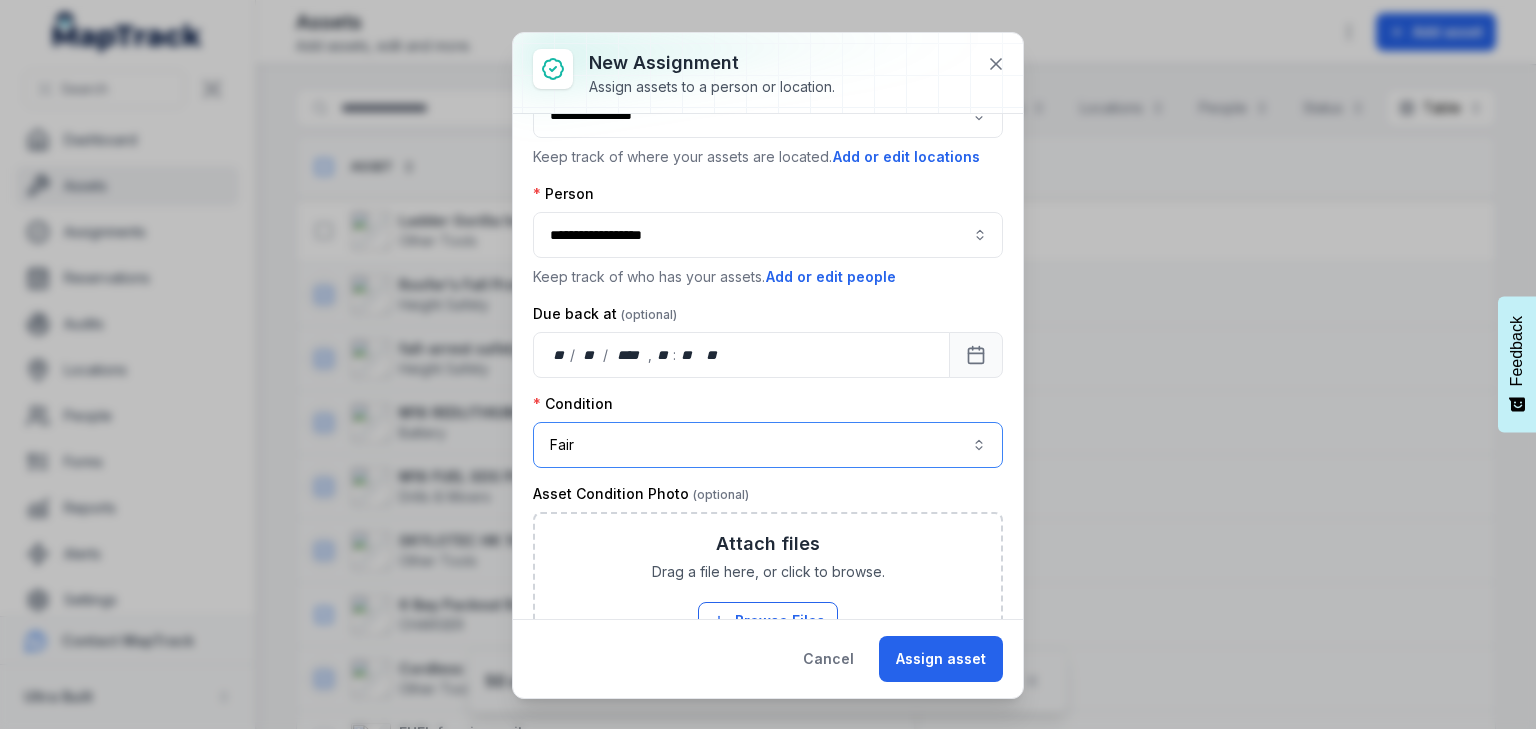 click on "Fair ****" at bounding box center (768, 445) 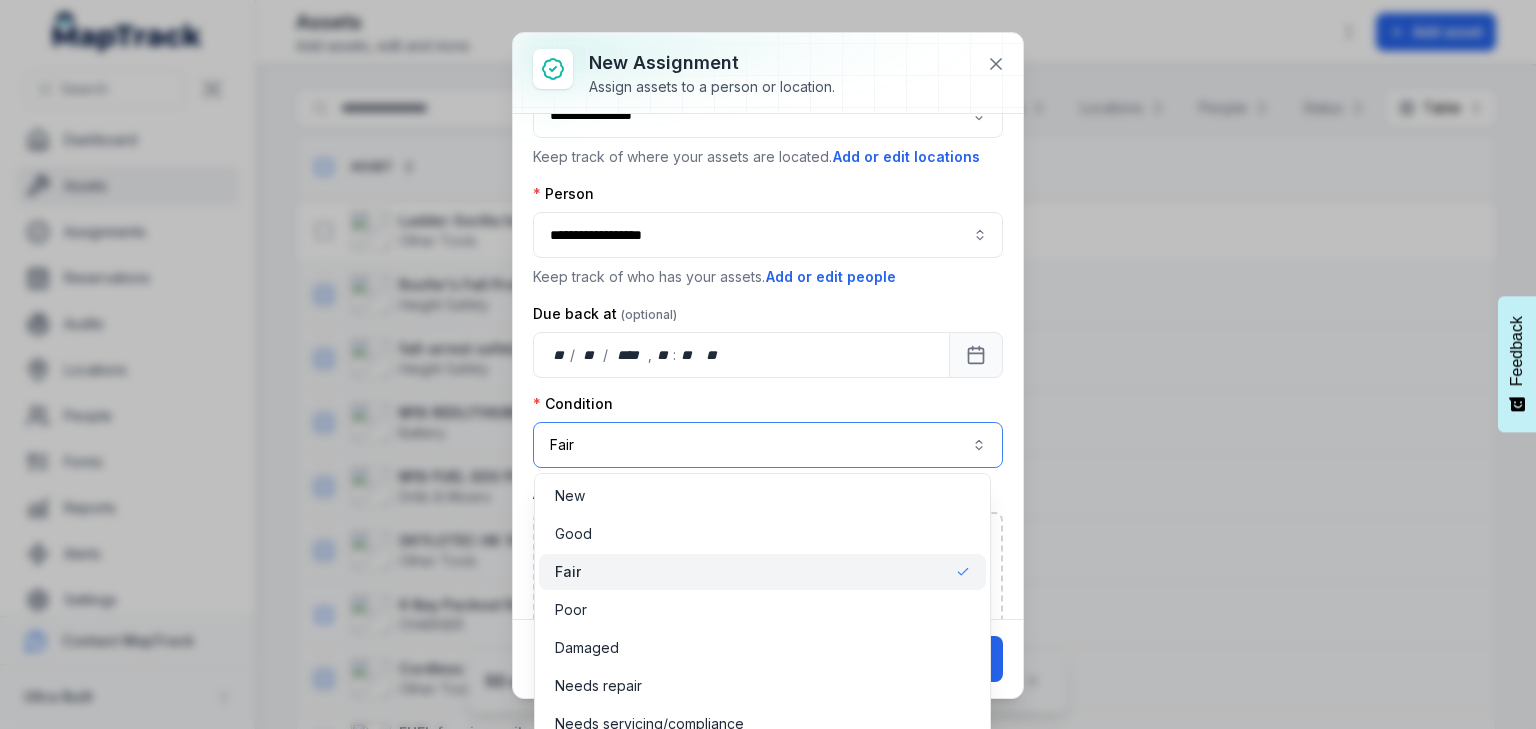 click on "Fair ****" at bounding box center (768, 445) 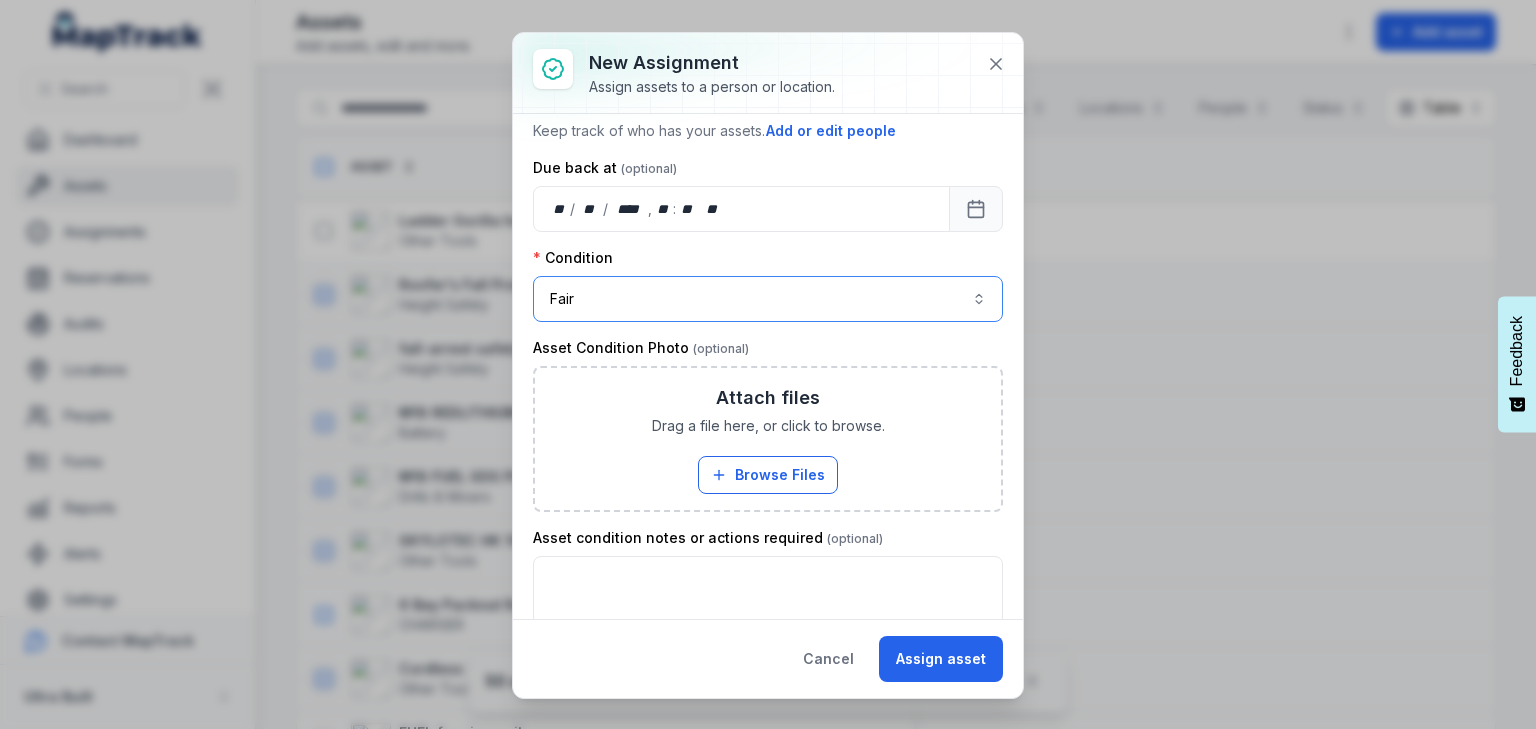 scroll, scrollTop: 386, scrollLeft: 0, axis: vertical 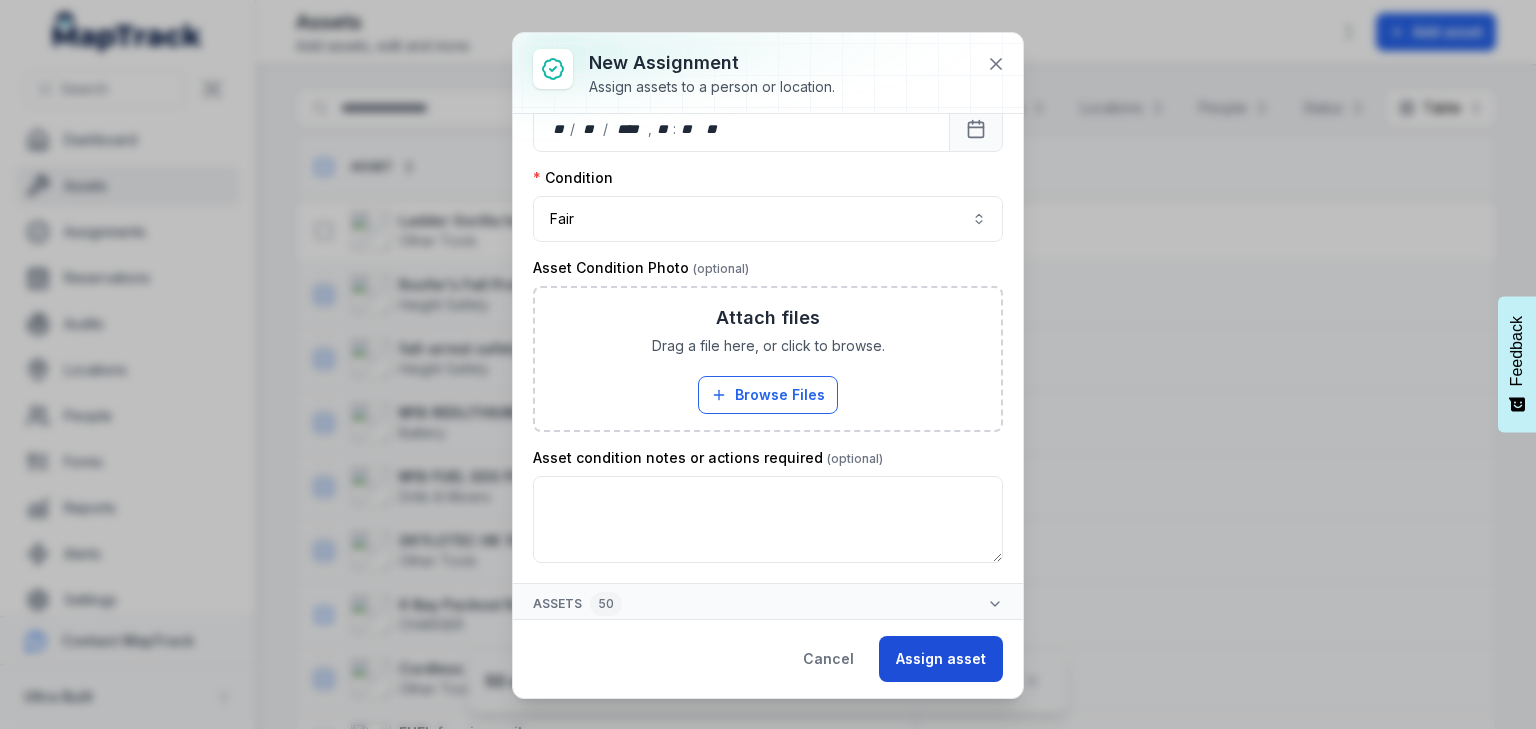 click on "Assign asset" at bounding box center [941, 659] 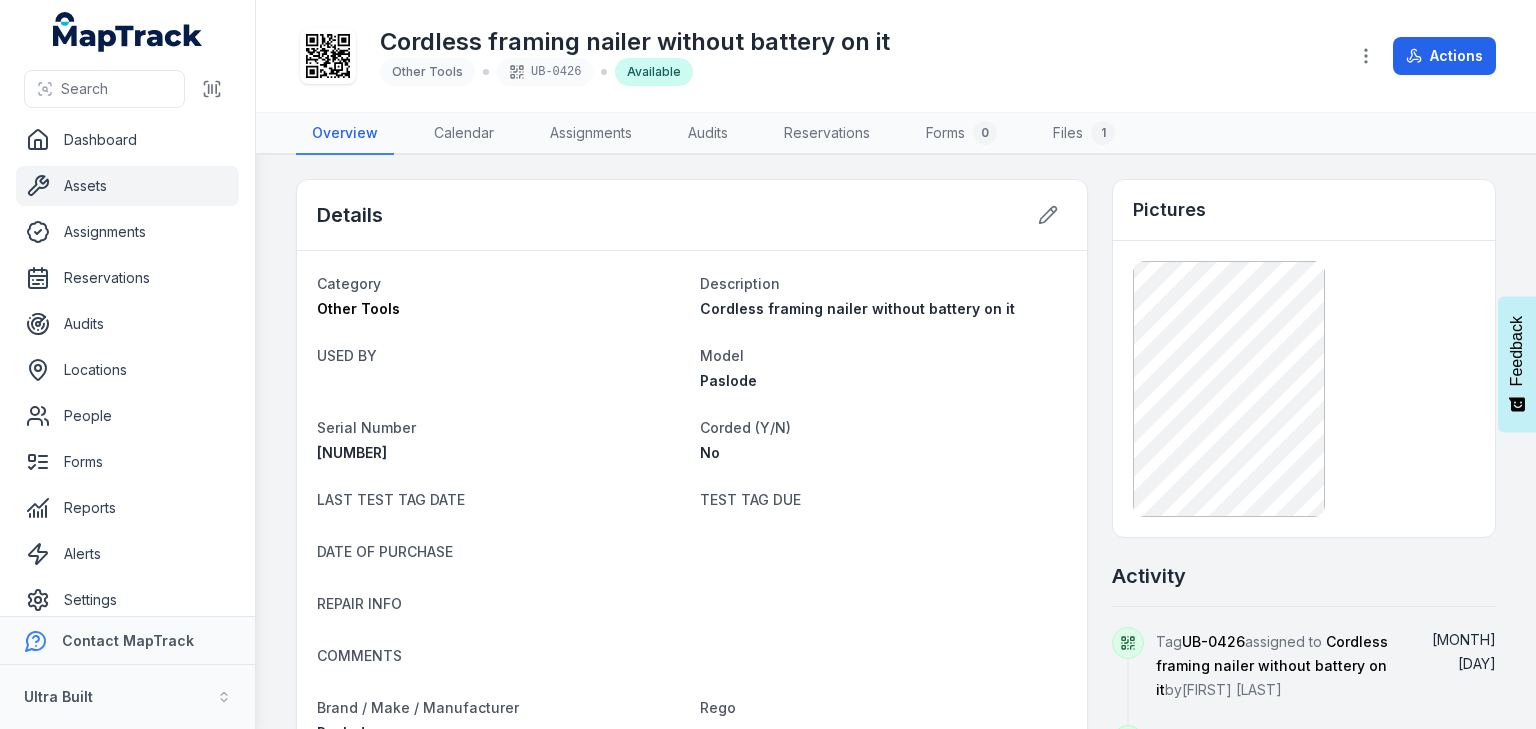 scroll, scrollTop: 0, scrollLeft: 0, axis: both 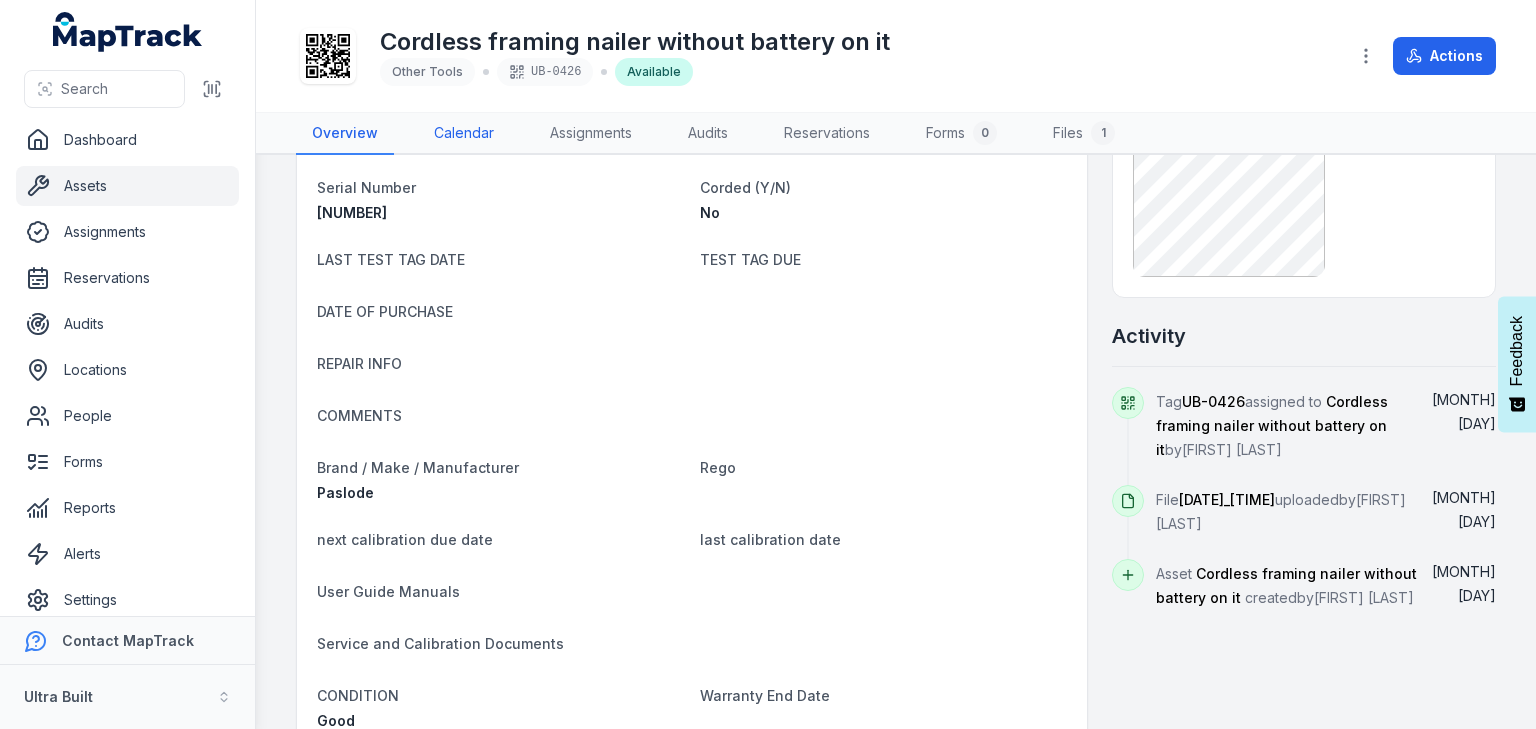 click on "Calendar" at bounding box center (464, 134) 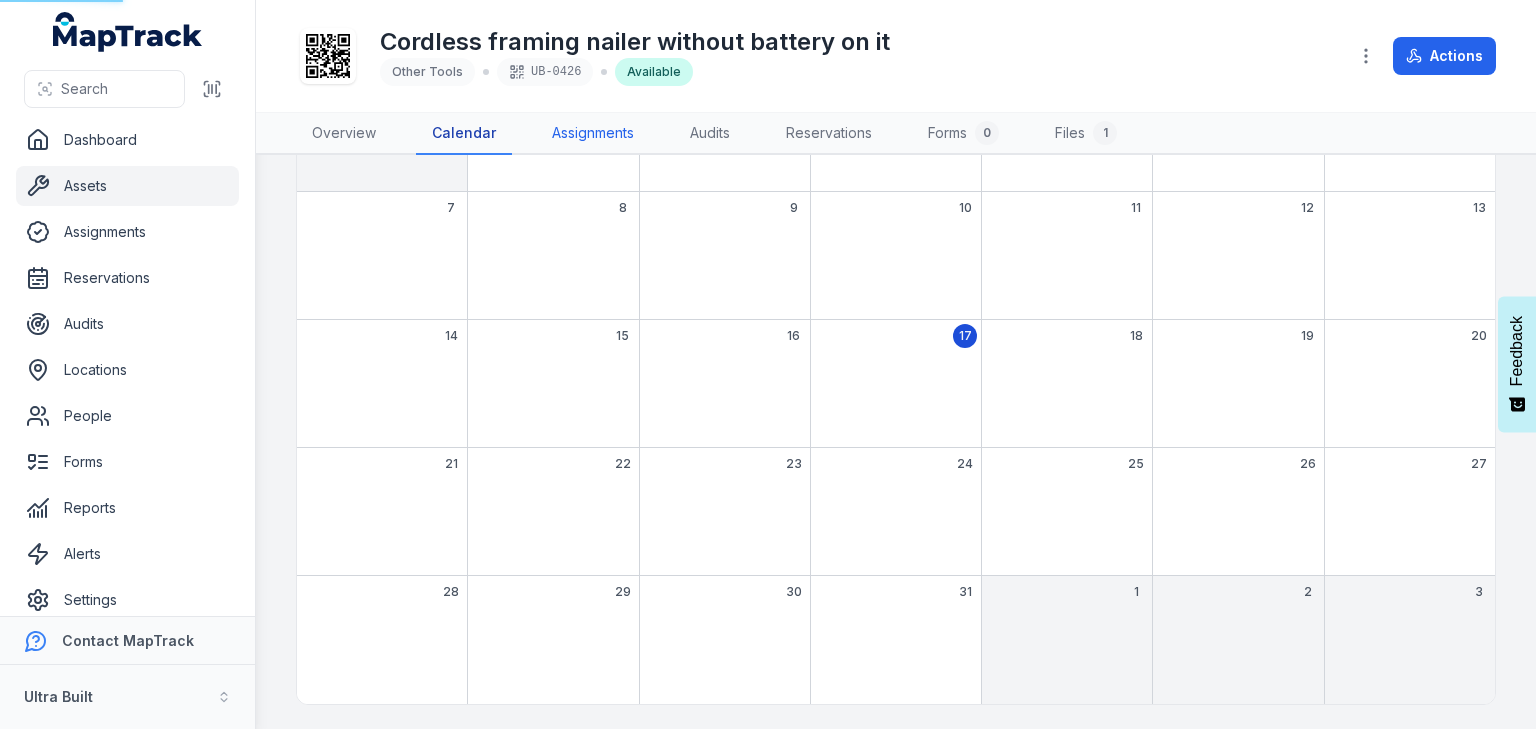 scroll, scrollTop: 24, scrollLeft: 0, axis: vertical 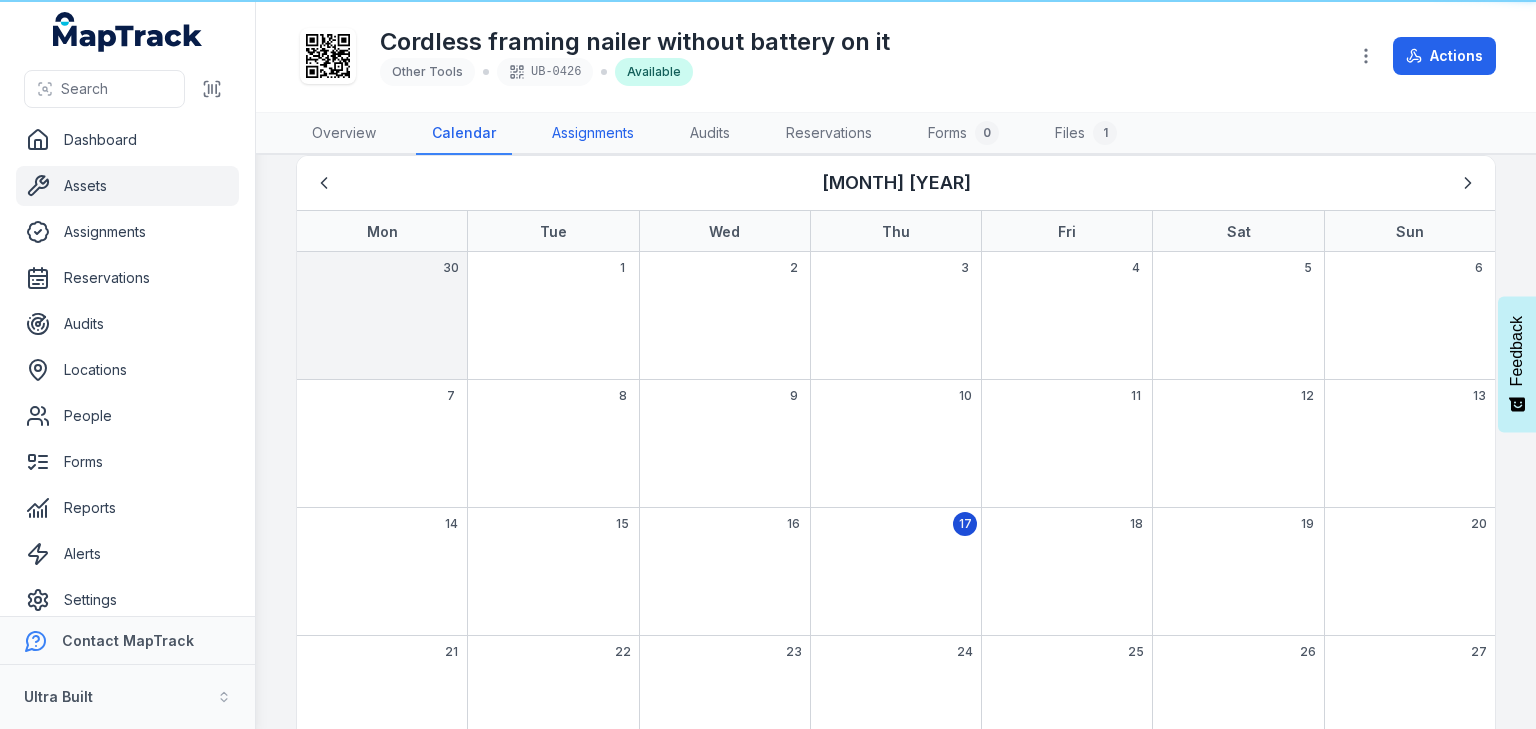 click on "Assignments" at bounding box center (593, 134) 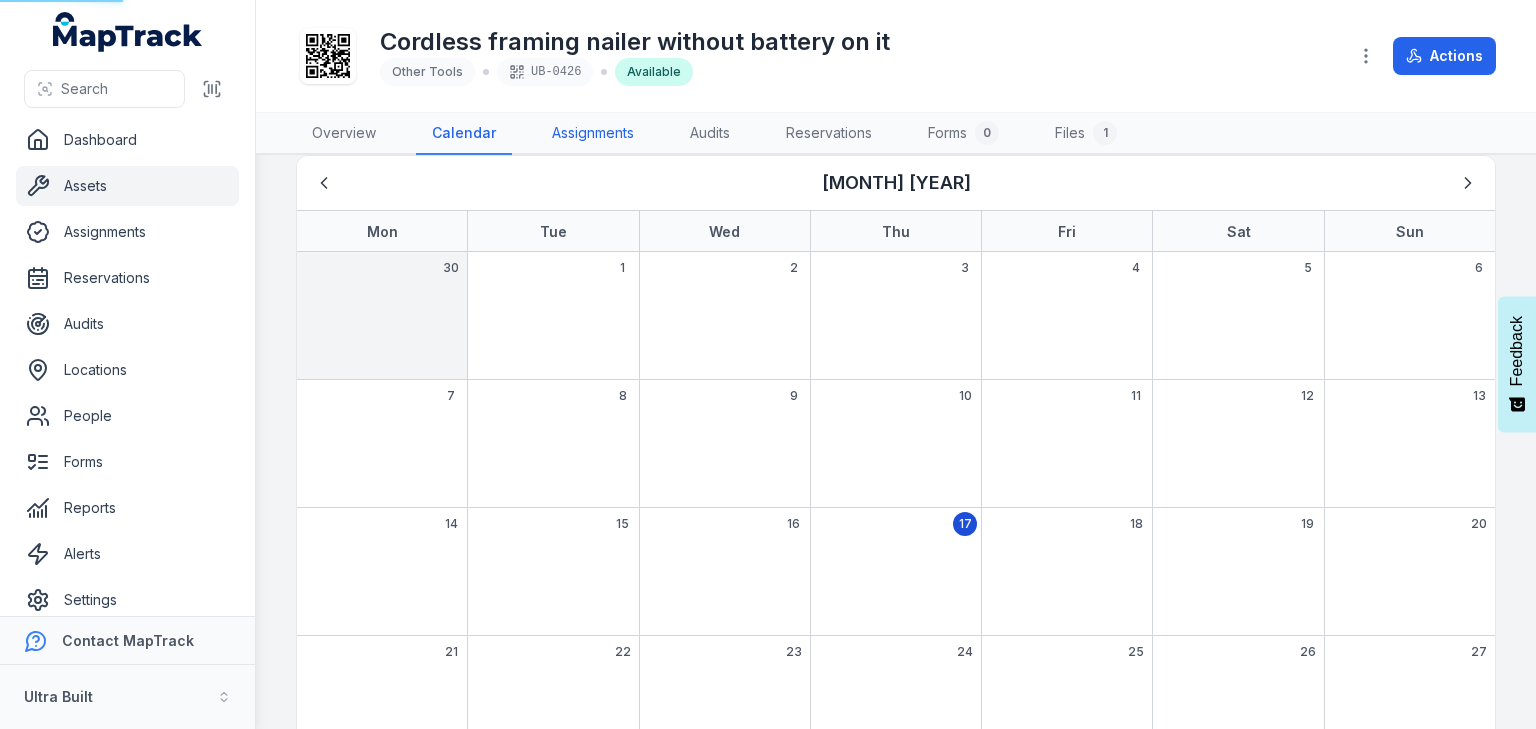 scroll, scrollTop: 0, scrollLeft: 0, axis: both 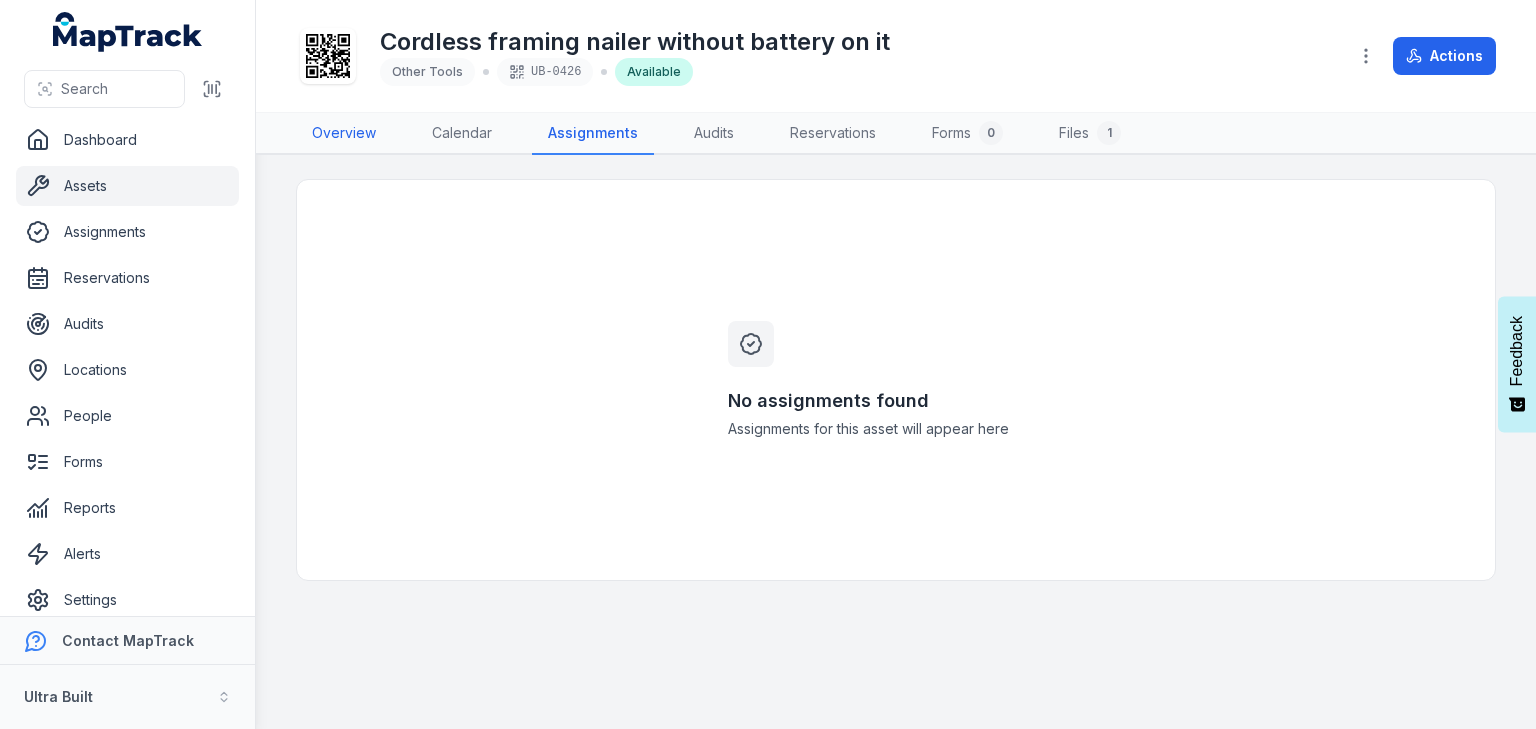 click on "Overview" at bounding box center [344, 134] 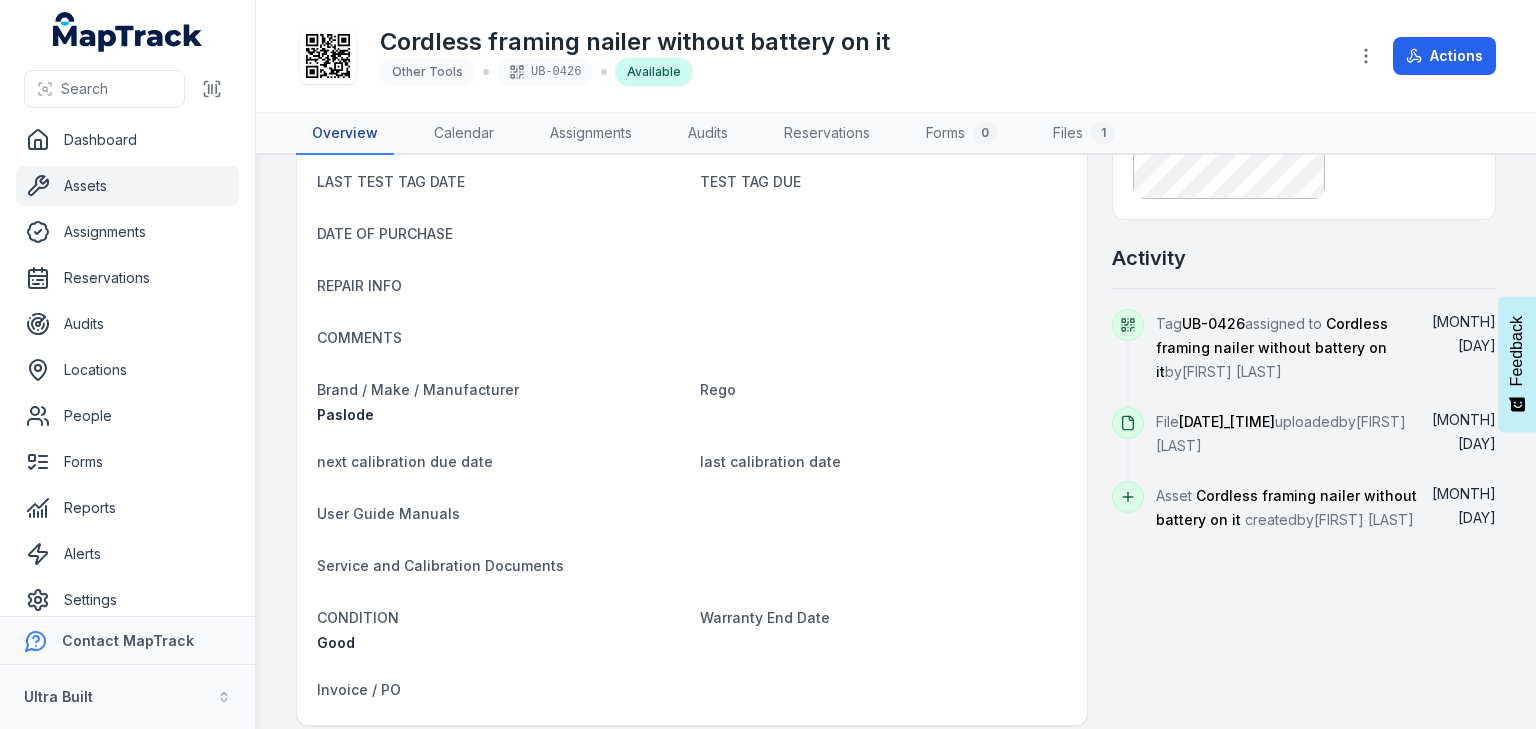 scroll, scrollTop: 320, scrollLeft: 0, axis: vertical 